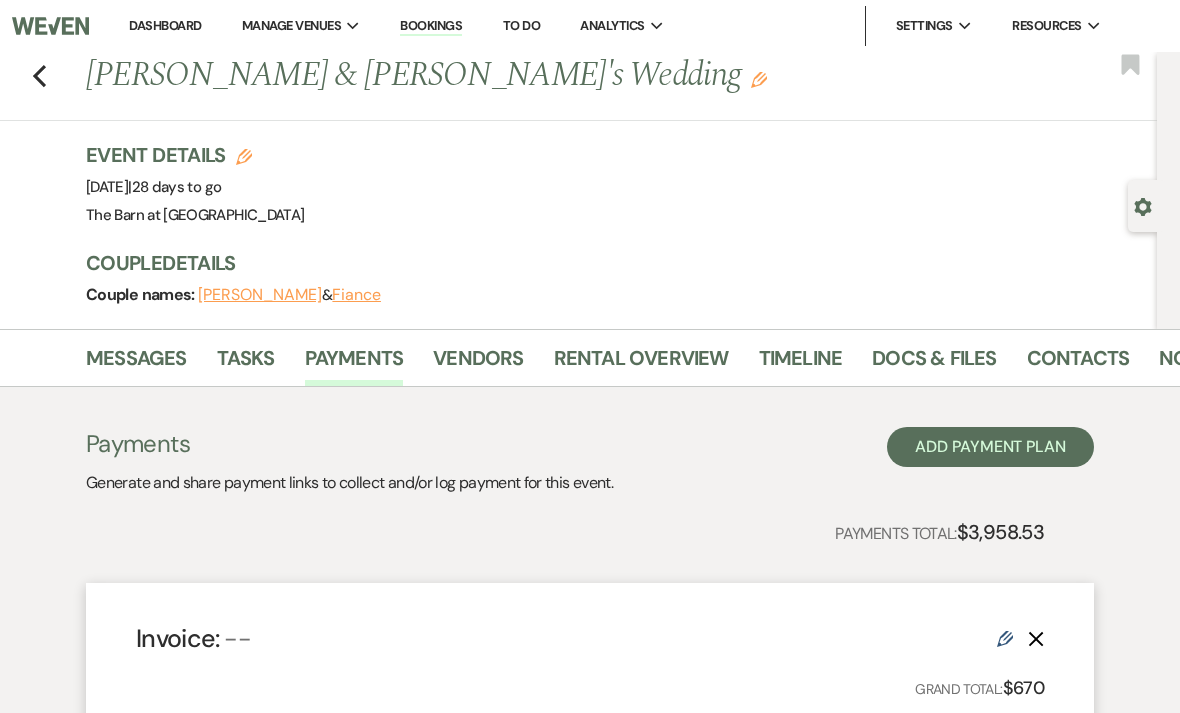 scroll, scrollTop: 0, scrollLeft: 0, axis: both 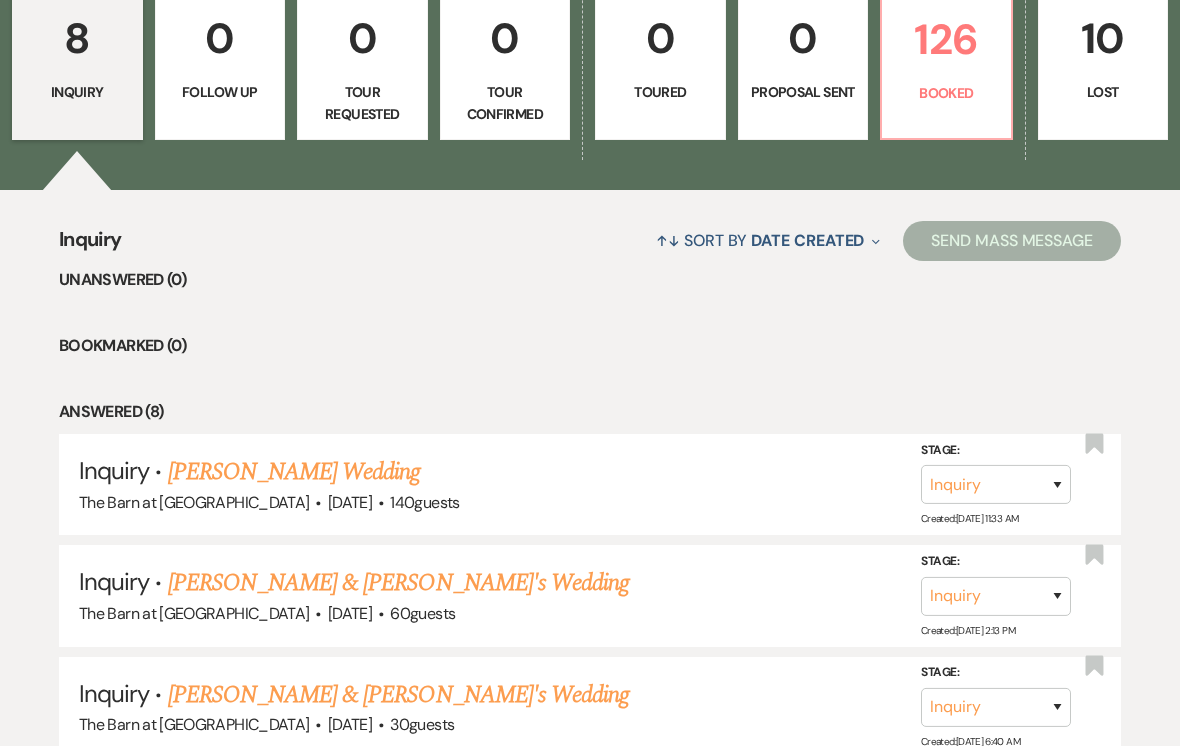 click on "126 Booked" at bounding box center (946, 65) 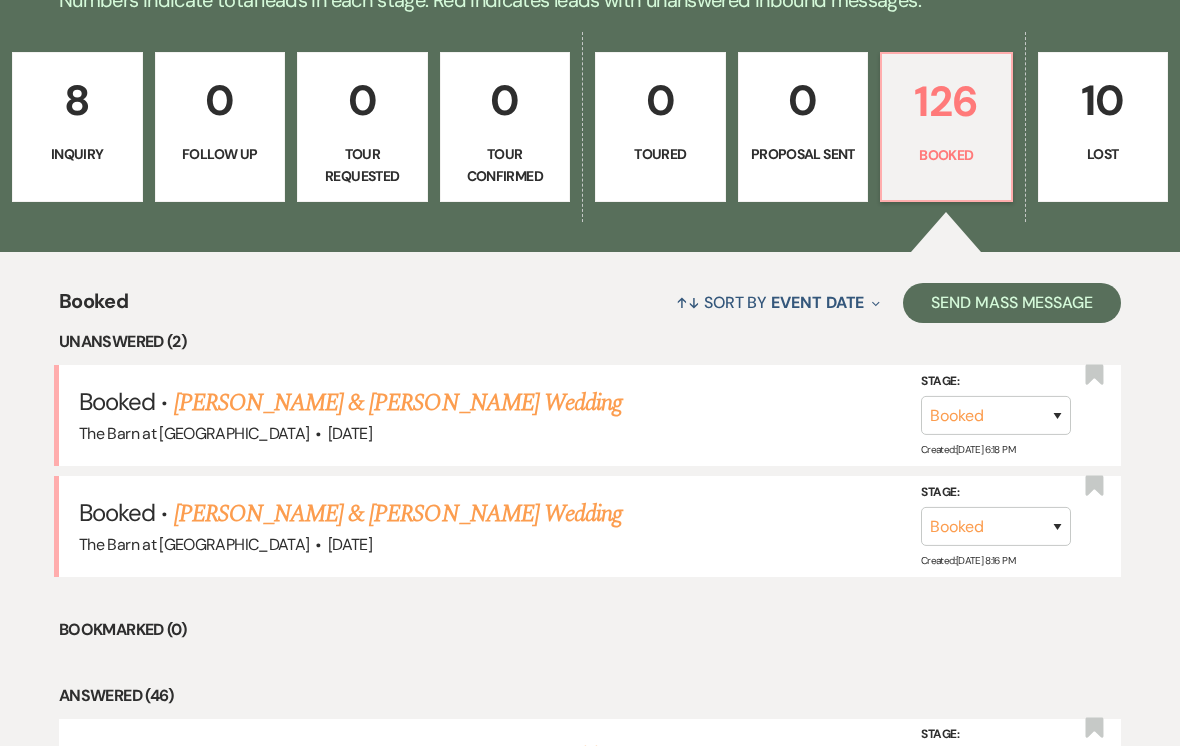scroll, scrollTop: 518, scrollLeft: 0, axis: vertical 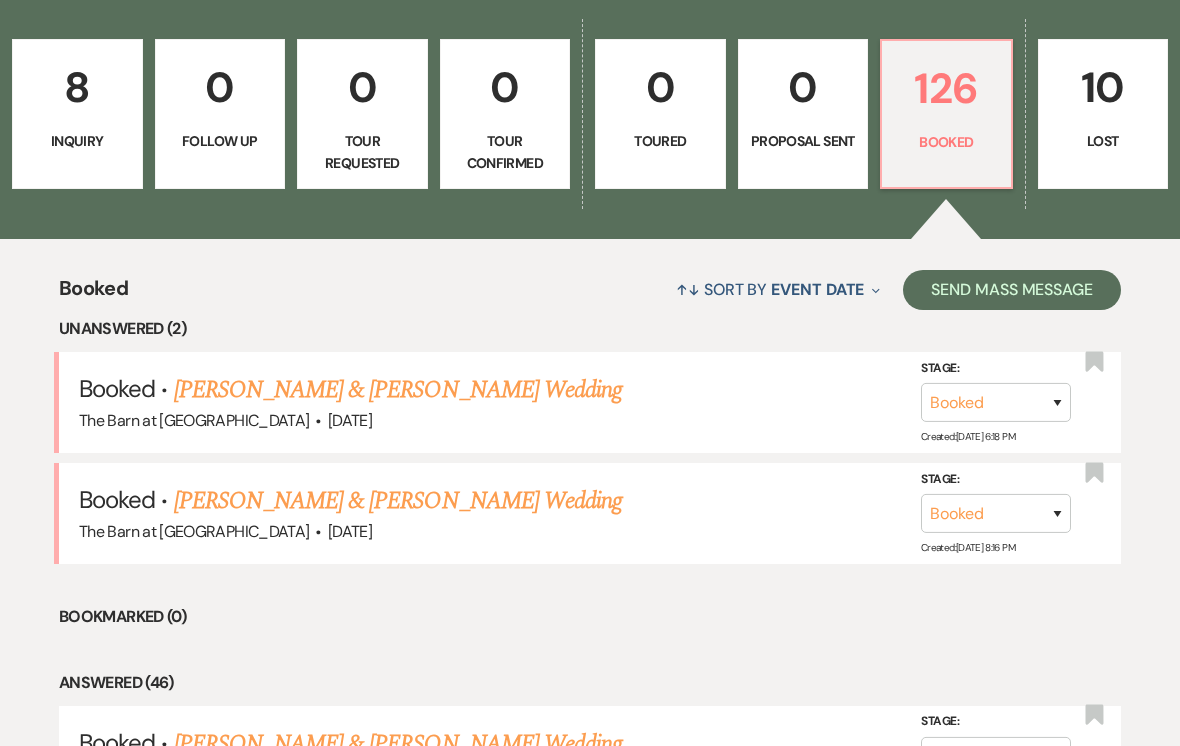 click on "Ashli Galupi & Marshall Carrington's Wedding" at bounding box center (398, 390) 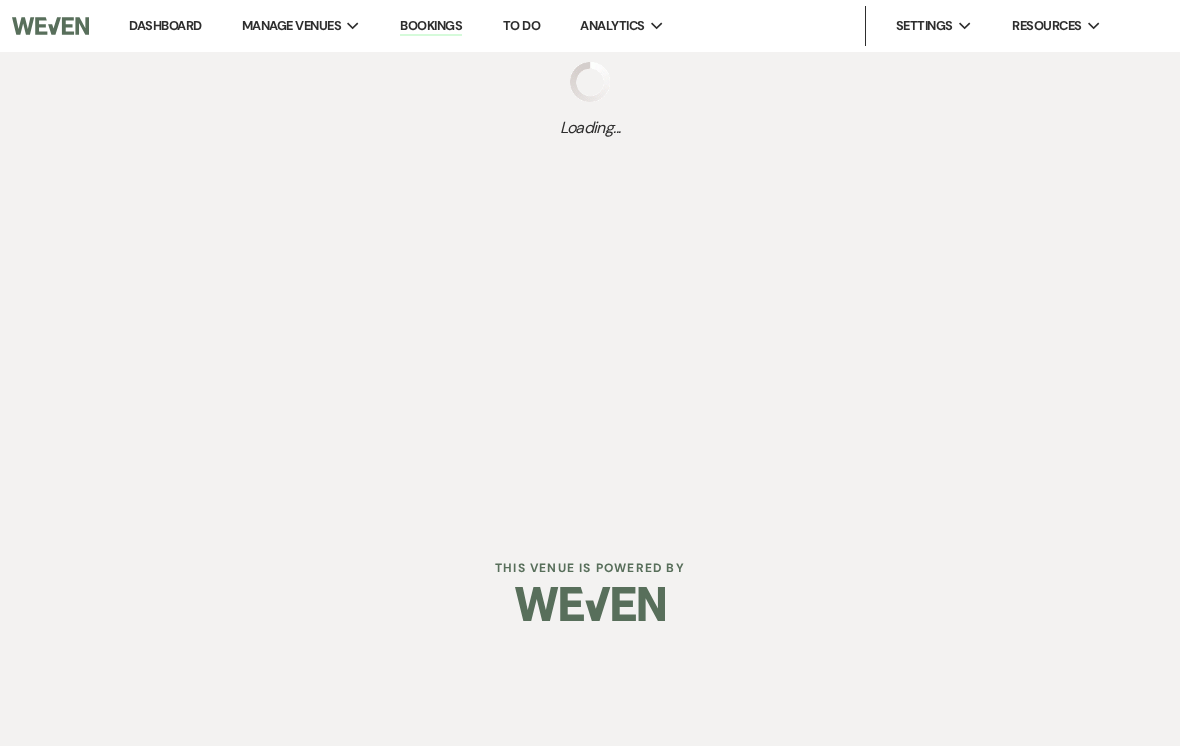 scroll, scrollTop: 0, scrollLeft: 0, axis: both 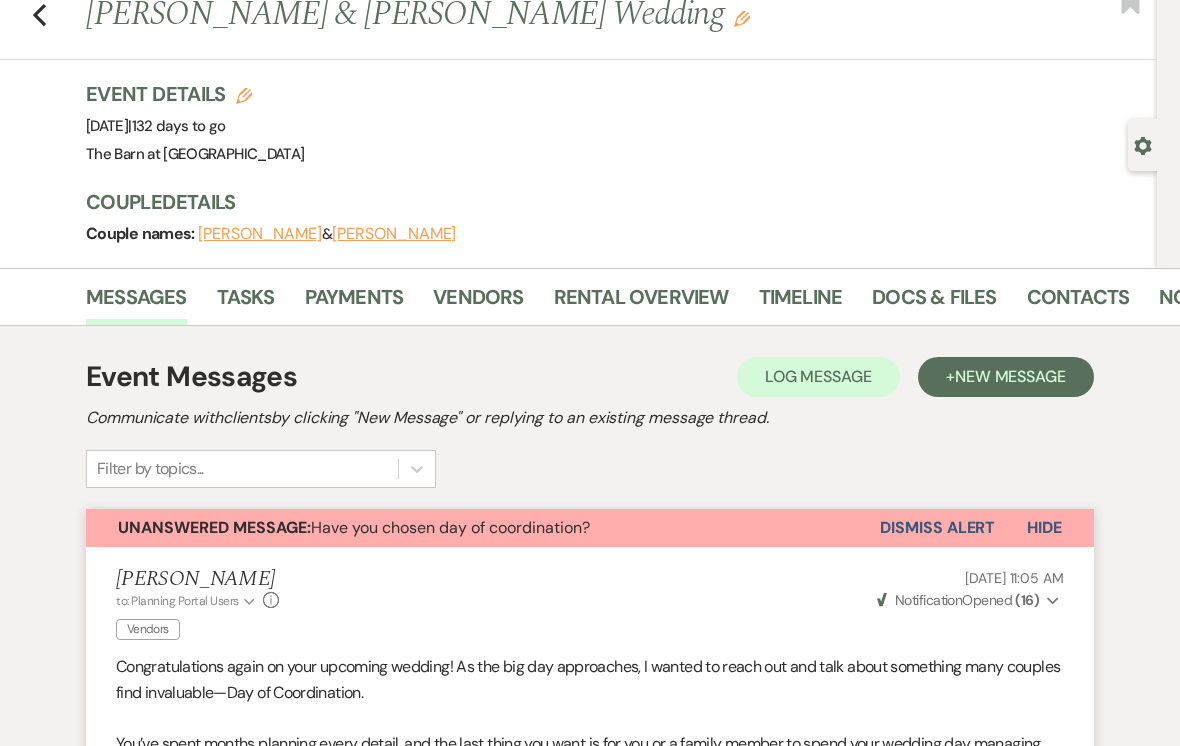 click on "Payments" at bounding box center (354, 303) 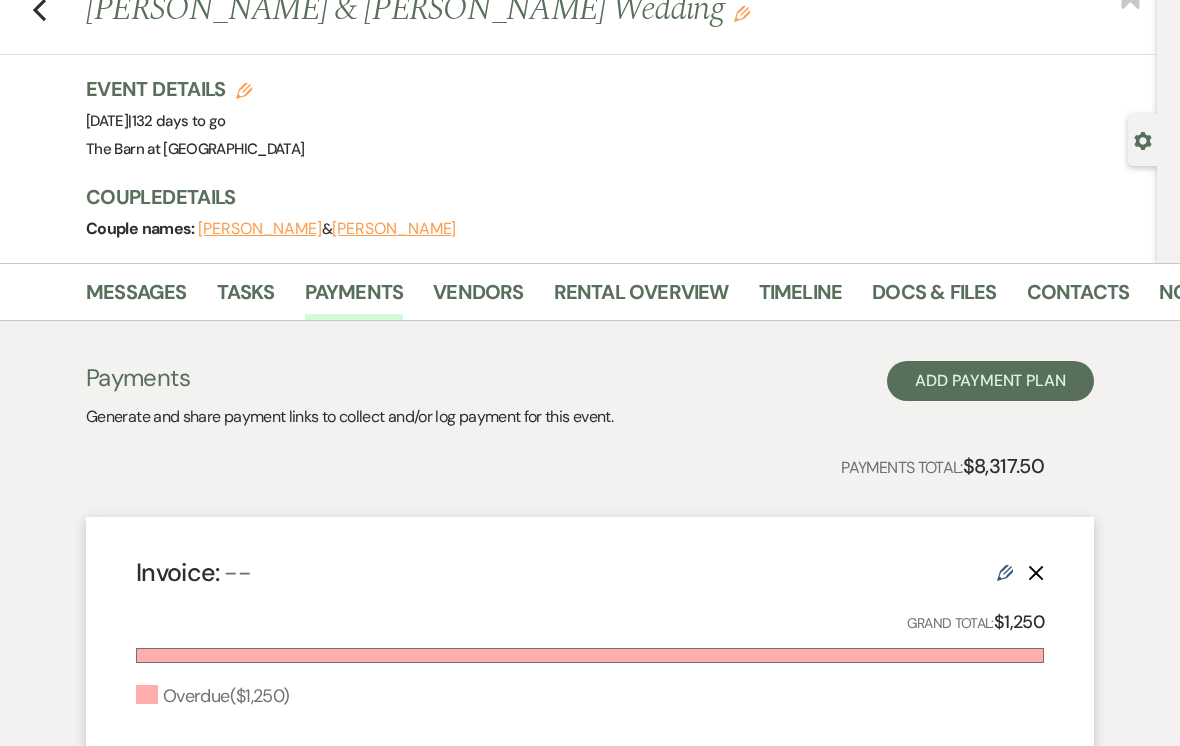 scroll, scrollTop: 0, scrollLeft: 0, axis: both 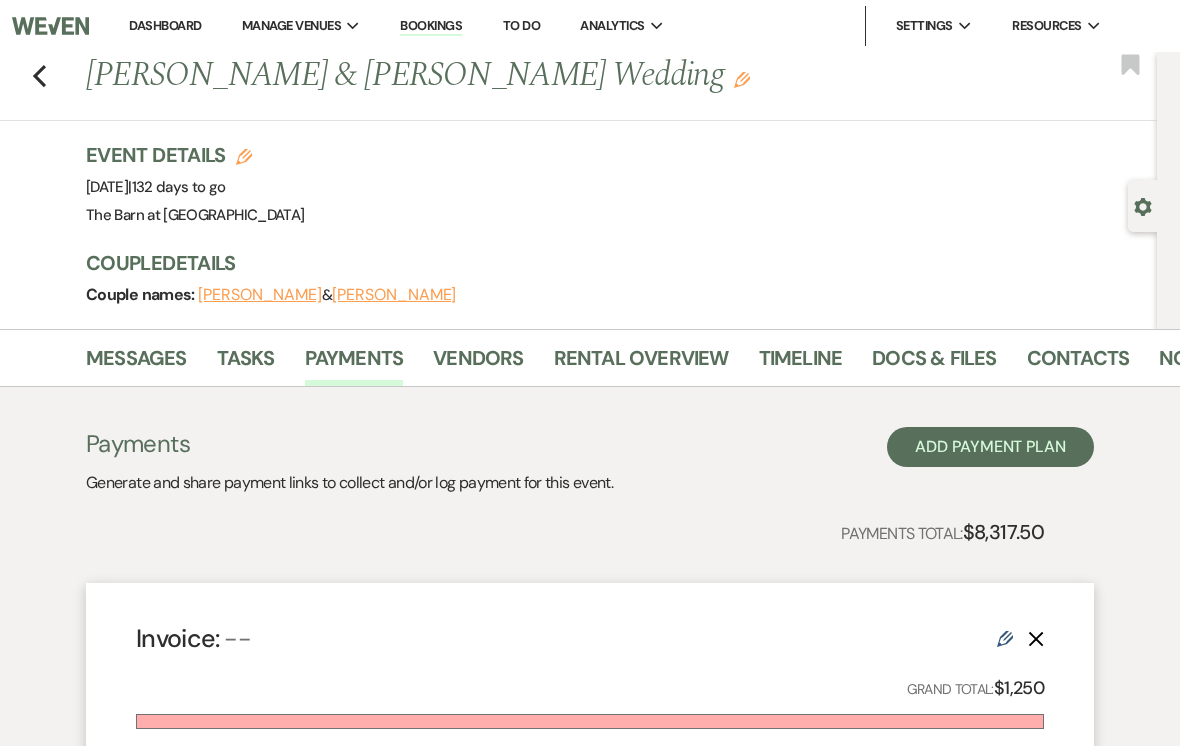 click on "Previous" 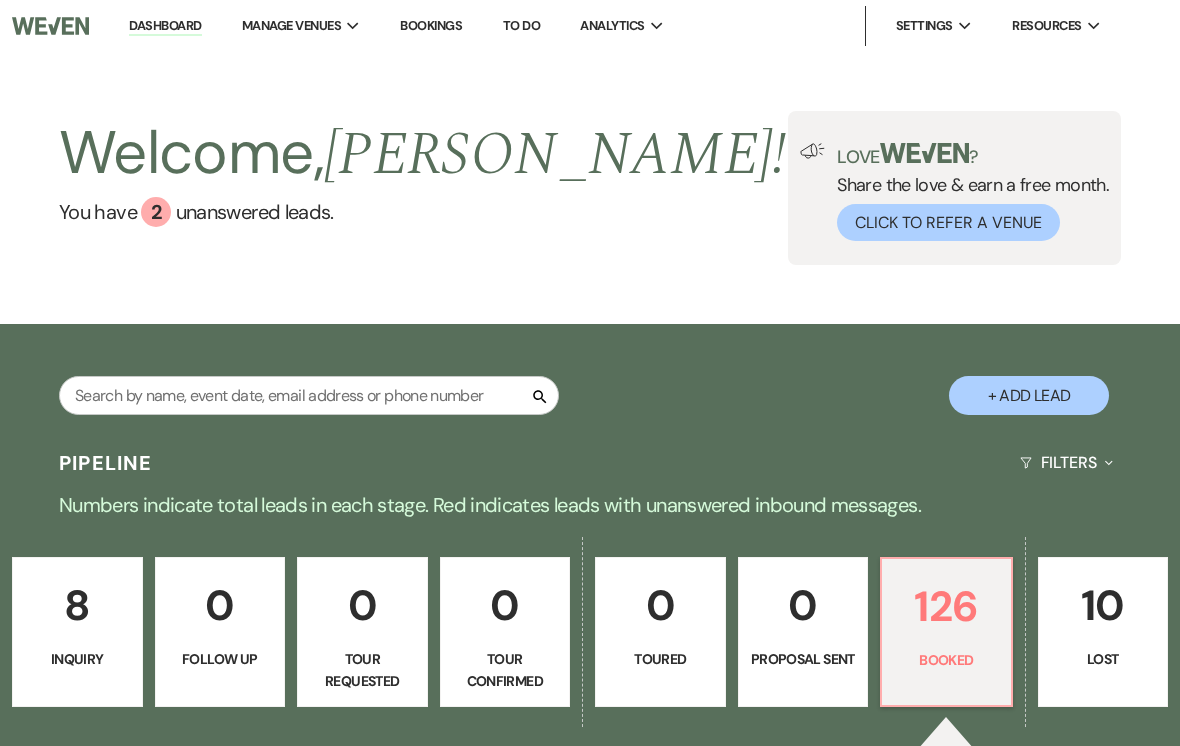 scroll, scrollTop: 549, scrollLeft: 0, axis: vertical 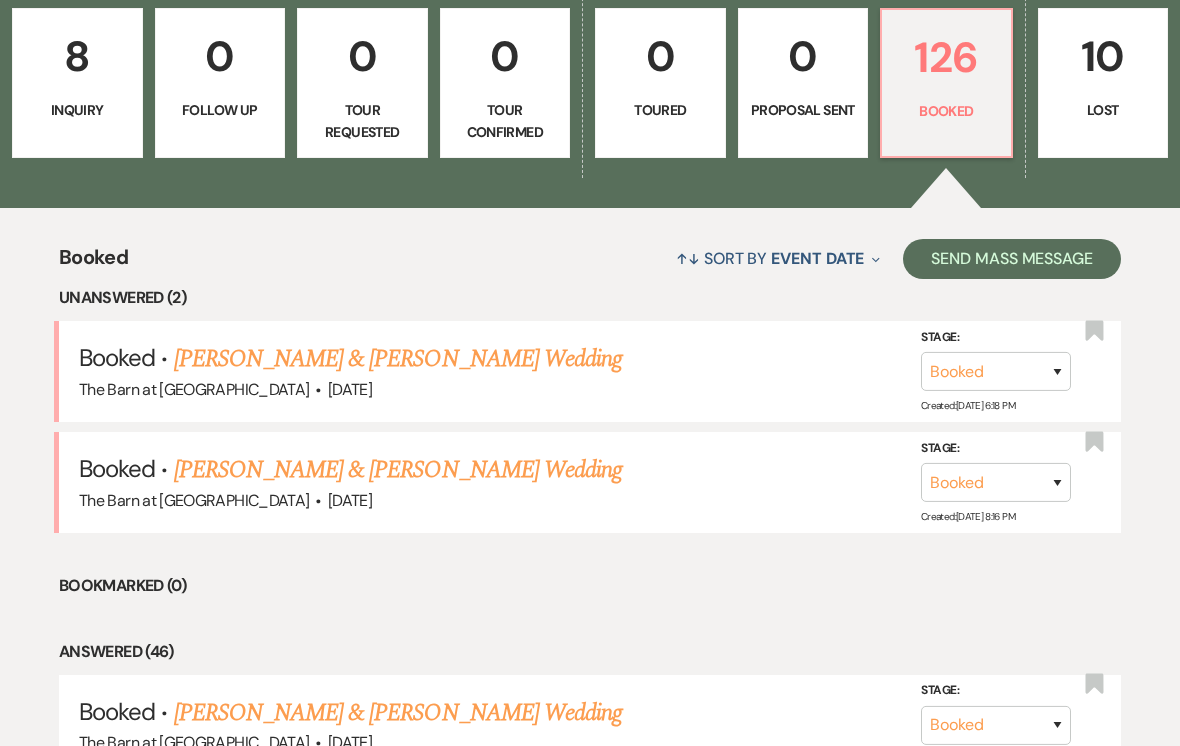 click on "Matthew Reed & Hannah Shipman's Wedding" at bounding box center (398, 470) 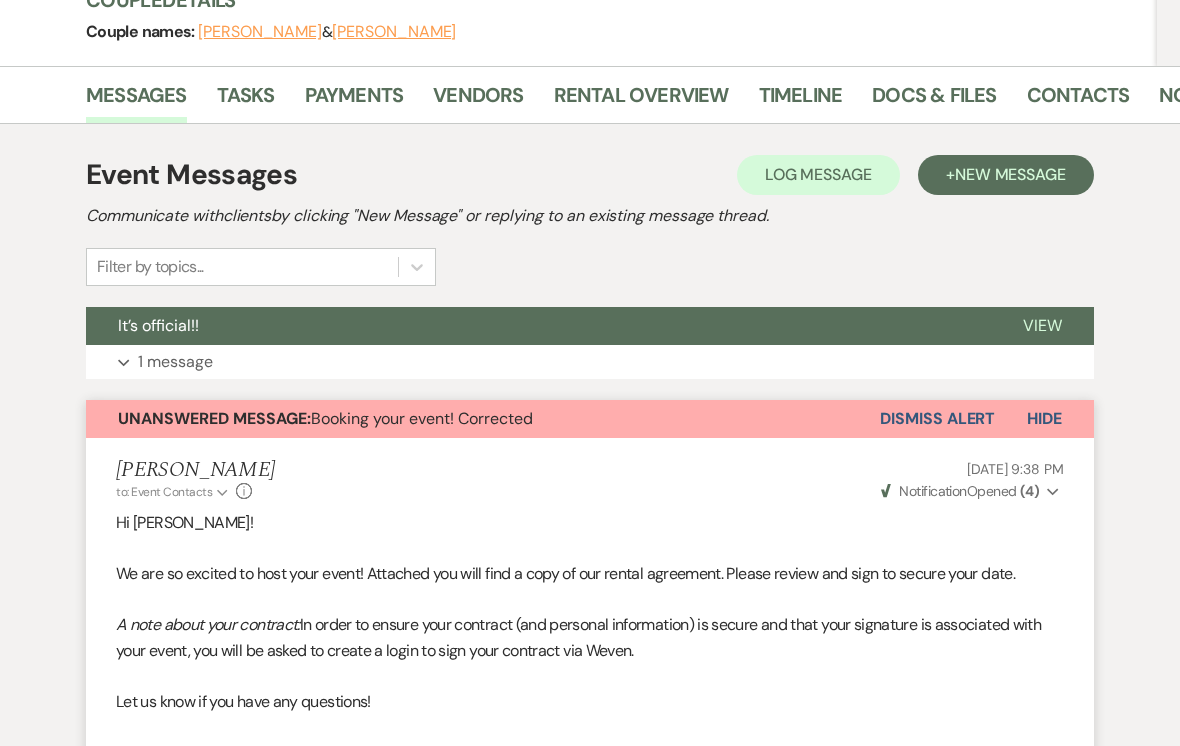 scroll, scrollTop: 255, scrollLeft: 0, axis: vertical 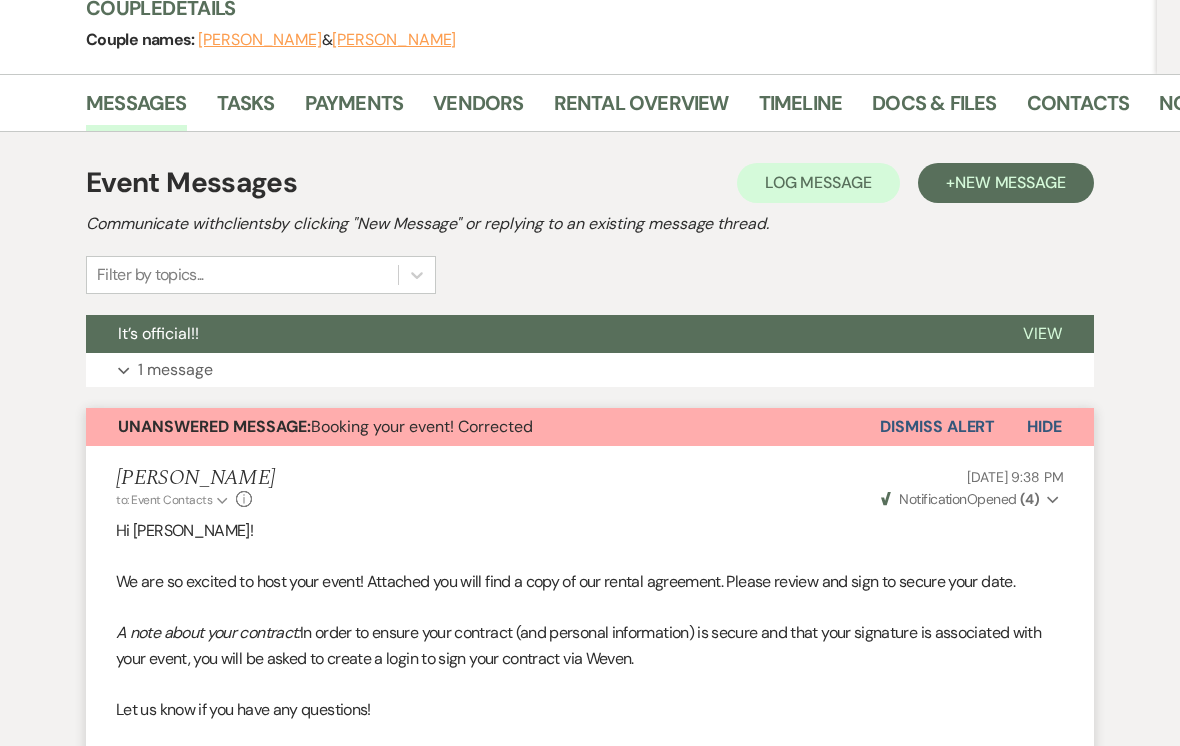 click on "Hide" at bounding box center [1044, 426] 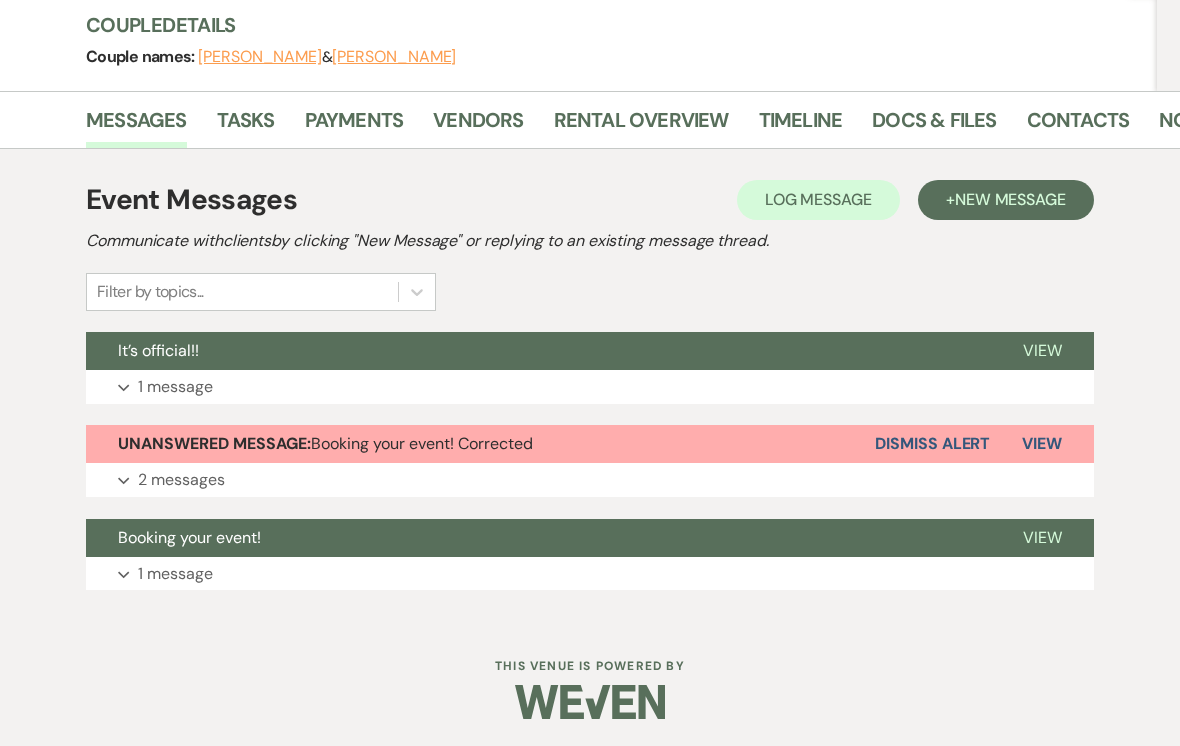 click on "Dismiss Alert" at bounding box center (932, 444) 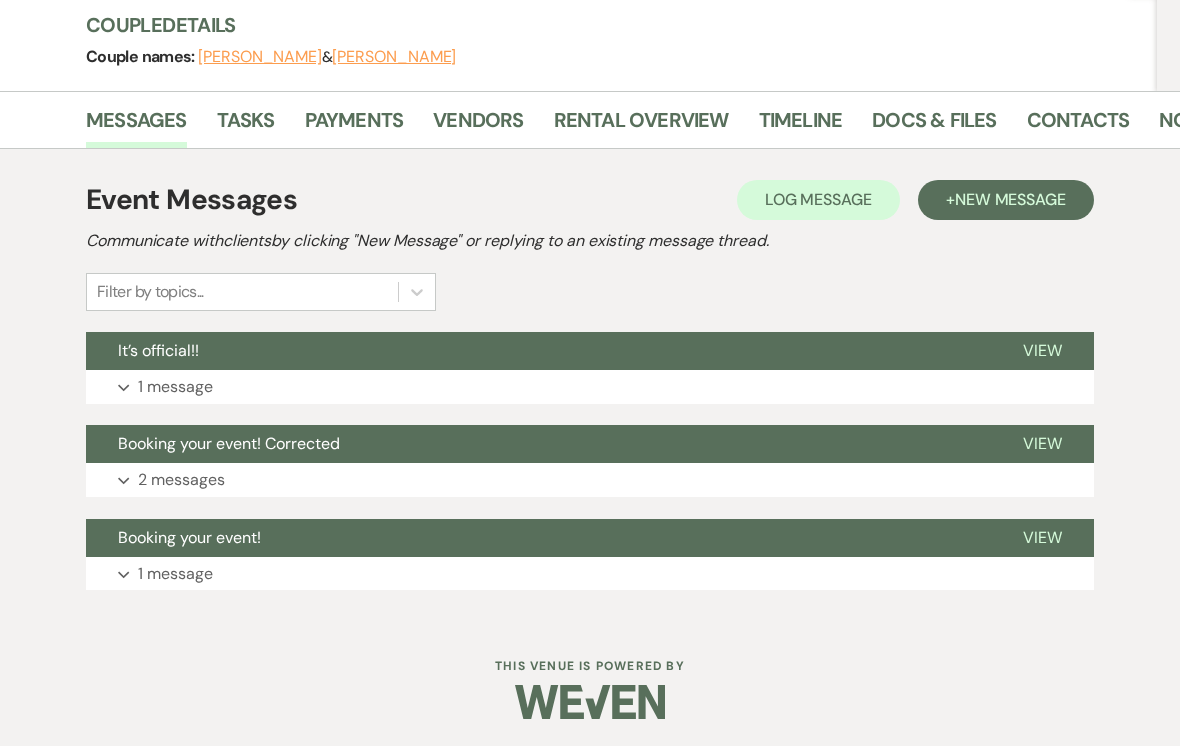 click on "New Message" at bounding box center [1010, 199] 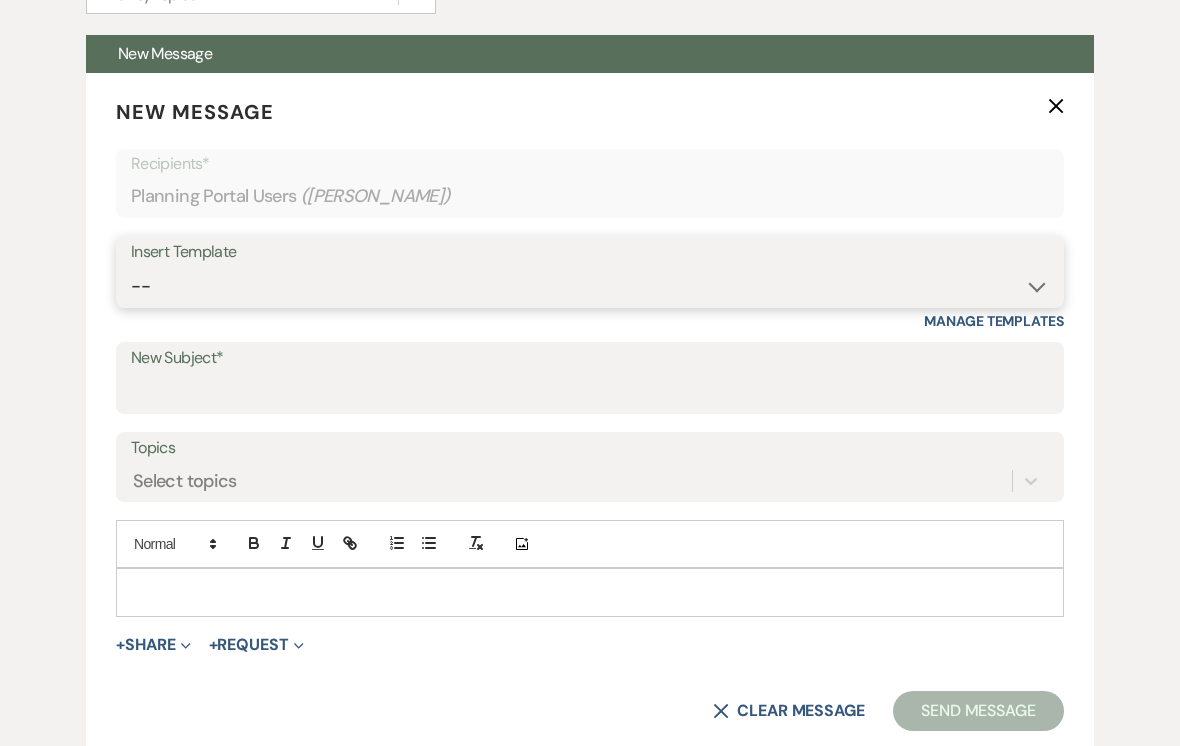 click on "-- Weven Planning Portal Introduction (Booked Events) Initial Inquiry Response Tour Request Response Follow Up Contract (Pre-Booked Leads) Copy of Weven Planning Portal Introduction (Booked Events) Copy of Initial Inquiry Response Copy of Tour Request Response Copy of Follow Up Copy of Contract (Pre-Booked Leads) Day of Coordination Package Thank you for booking our In House Coordinator!" at bounding box center [590, 287] 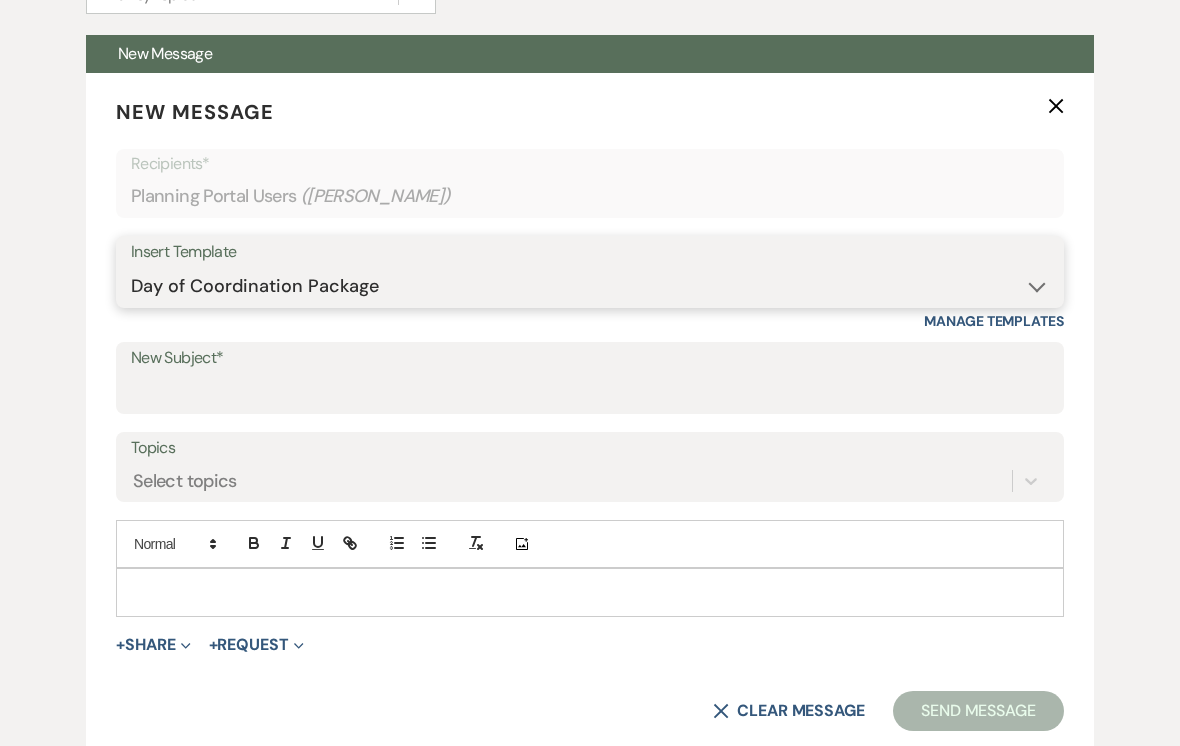 type on "Have you chosen day of coordination?" 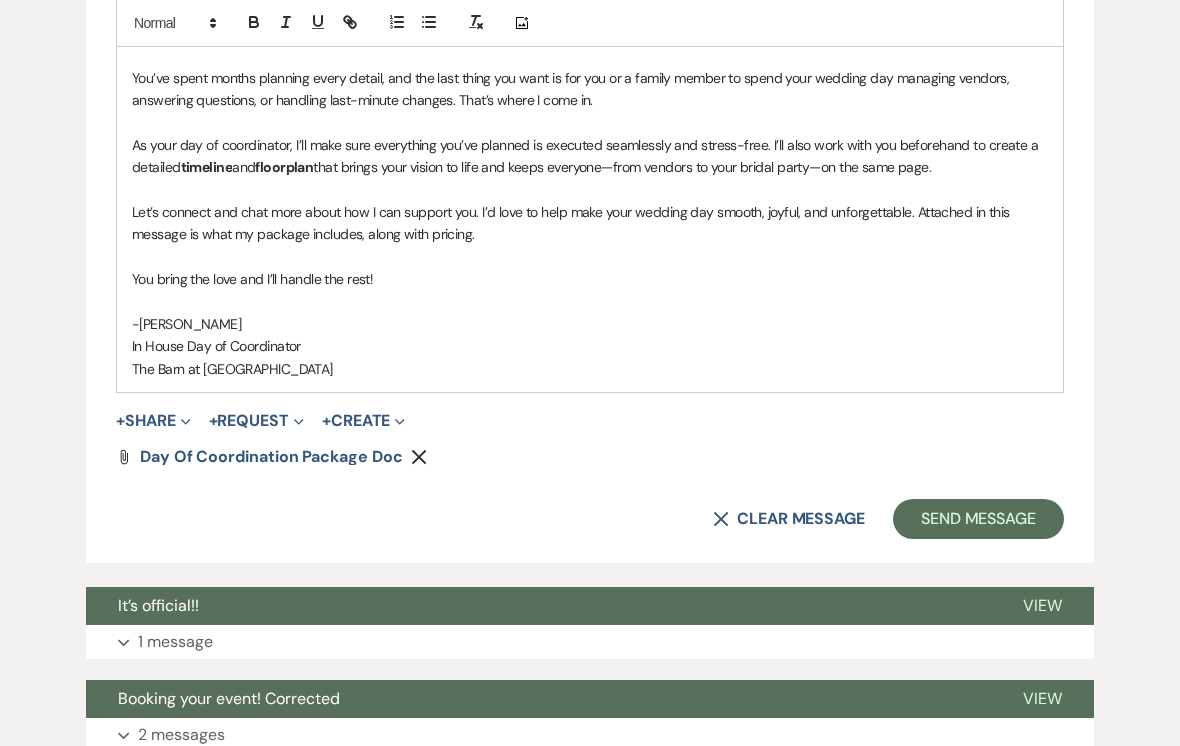 scroll, scrollTop: 1123, scrollLeft: 0, axis: vertical 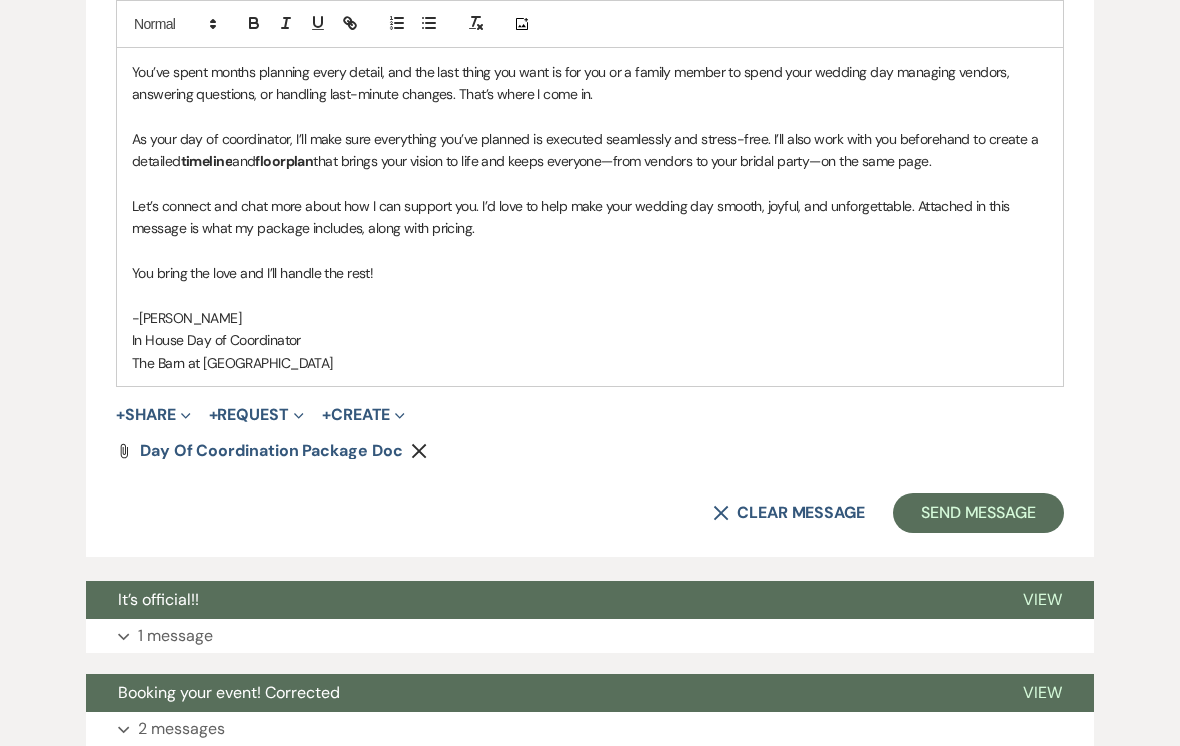 click on "Send Message" at bounding box center [978, 513] 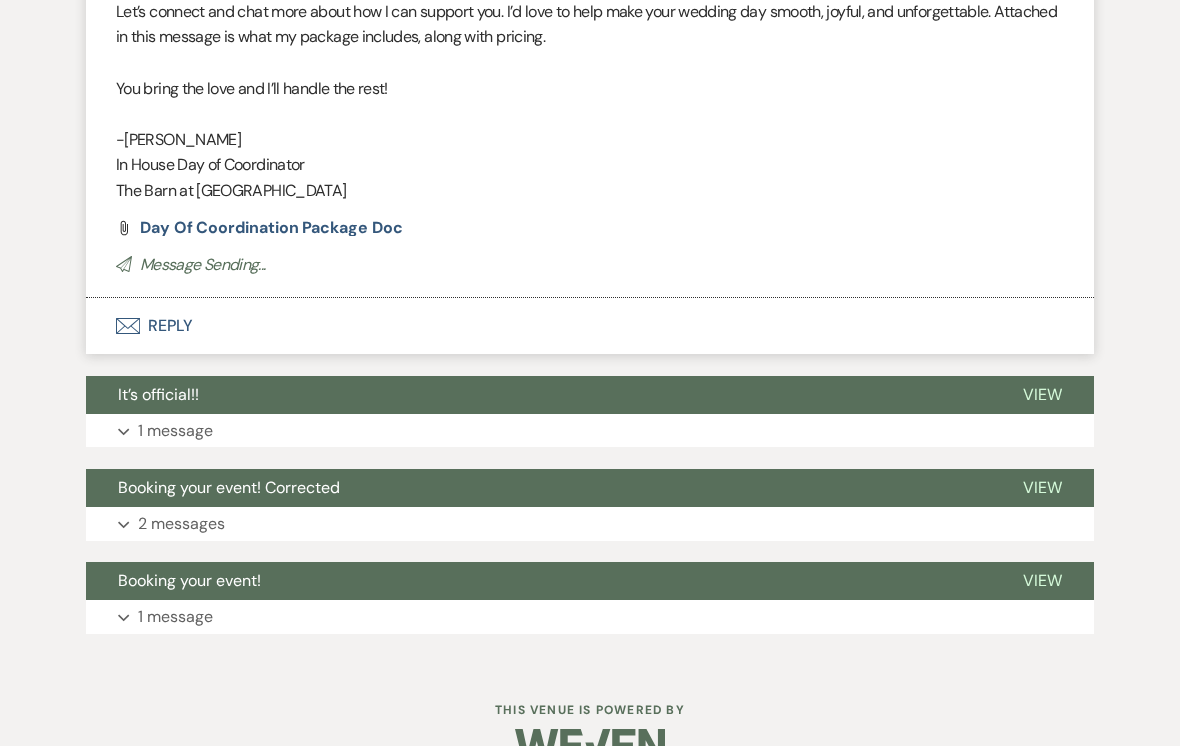 scroll, scrollTop: 911, scrollLeft: 0, axis: vertical 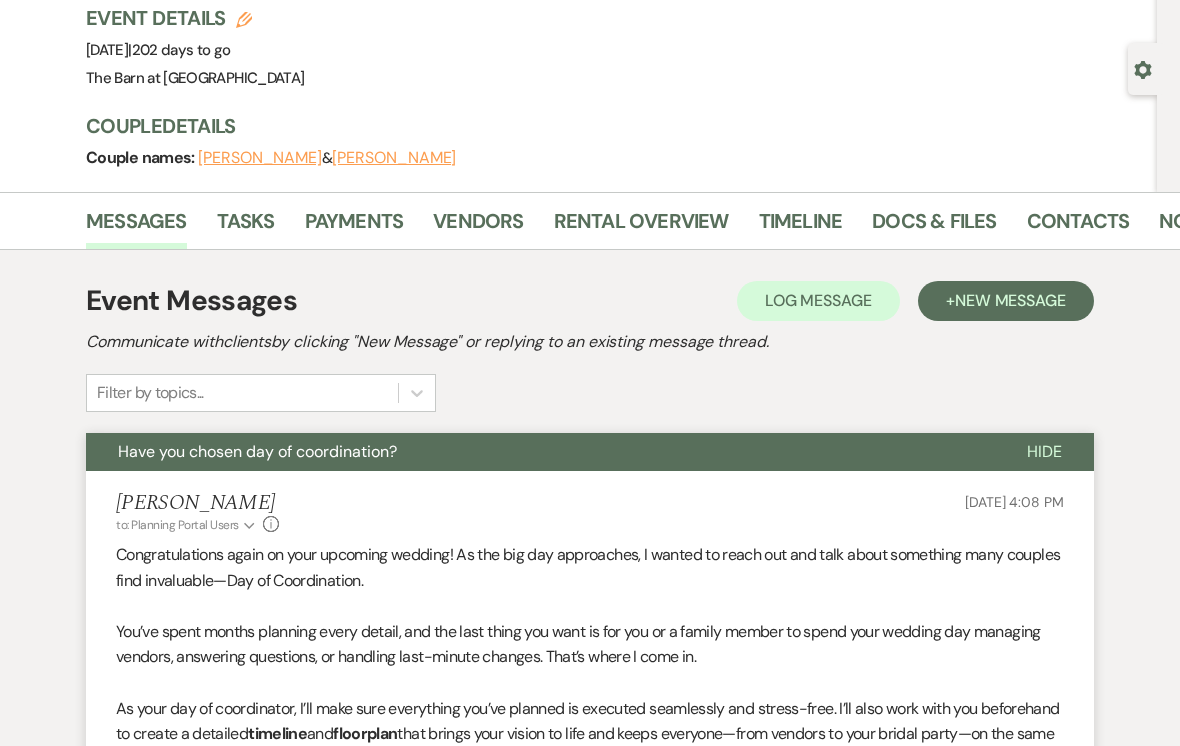 click on "Hide" at bounding box center (1044, 452) 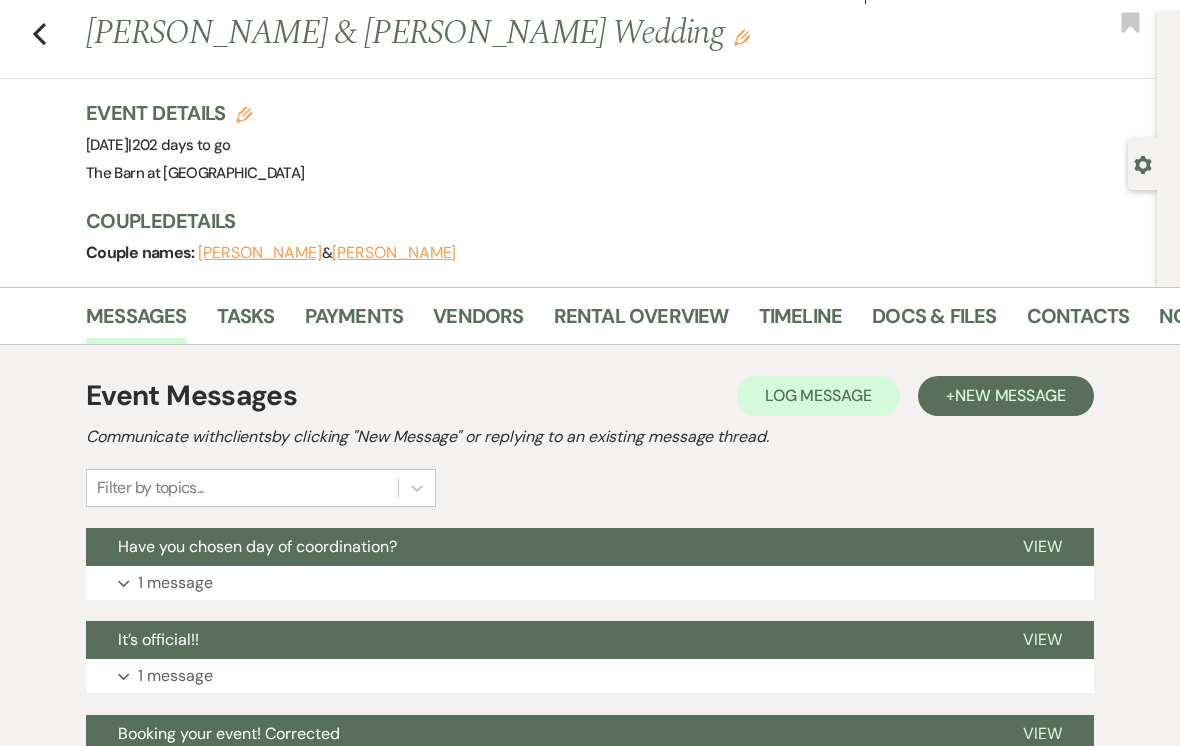 scroll, scrollTop: 0, scrollLeft: 0, axis: both 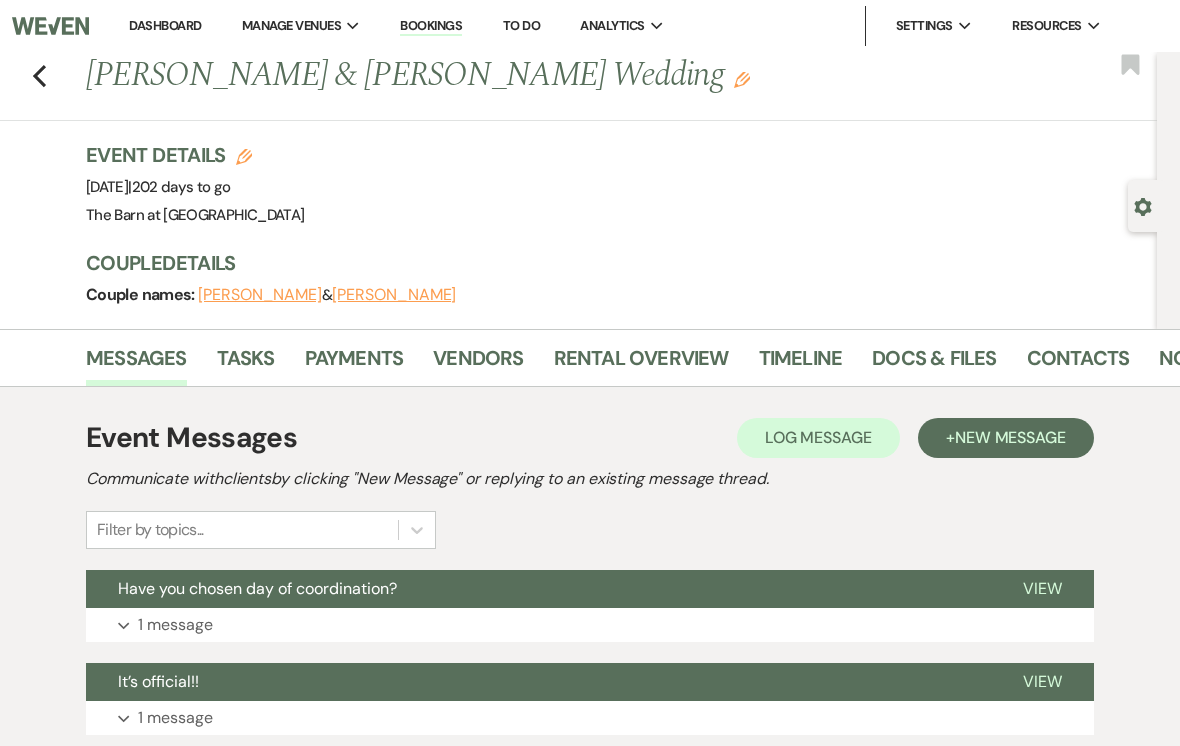 click on "Previous" 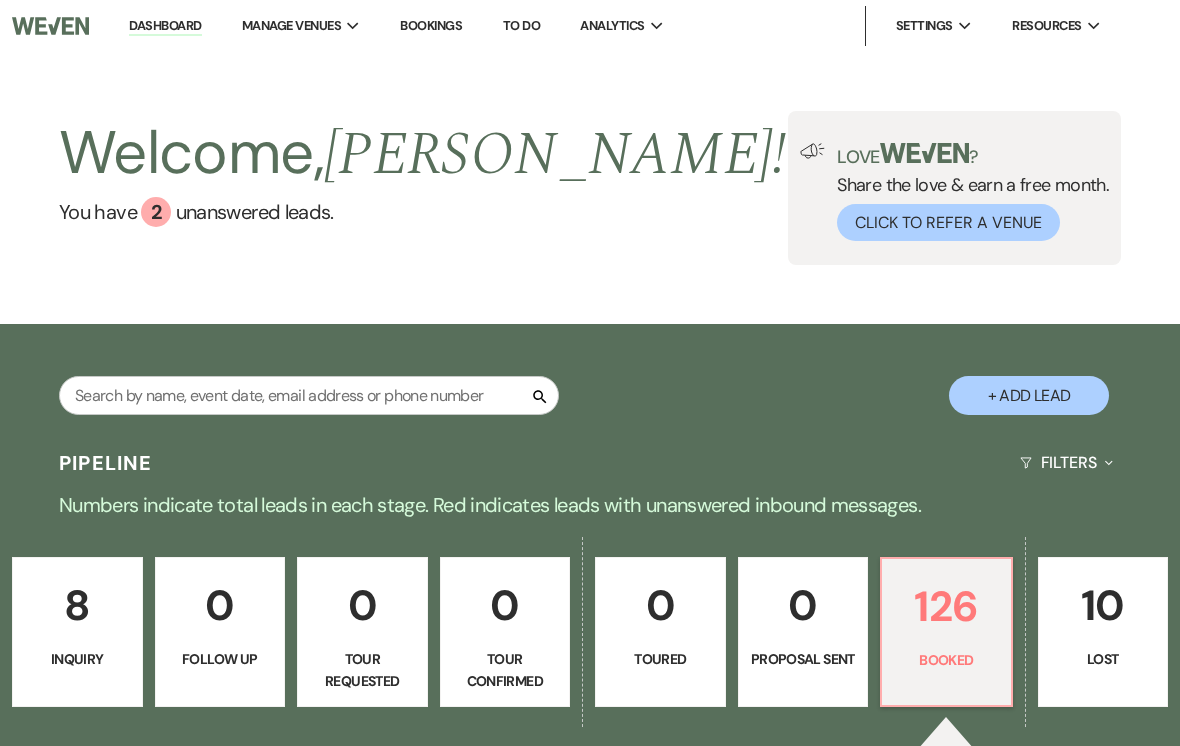 scroll, scrollTop: 549, scrollLeft: 0, axis: vertical 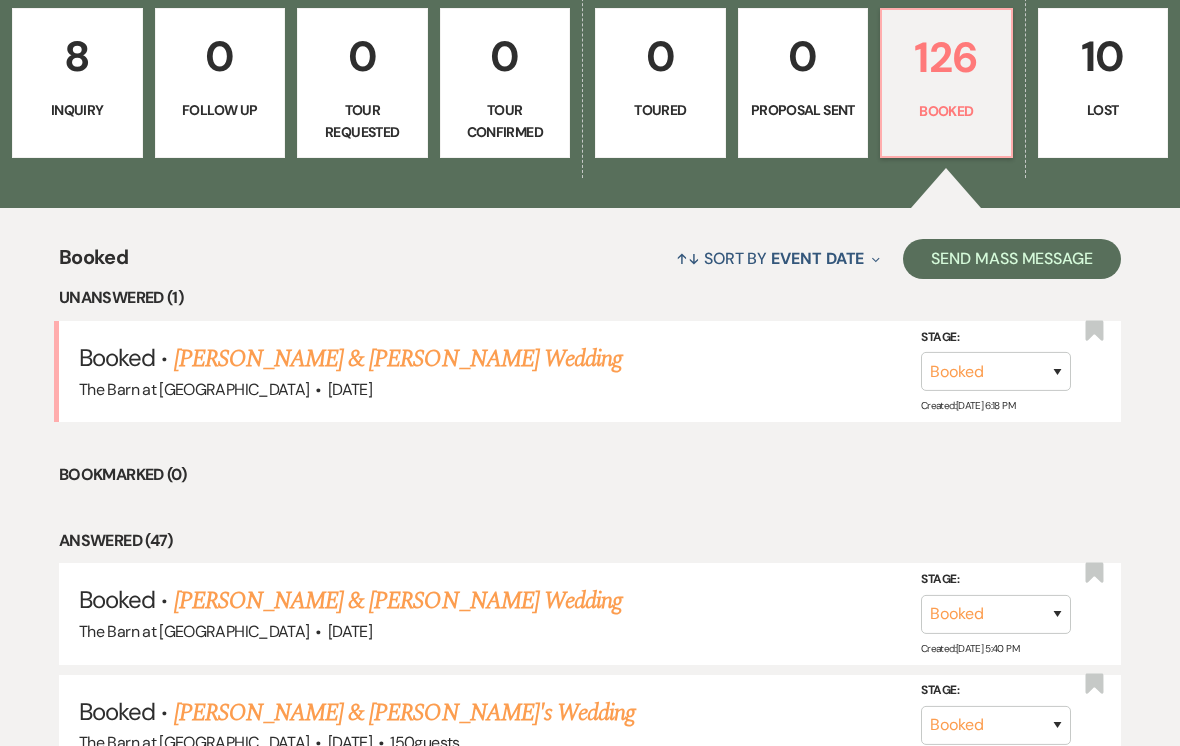 click on "Ashli Galupi & Marshall Carrington's Wedding" at bounding box center [398, 359] 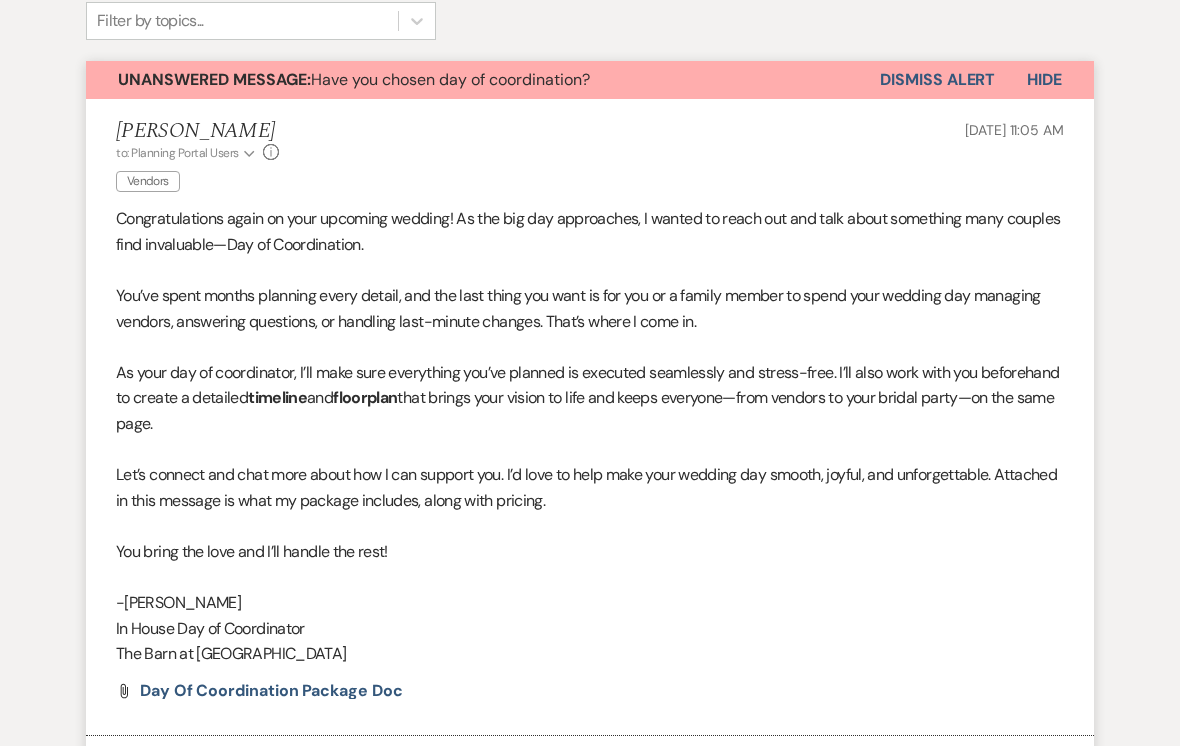 scroll, scrollTop: 145, scrollLeft: 0, axis: vertical 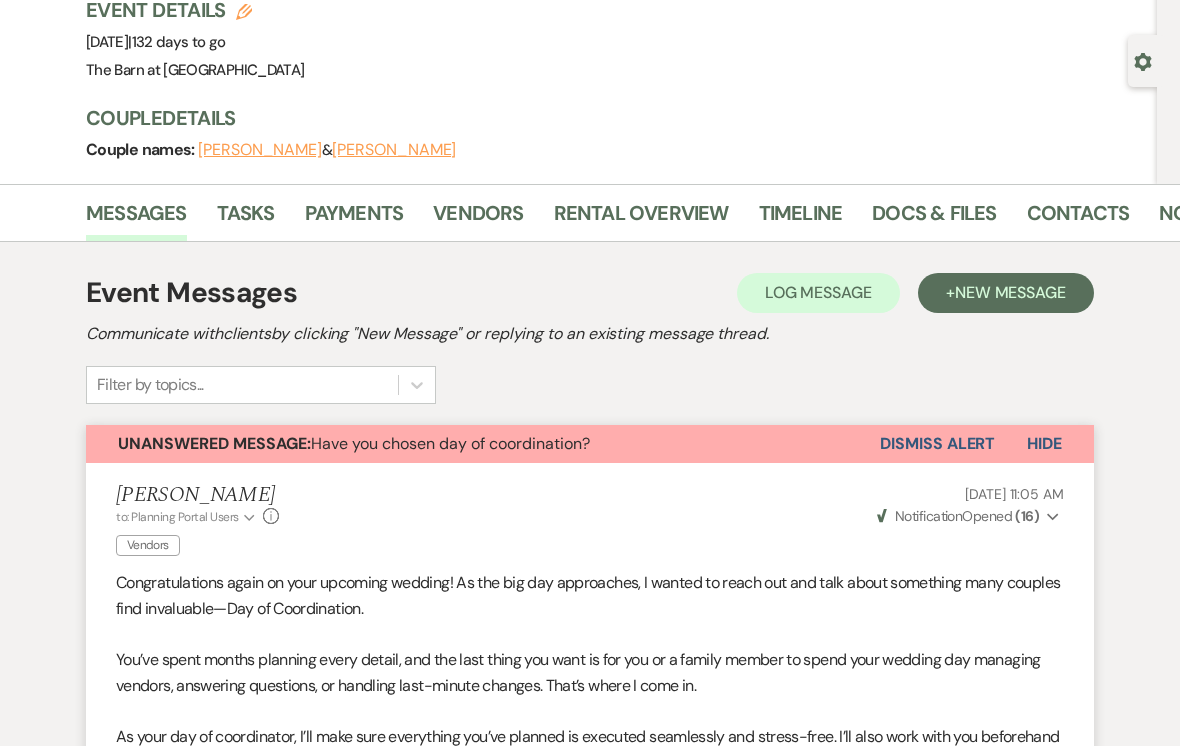 click on "Dismiss Alert" at bounding box center [937, 444] 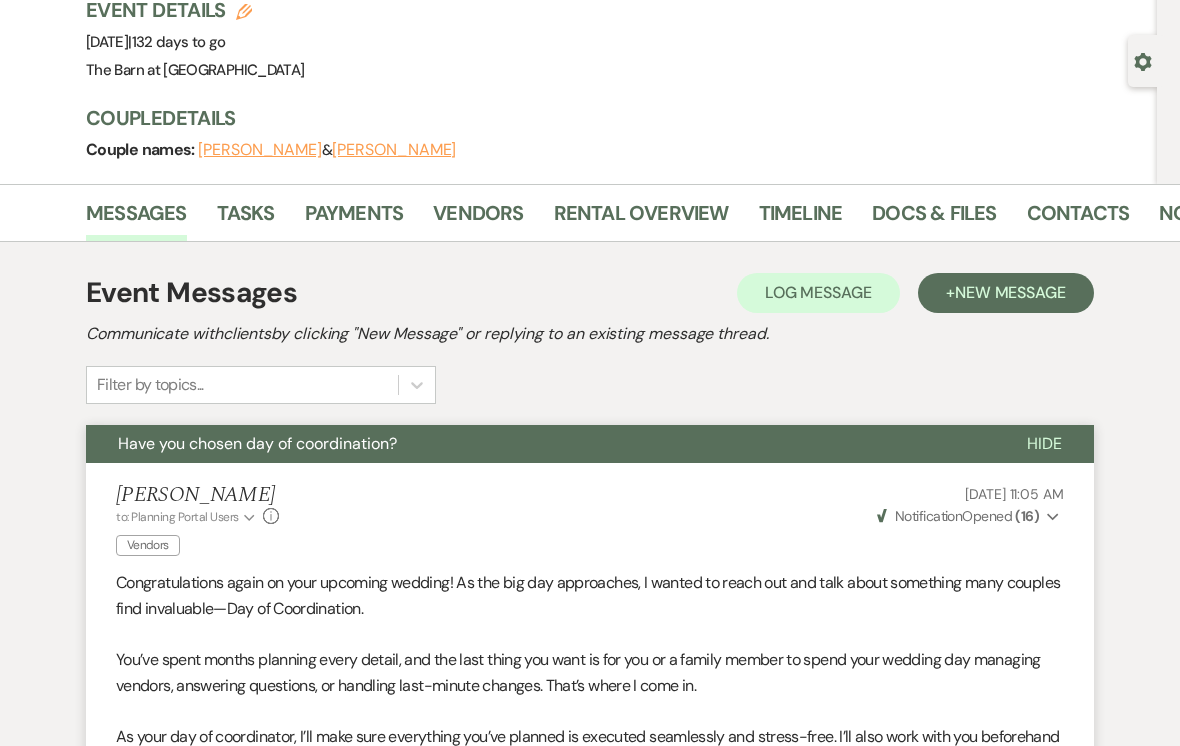 scroll, scrollTop: 0, scrollLeft: 0, axis: both 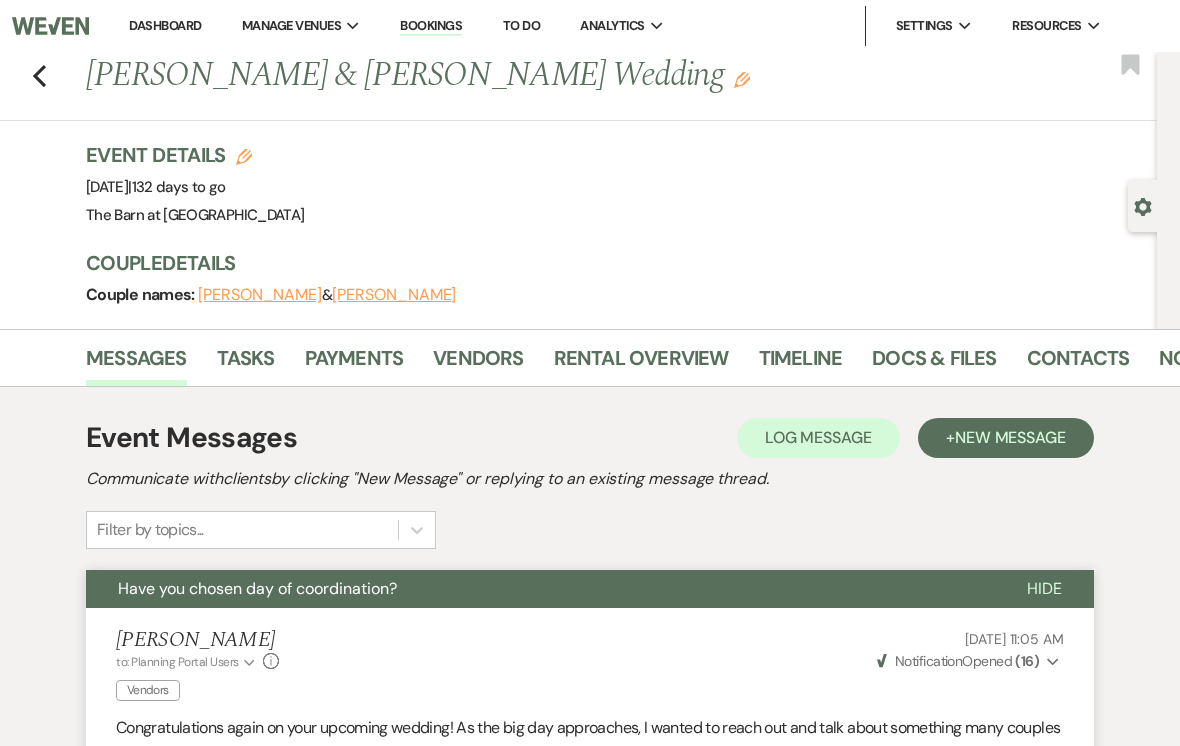 click on "Previous Ashli Galupi & Marshall Carrington's Wedding Edit Bookmark" at bounding box center (573, 86) 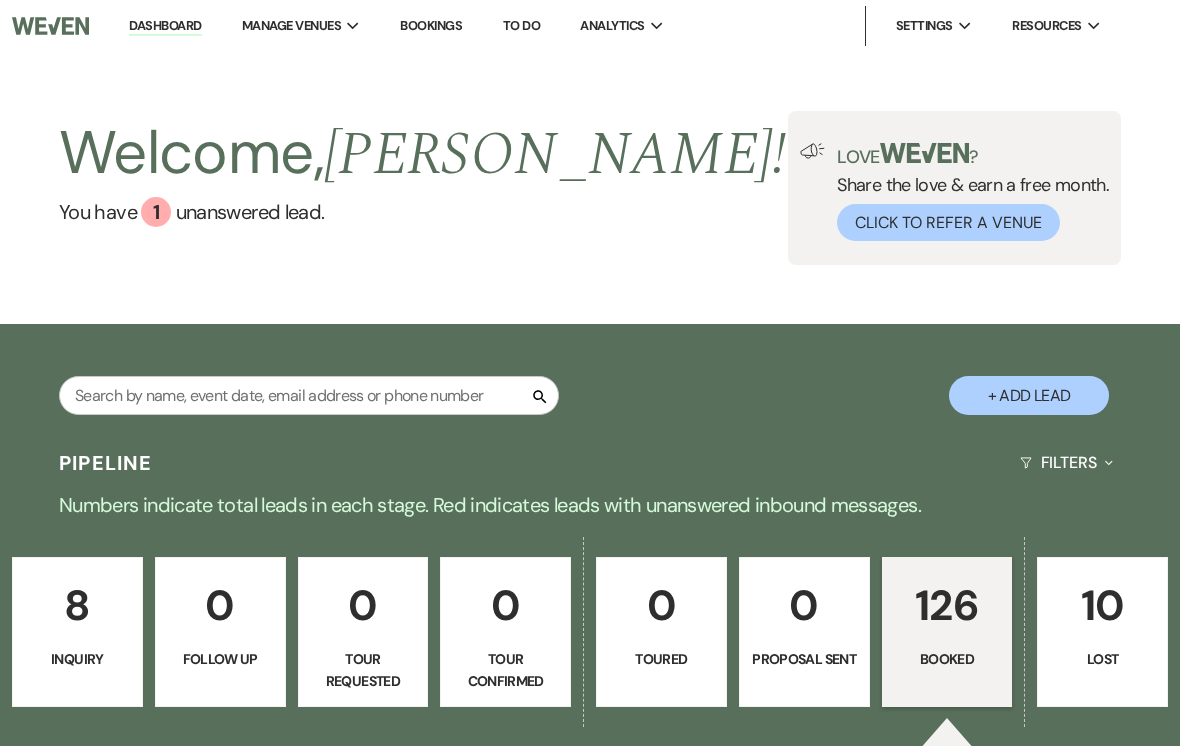 scroll, scrollTop: 549, scrollLeft: 0, axis: vertical 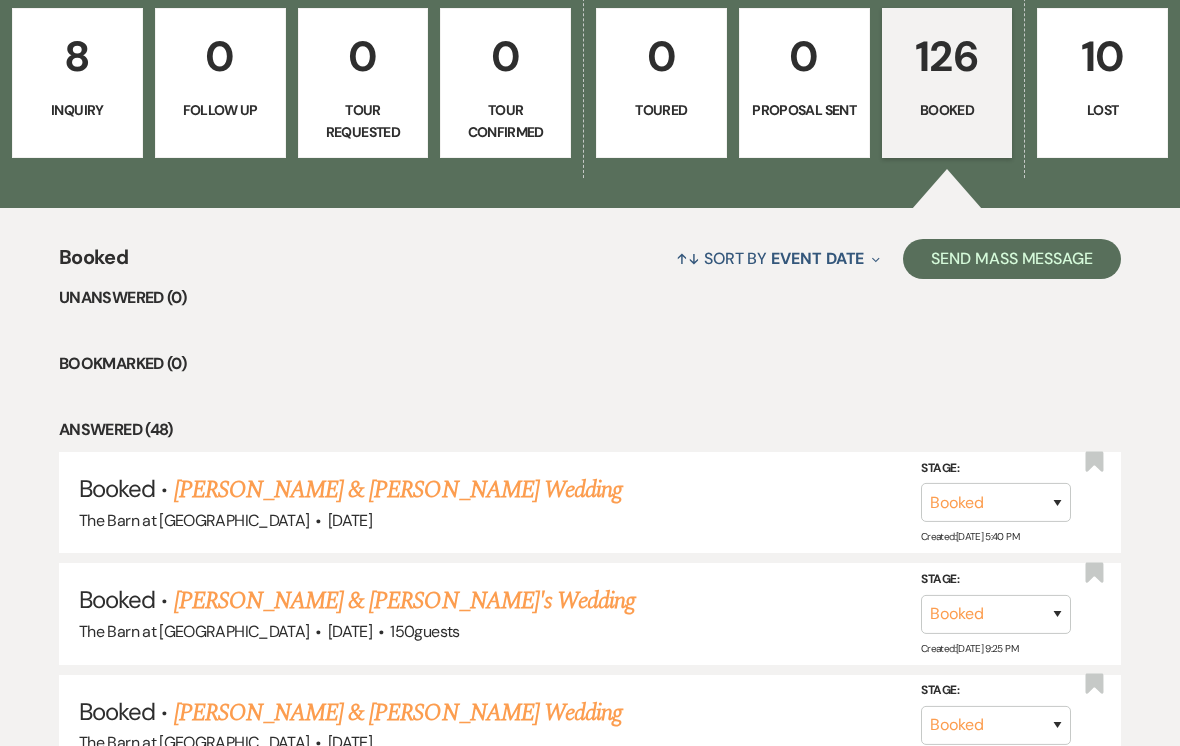 click on "↑↓ Sort By   Event Date Expand" at bounding box center (778, 258) 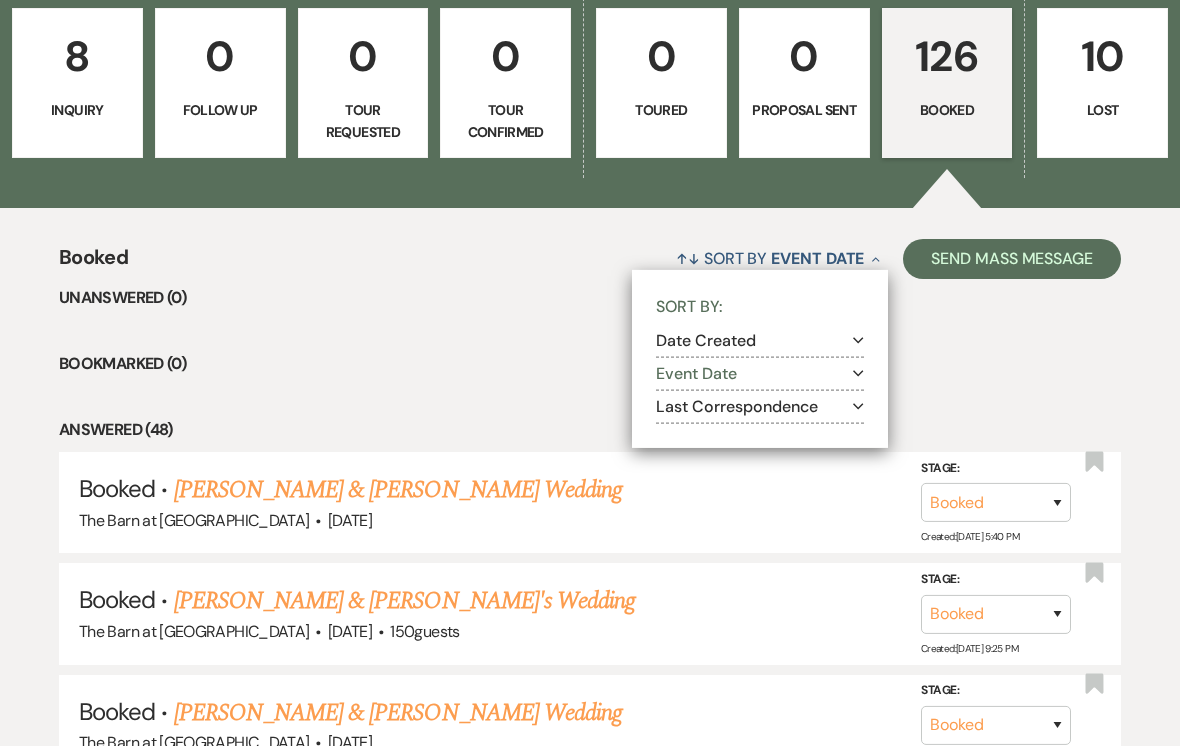 click on "Date Created Expand" at bounding box center (760, 341) 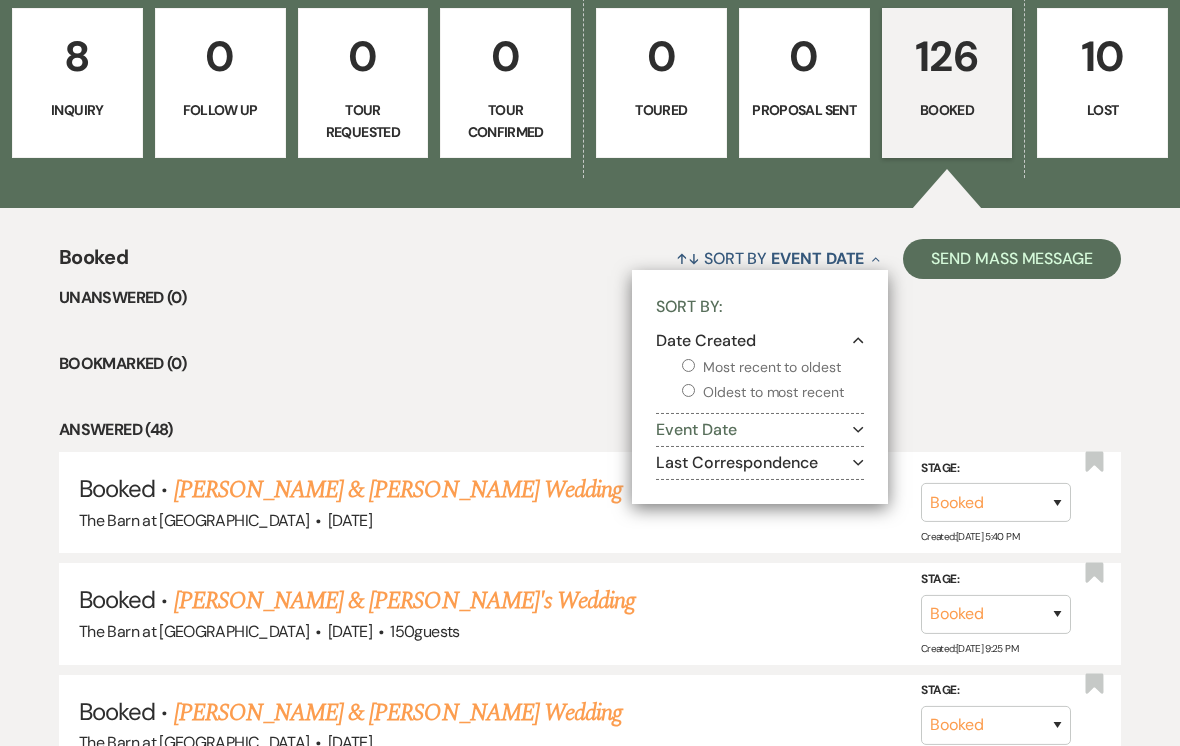 click on "Most recent to oldest" at bounding box center (773, 367) 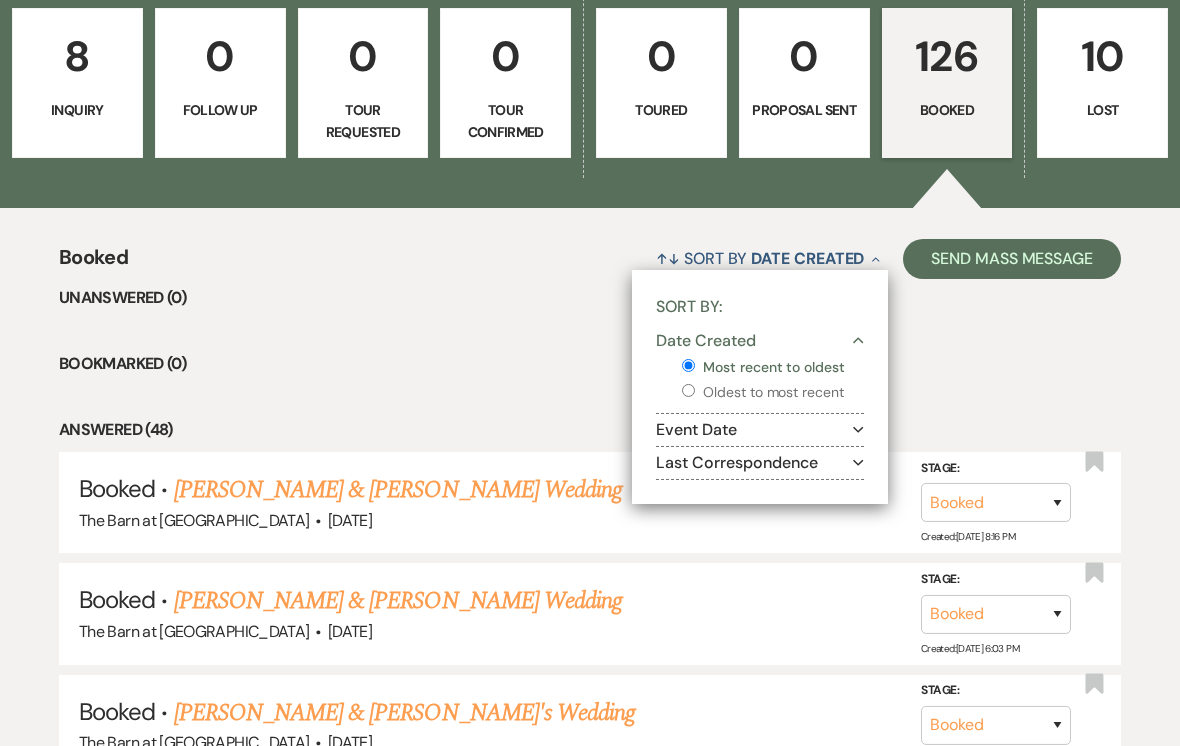 click on "Bookmarked (0)" at bounding box center (590, 364) 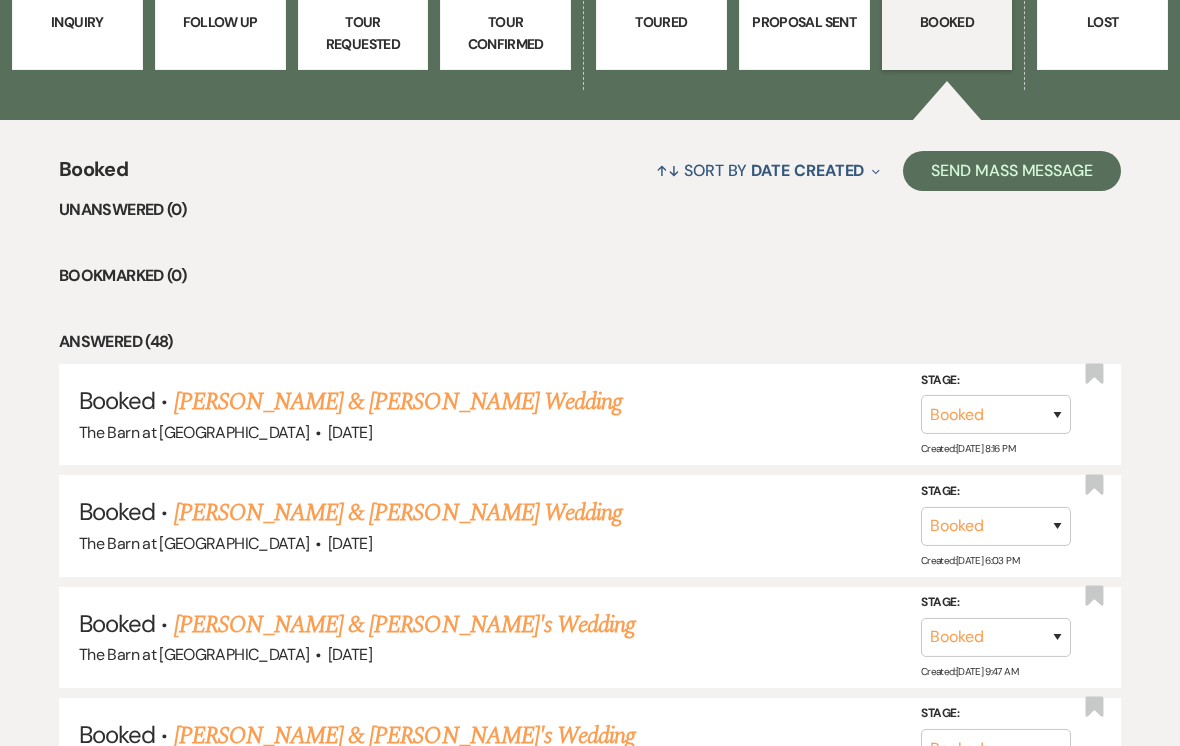 scroll, scrollTop: 641, scrollLeft: 0, axis: vertical 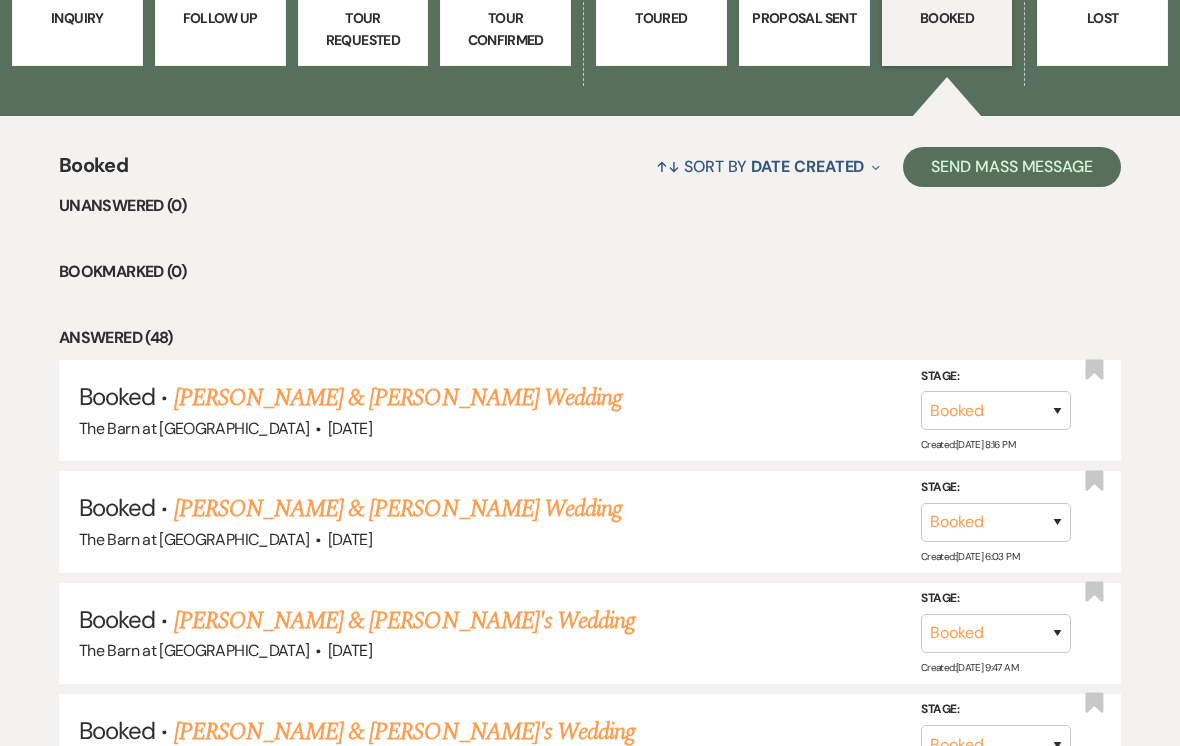 click on "Ashley Jacobson & Justin Morris's Wedding" at bounding box center [398, 509] 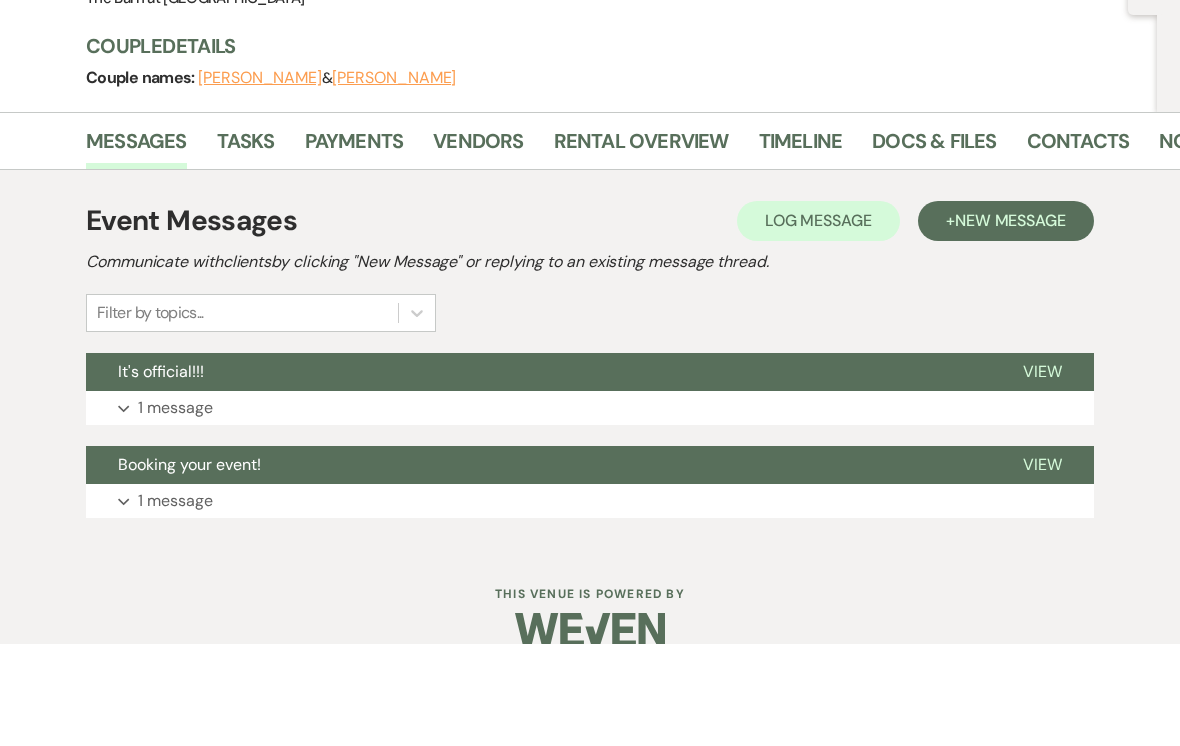 scroll, scrollTop: 114, scrollLeft: 0, axis: vertical 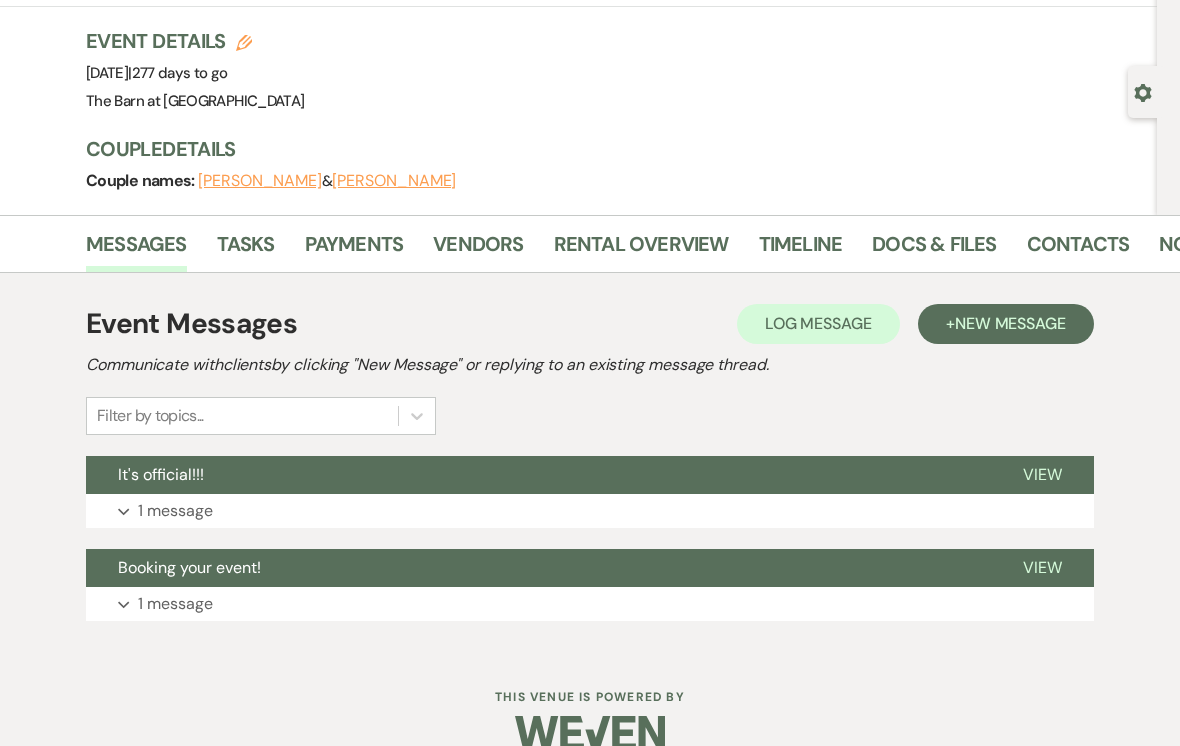 click on "Vendors" at bounding box center (478, 250) 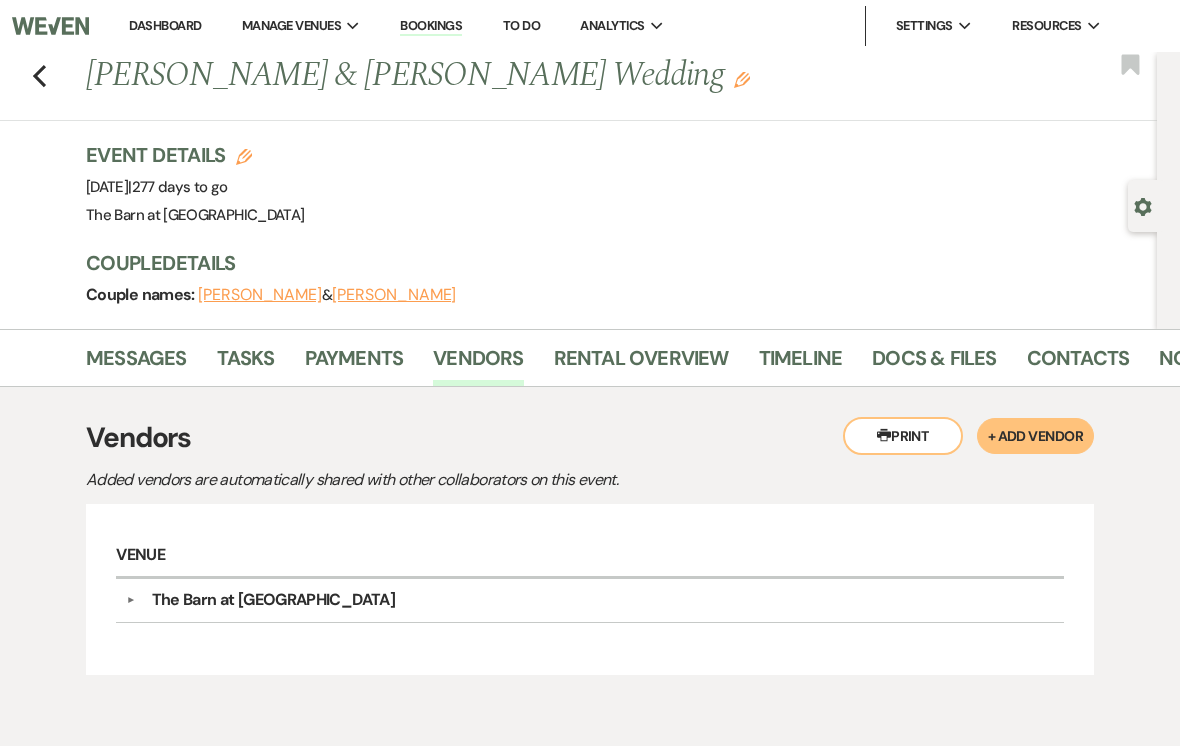 click on "Messages" at bounding box center (136, 364) 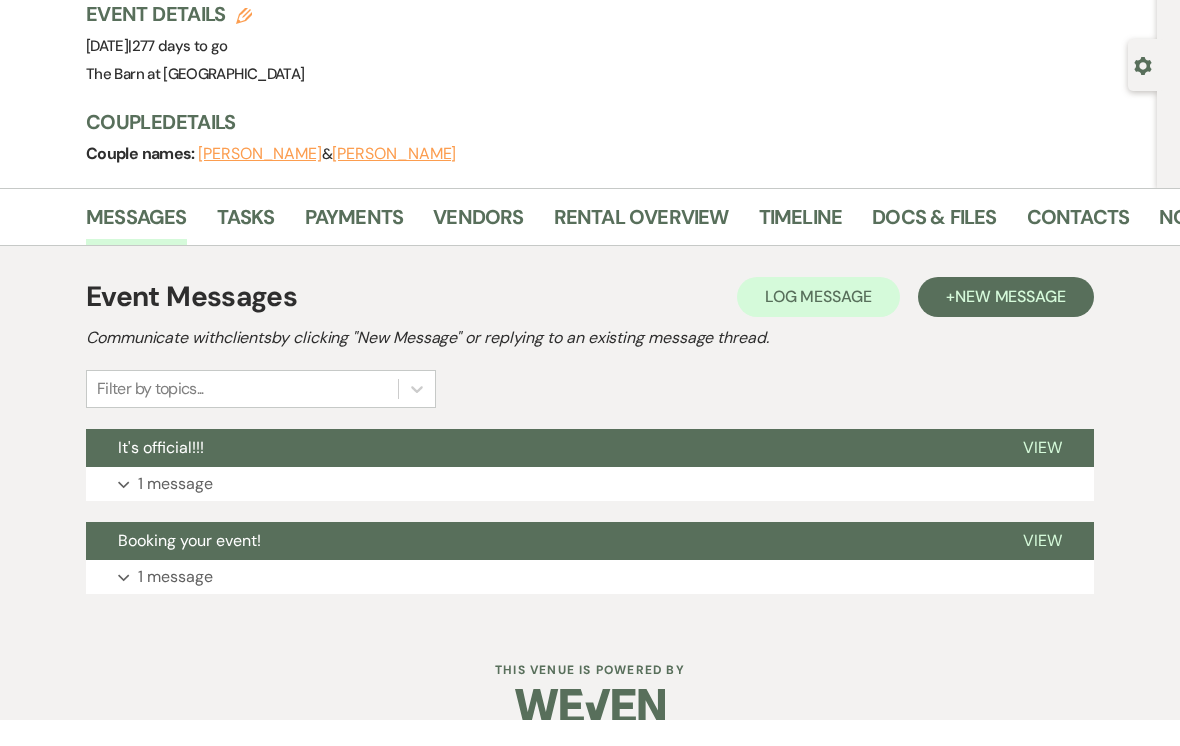 scroll, scrollTop: 114, scrollLeft: 0, axis: vertical 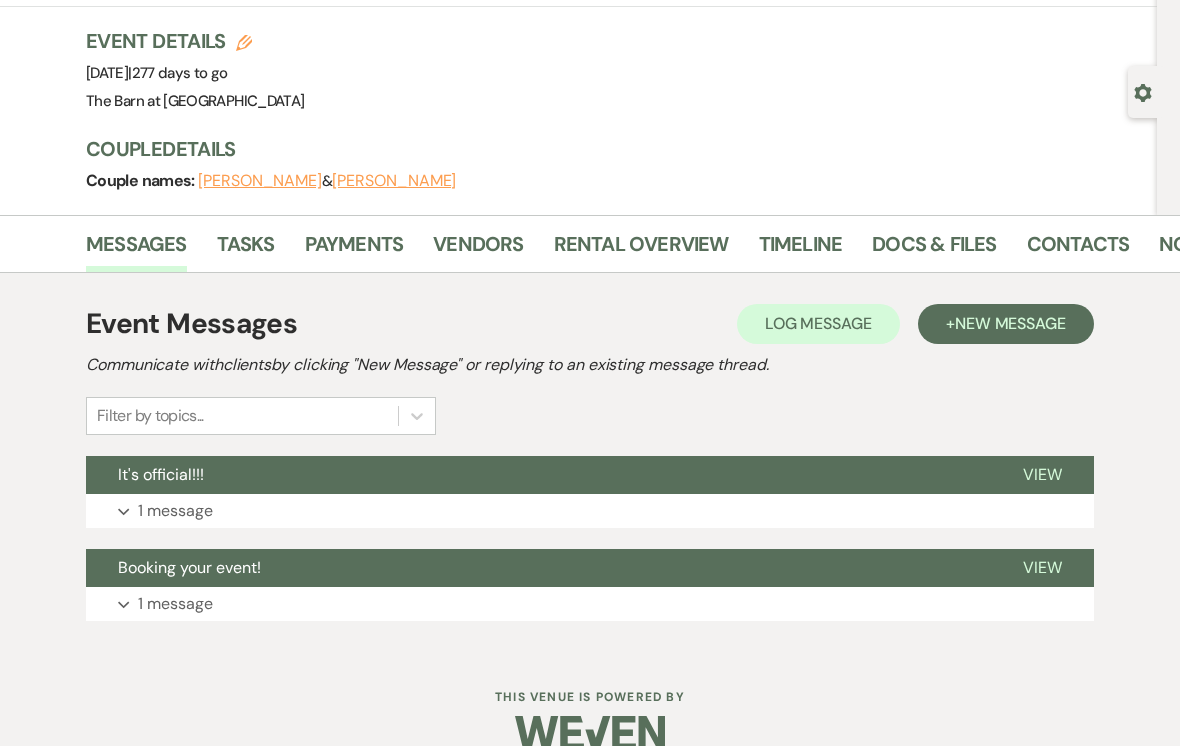 click on "New Message" at bounding box center (1010, 323) 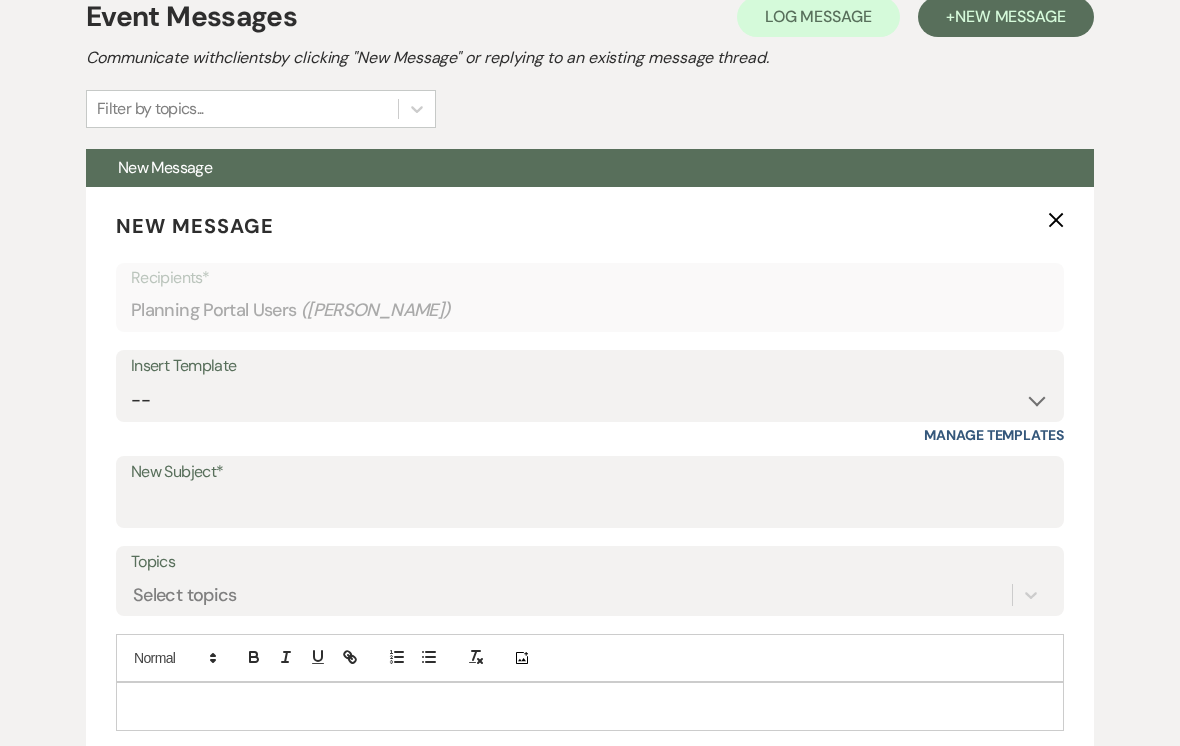click on "Planning Portal Users   ( Justin Morris )" at bounding box center [590, 311] 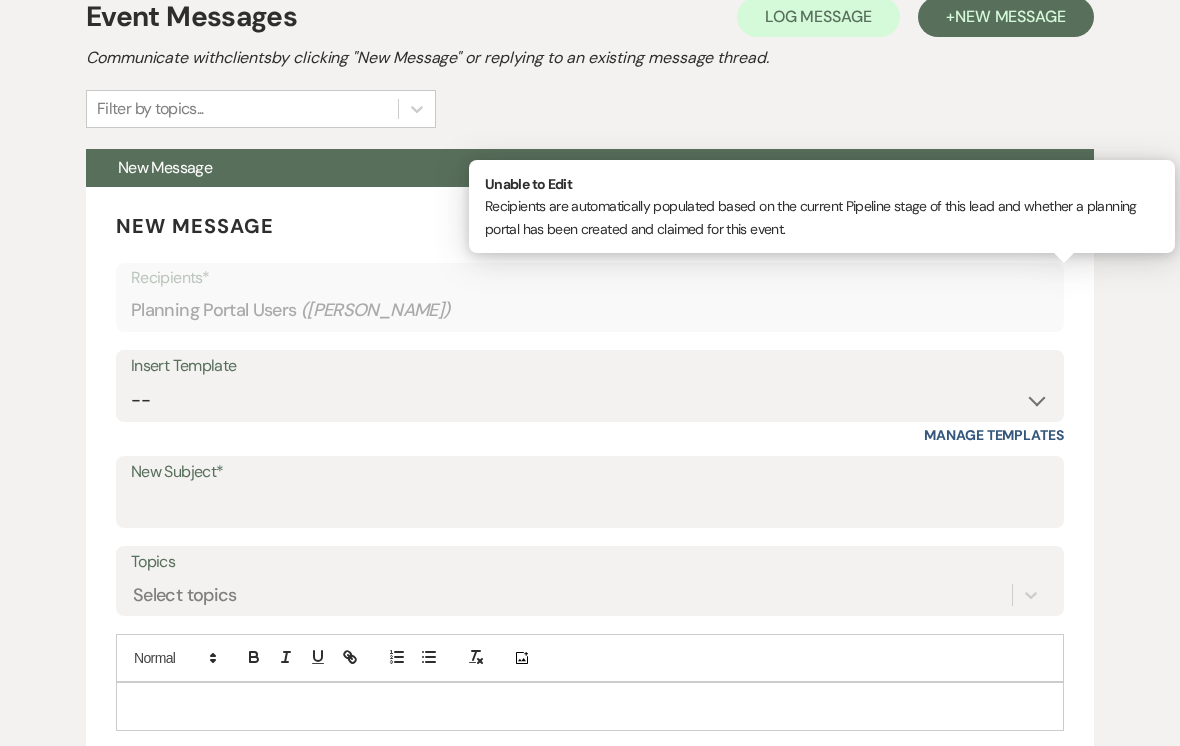 scroll, scrollTop: 421, scrollLeft: 0, axis: vertical 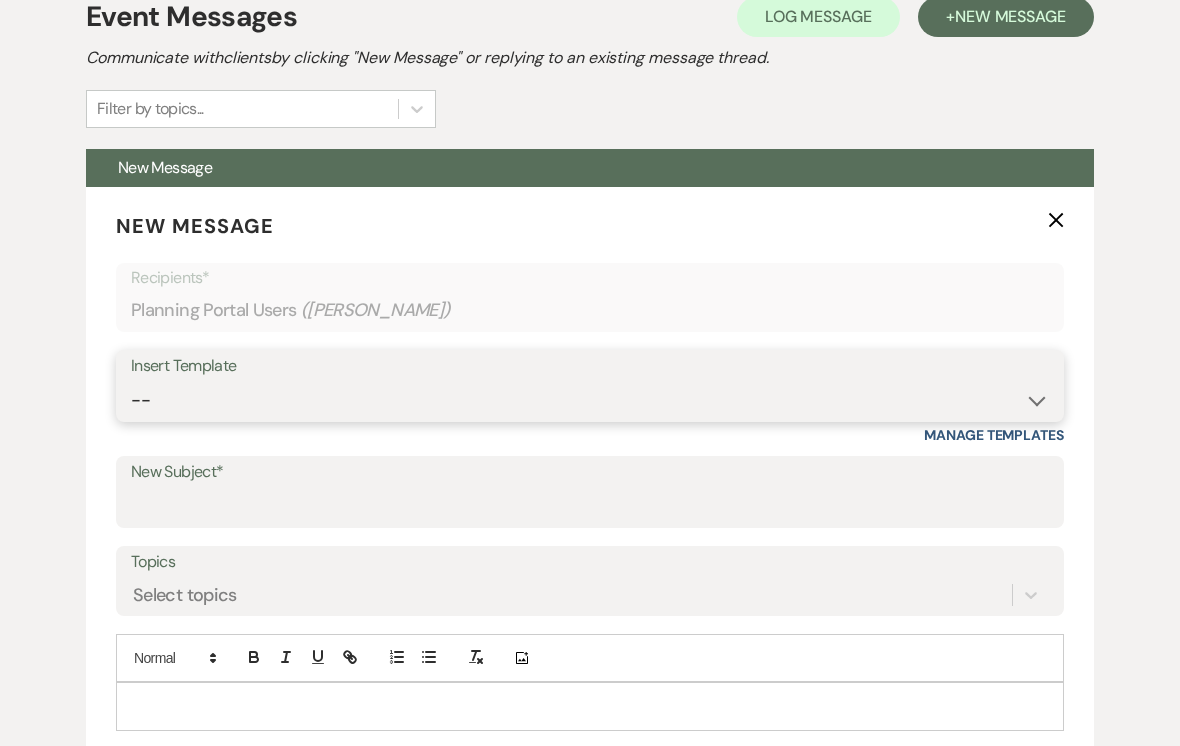 click on "-- Weven Planning Portal Introduction (Booked Events) Initial Inquiry Response Tour Request Response Follow Up Contract (Pre-Booked Leads) Copy of Weven Planning Portal Introduction (Booked Events) Copy of Initial Inquiry Response Copy of Tour Request Response Copy of Follow Up Copy of Contract (Pre-Booked Leads) Day of Coordination Package Thank you for booking our In House Coordinator!" at bounding box center [590, 400] 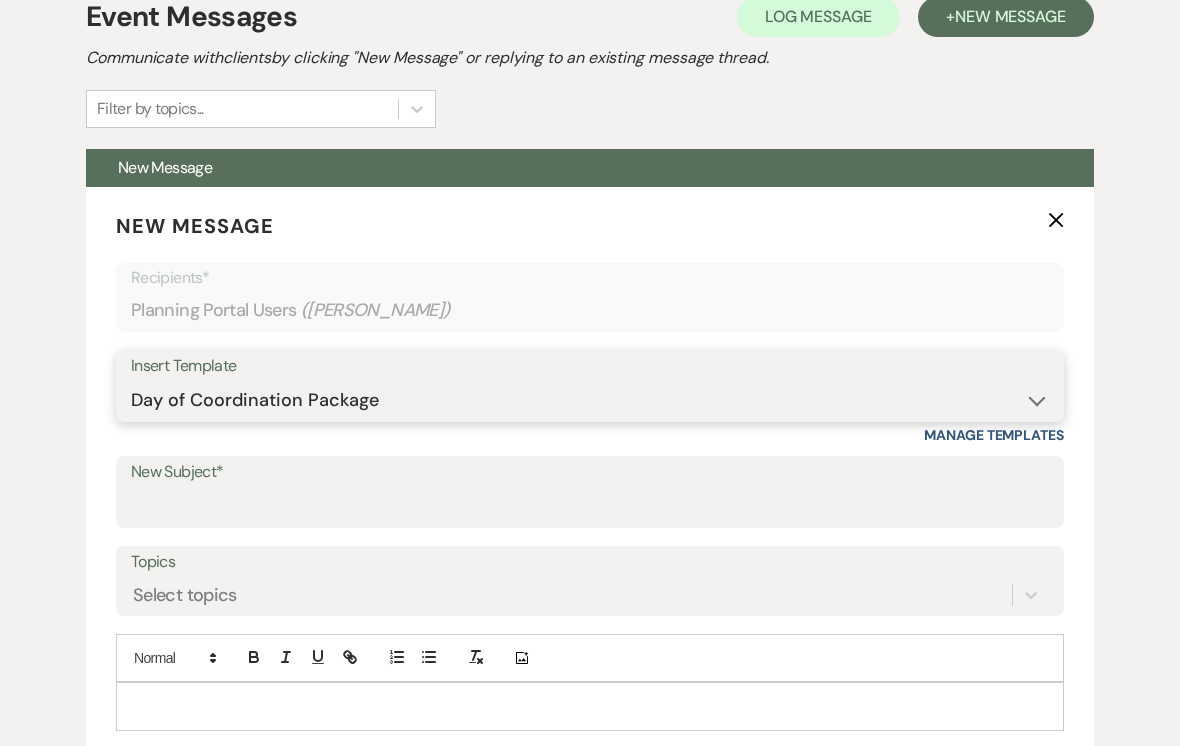 type on "Have you chosen day of coordination?" 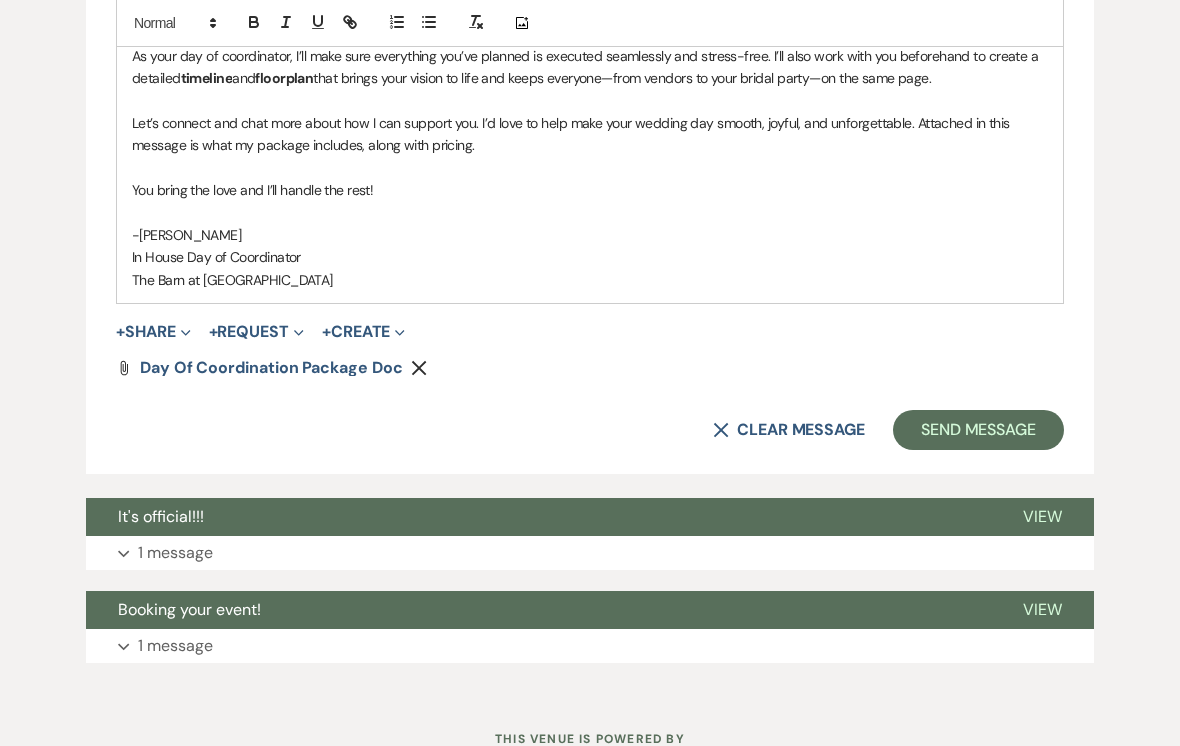 click on "Send Message" at bounding box center (978, 431) 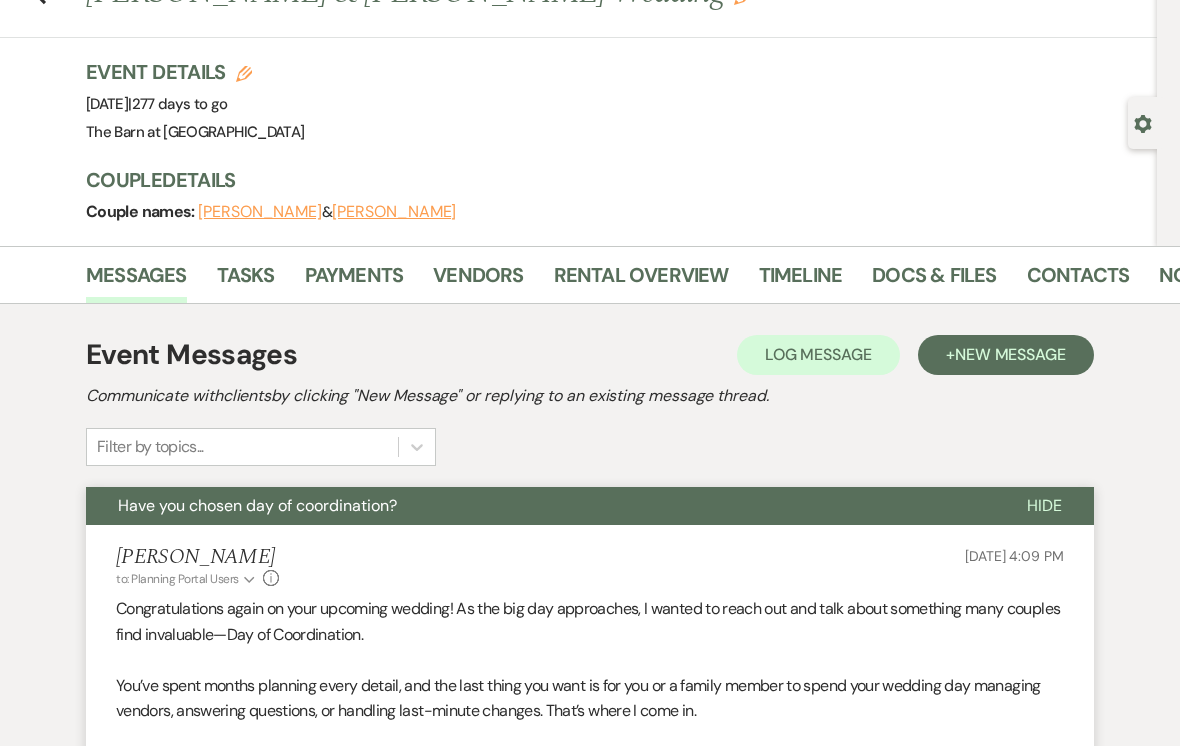 scroll, scrollTop: 104, scrollLeft: 0, axis: vertical 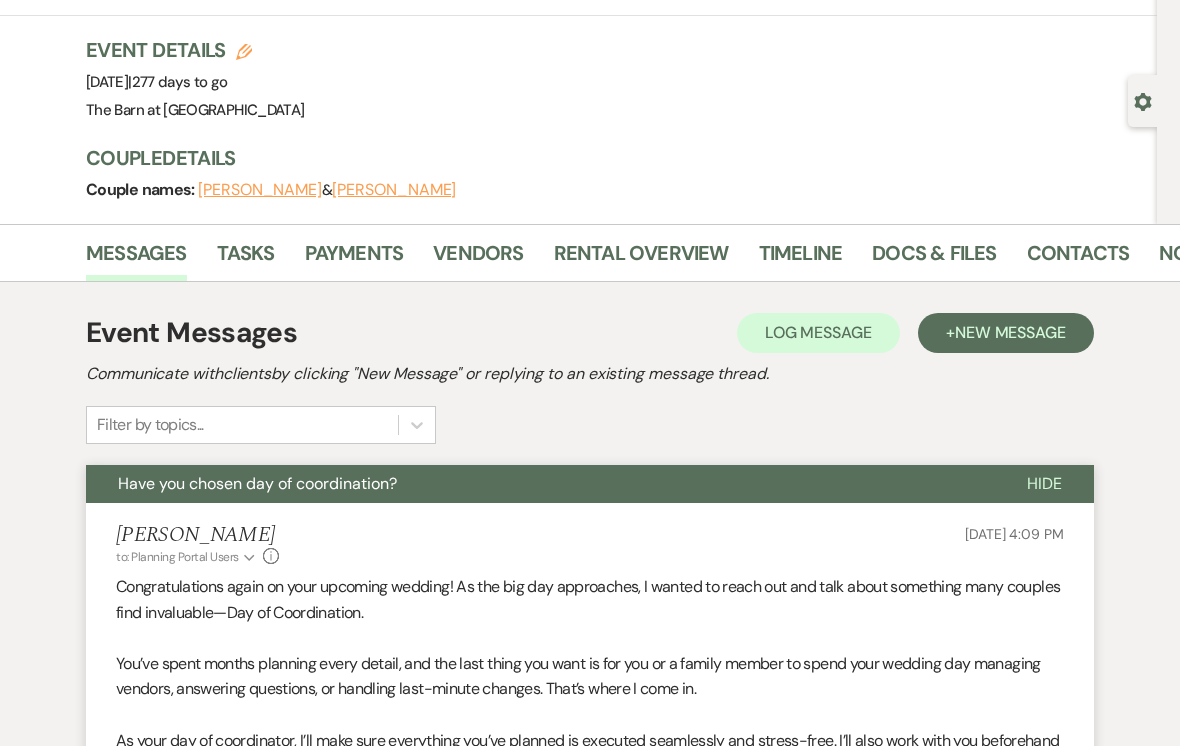 click on "Hide" at bounding box center [1044, 484] 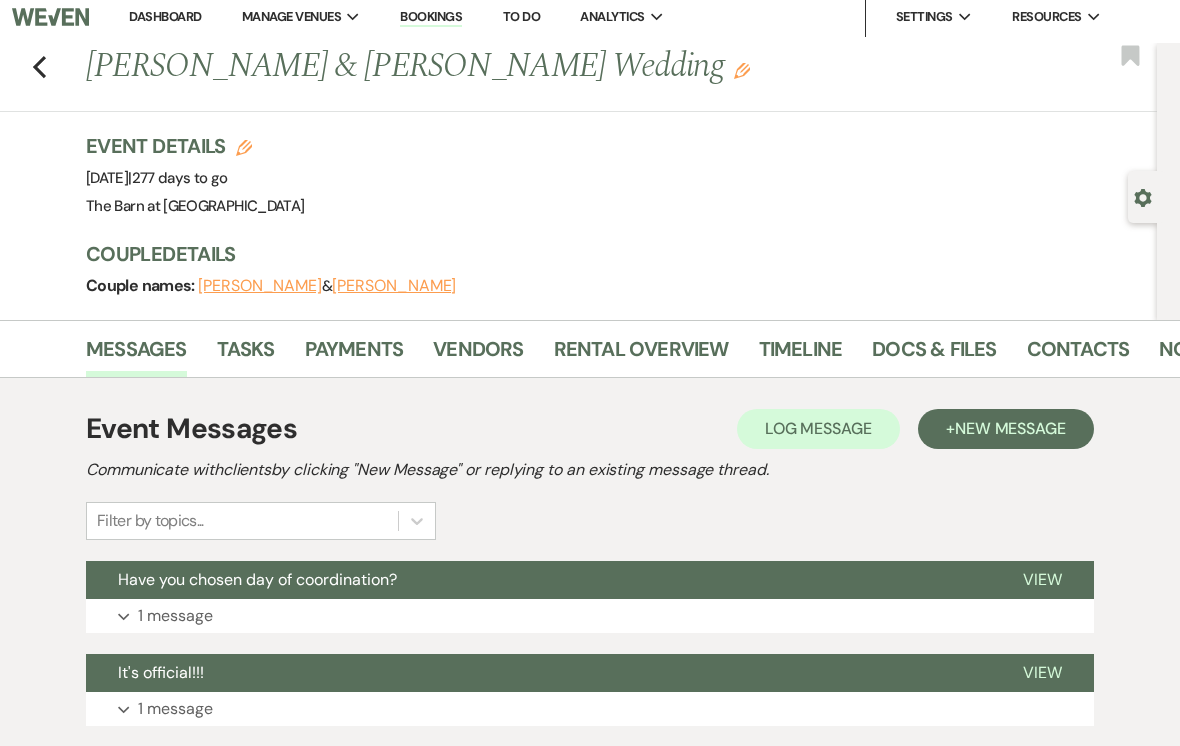 scroll, scrollTop: 13, scrollLeft: 0, axis: vertical 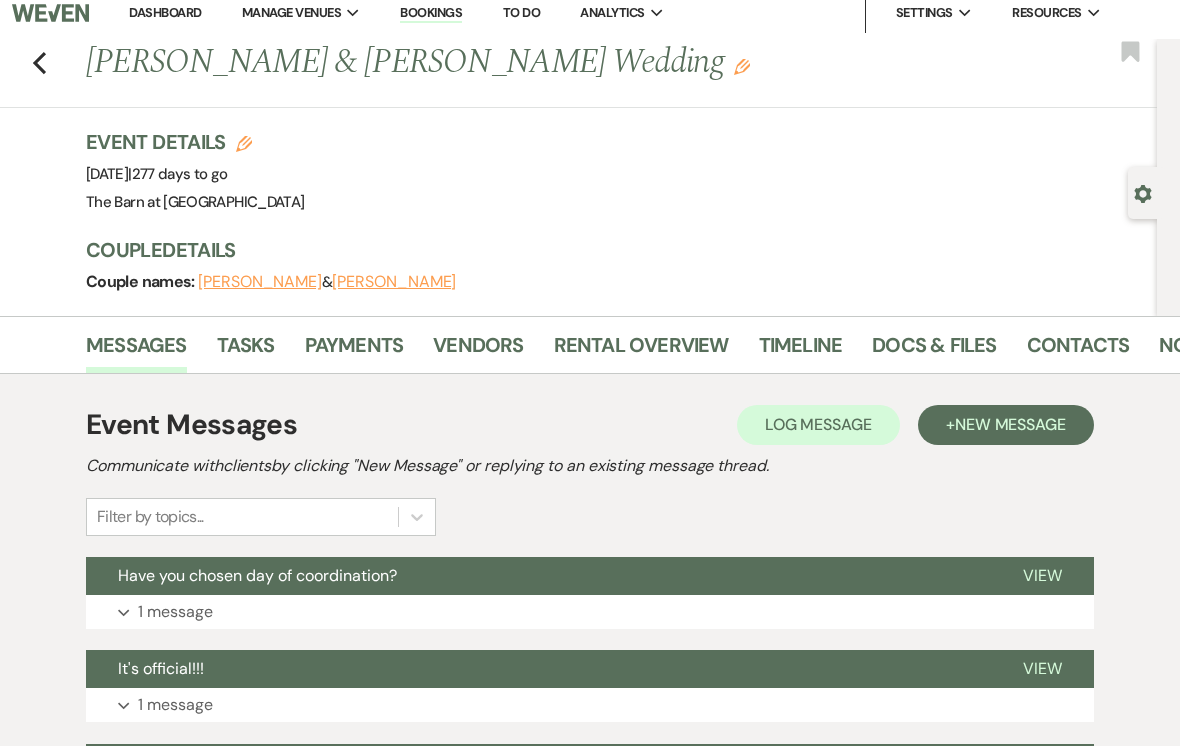 click on "Previous Ashley Jacobson & Justin Morris's Wedding Edit Bookmark" at bounding box center (573, 73) 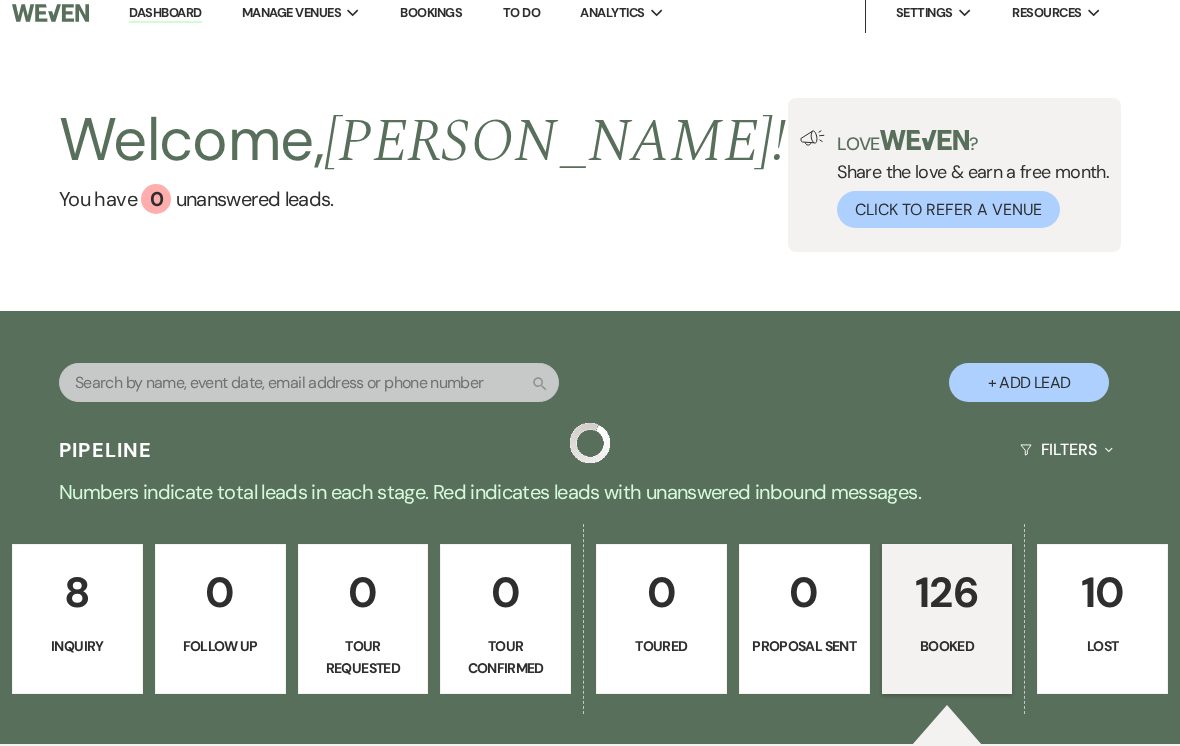 scroll, scrollTop: 672, scrollLeft: 0, axis: vertical 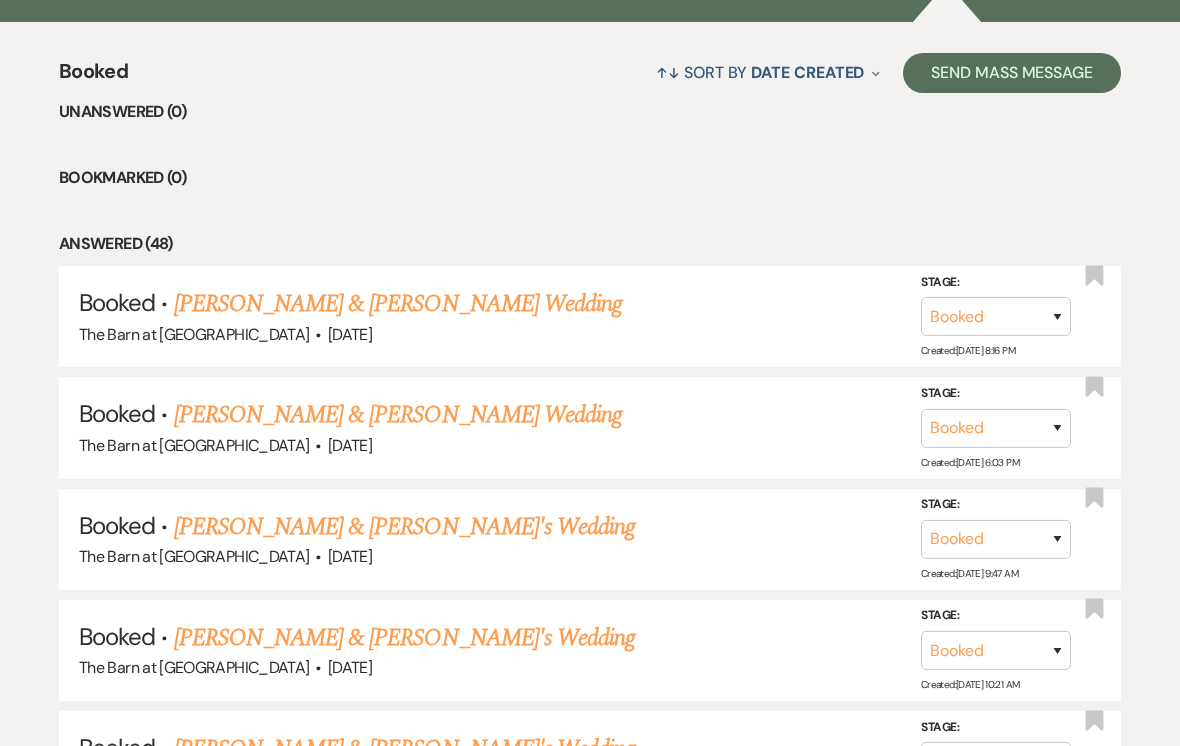 click on "Matthew Reed & Hannah Shipman's Wedding" at bounding box center [398, 304] 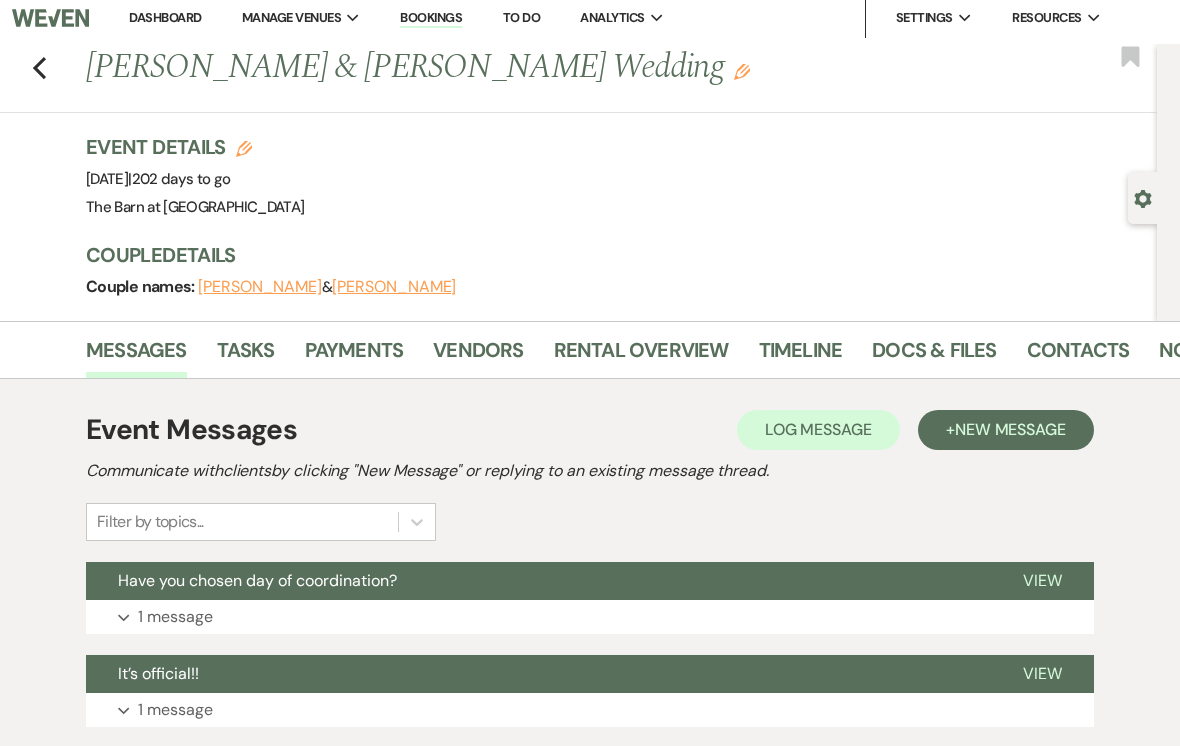 scroll, scrollTop: 0, scrollLeft: 0, axis: both 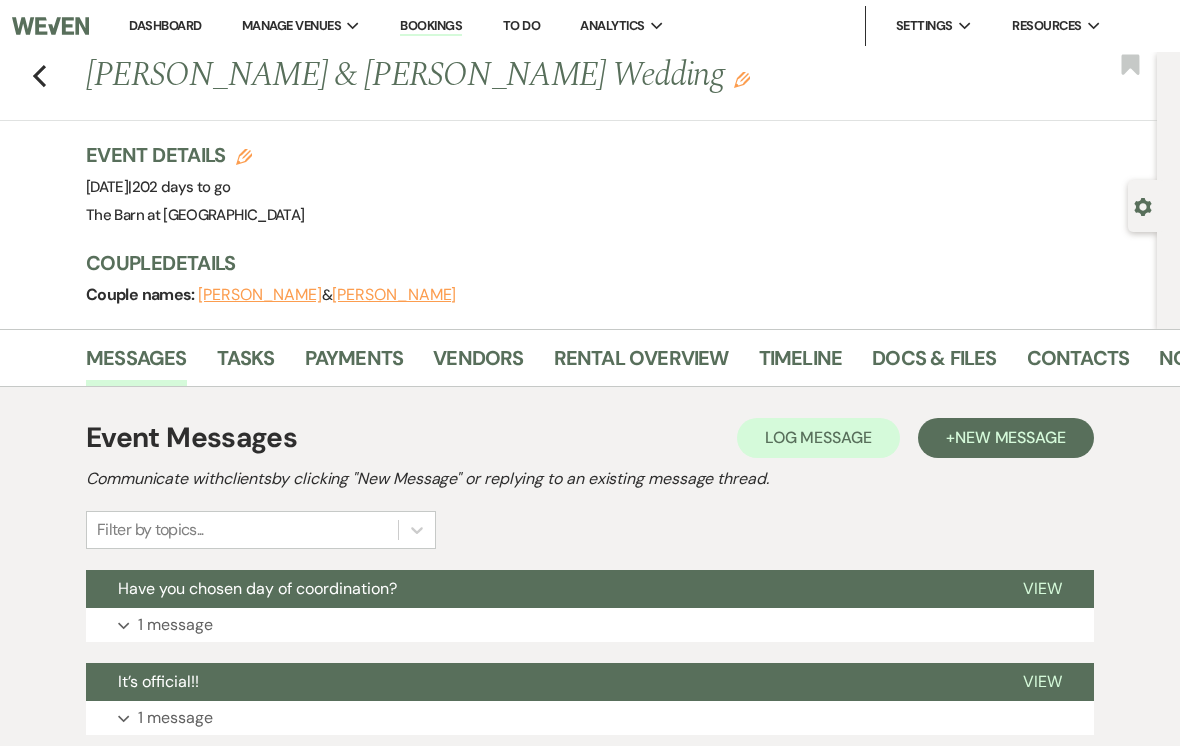 click on "Previous Matthew Reed & Hannah Shipman's Wedding Edit Bookmark" at bounding box center [573, 86] 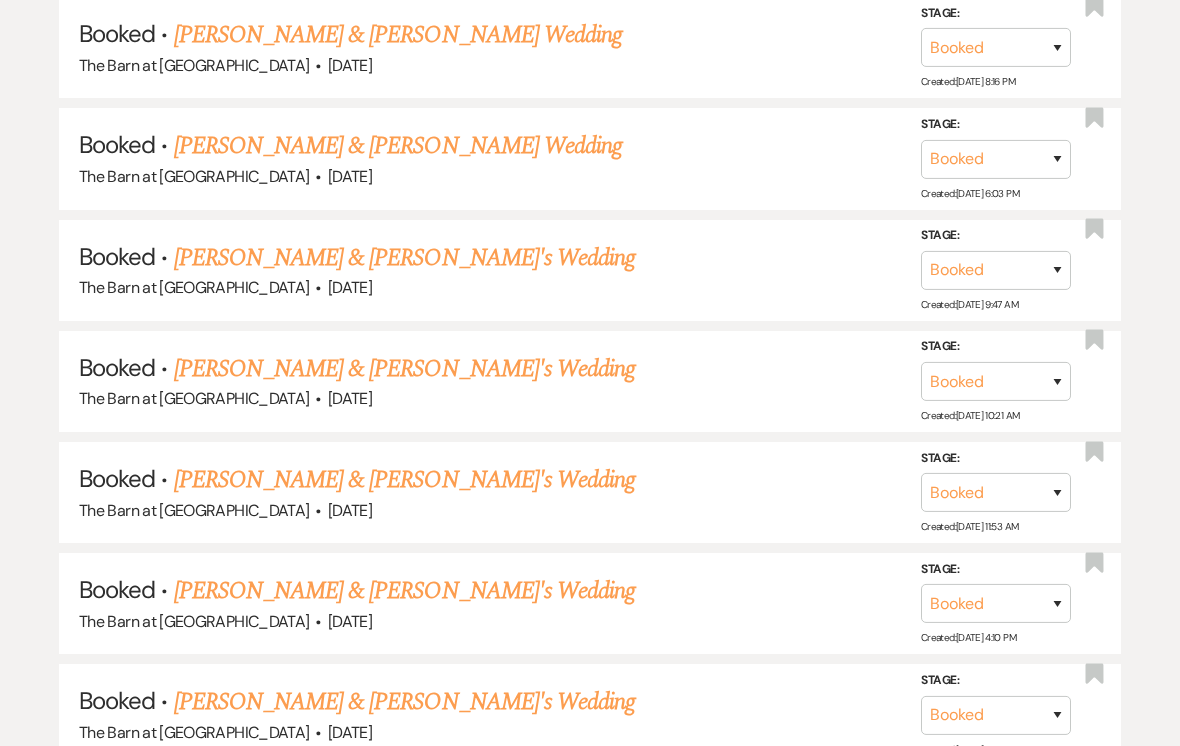 scroll, scrollTop: 1004, scrollLeft: 0, axis: vertical 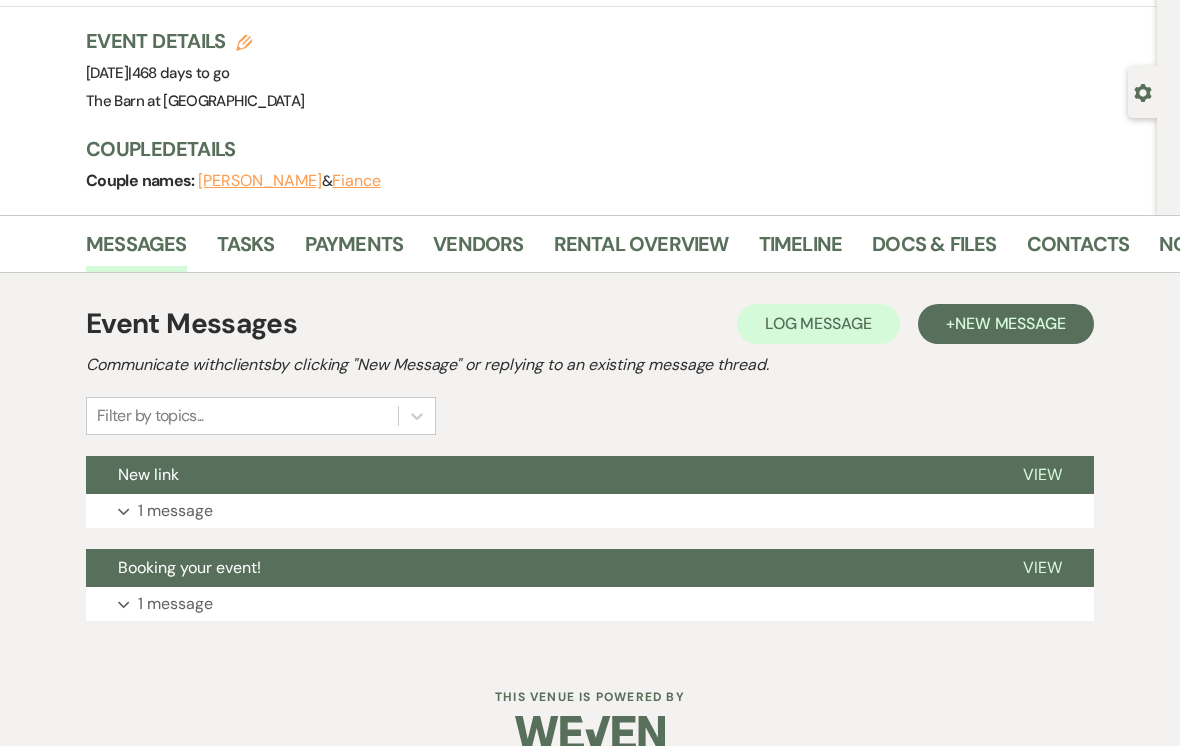 click on "Payments" at bounding box center (354, 250) 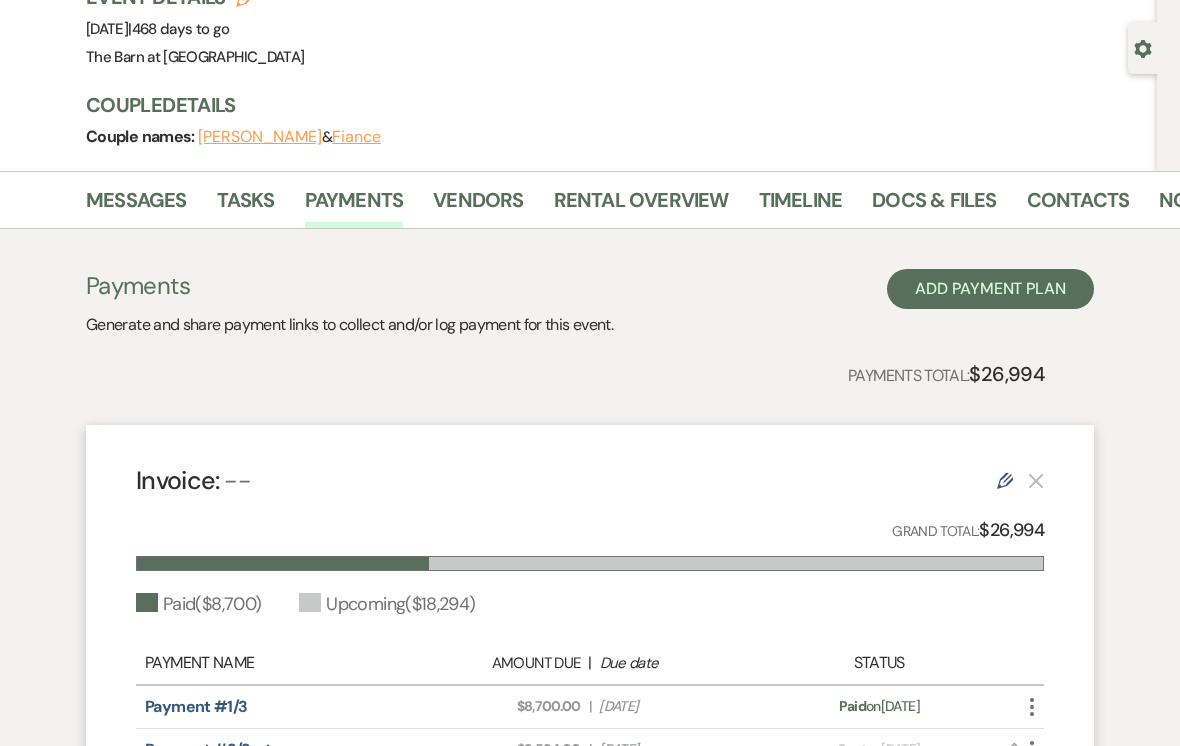 scroll, scrollTop: 31, scrollLeft: 0, axis: vertical 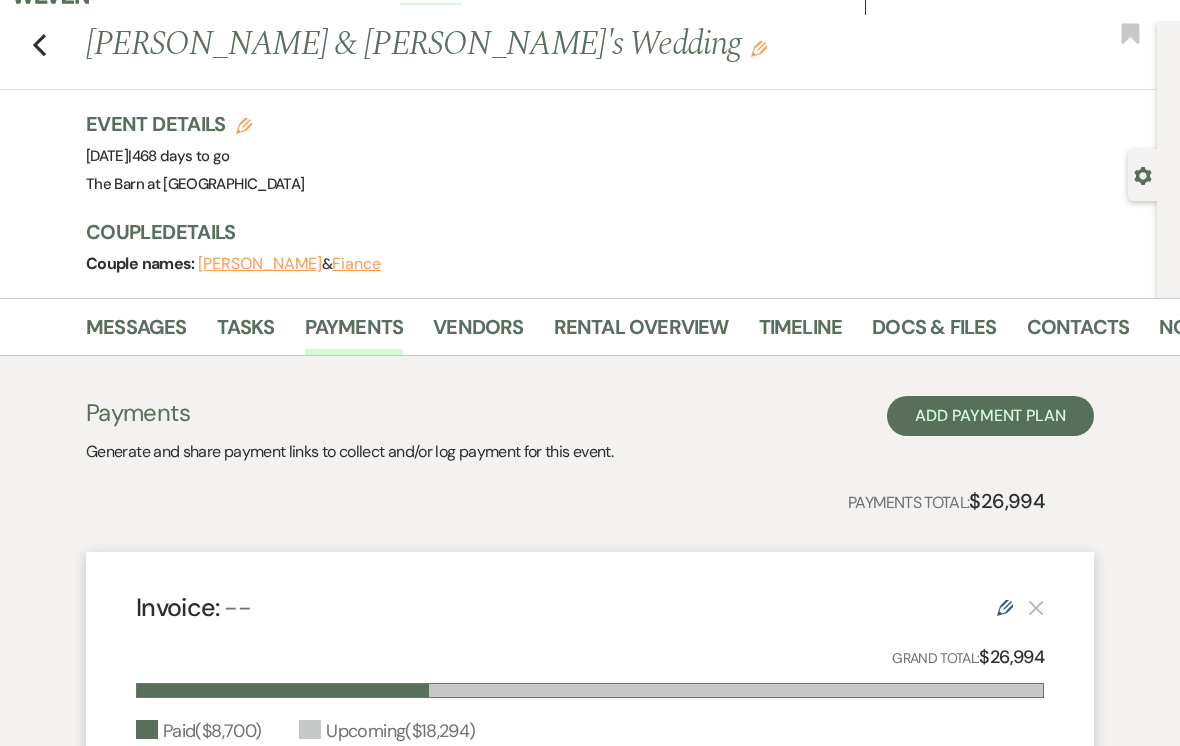 click on "Messages" at bounding box center [136, 333] 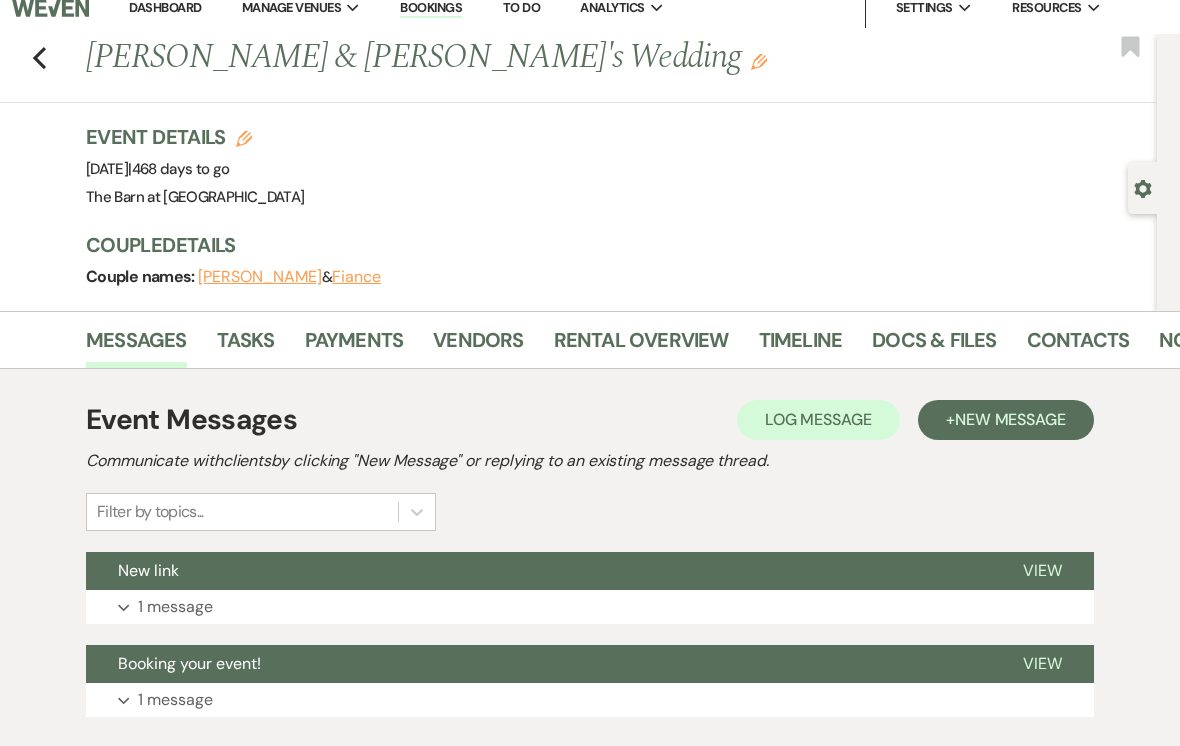 scroll, scrollTop: 0, scrollLeft: 0, axis: both 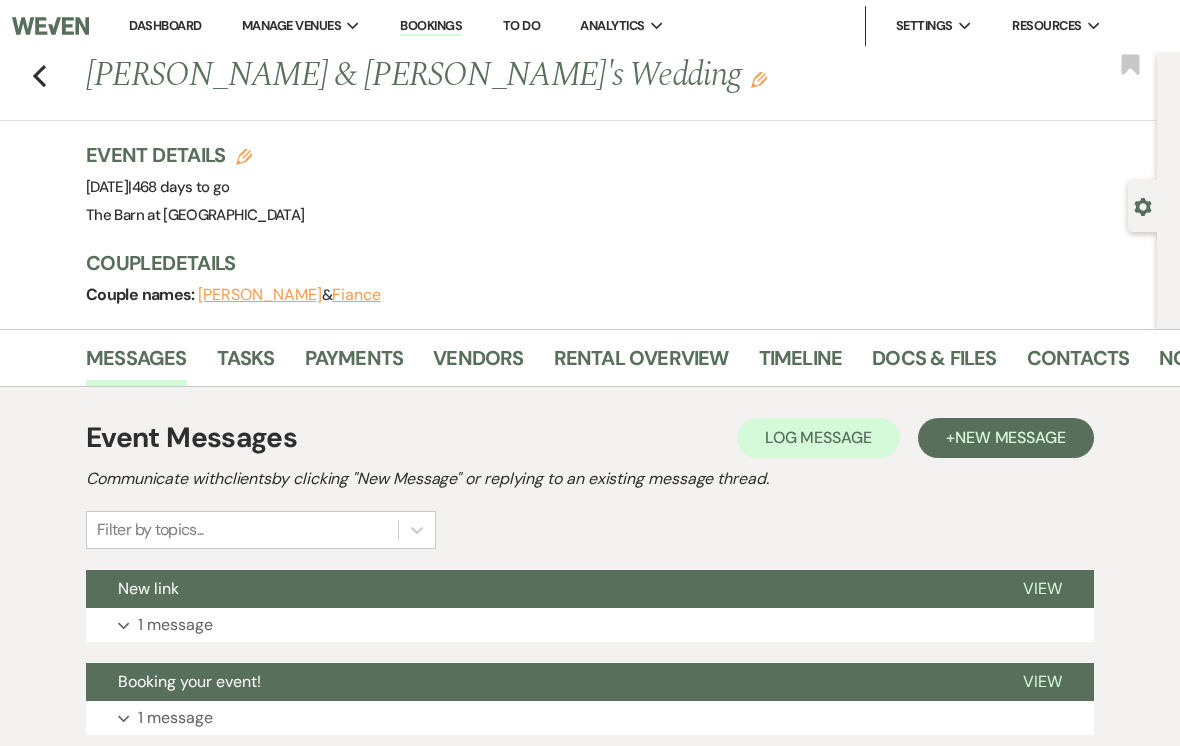 click on "Previous Lindsey Wright & Fiance's Wedding Edit Bookmark" at bounding box center [573, 86] 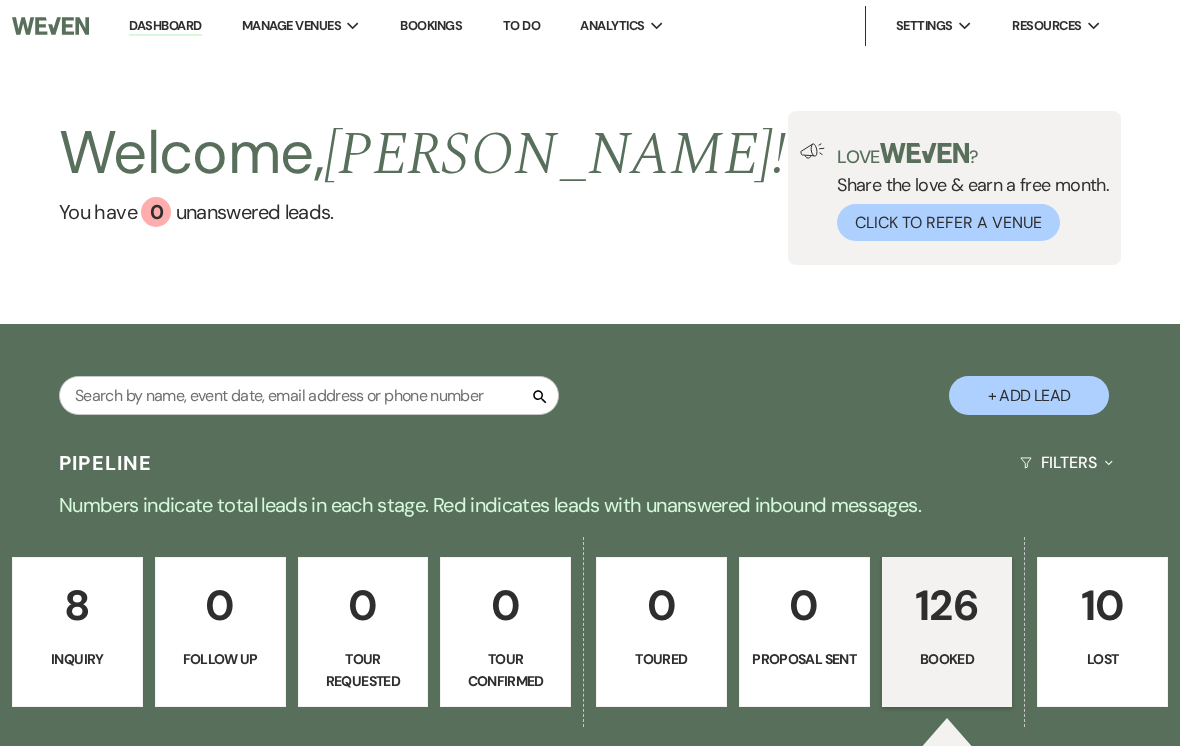 scroll, scrollTop: 1035, scrollLeft: 0, axis: vertical 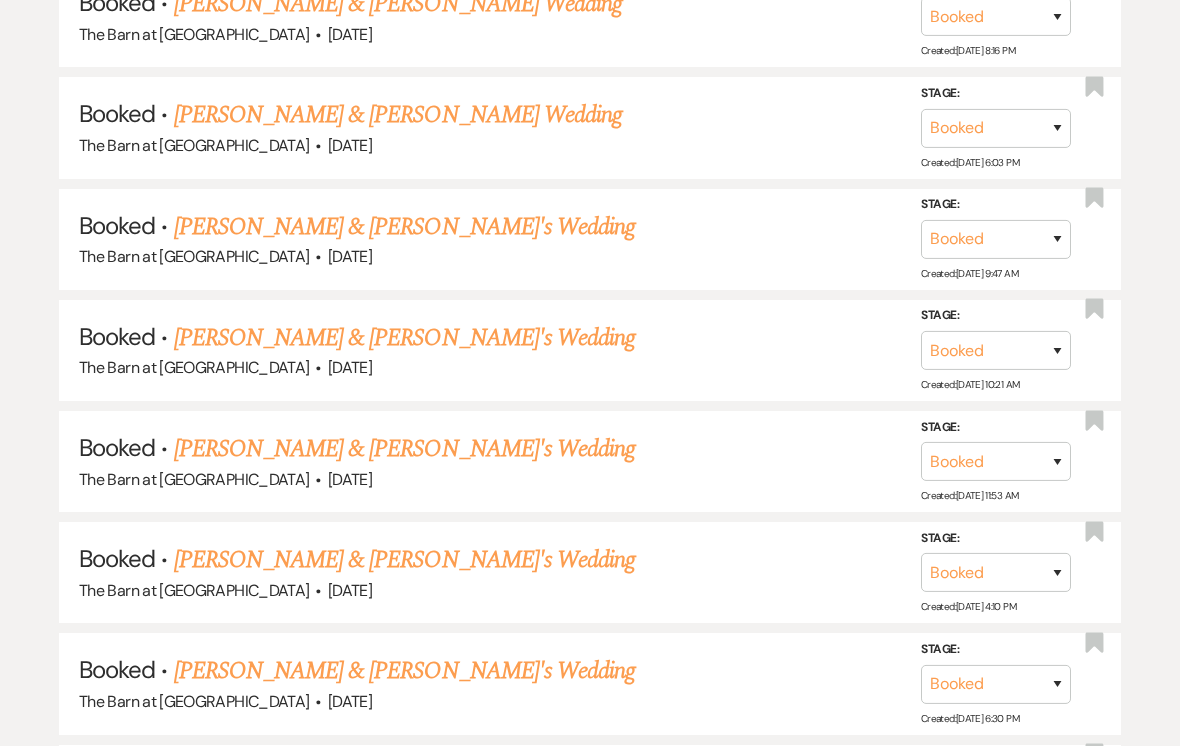 click on "Lindsey Wright & Fiance's Wedding" at bounding box center (405, 227) 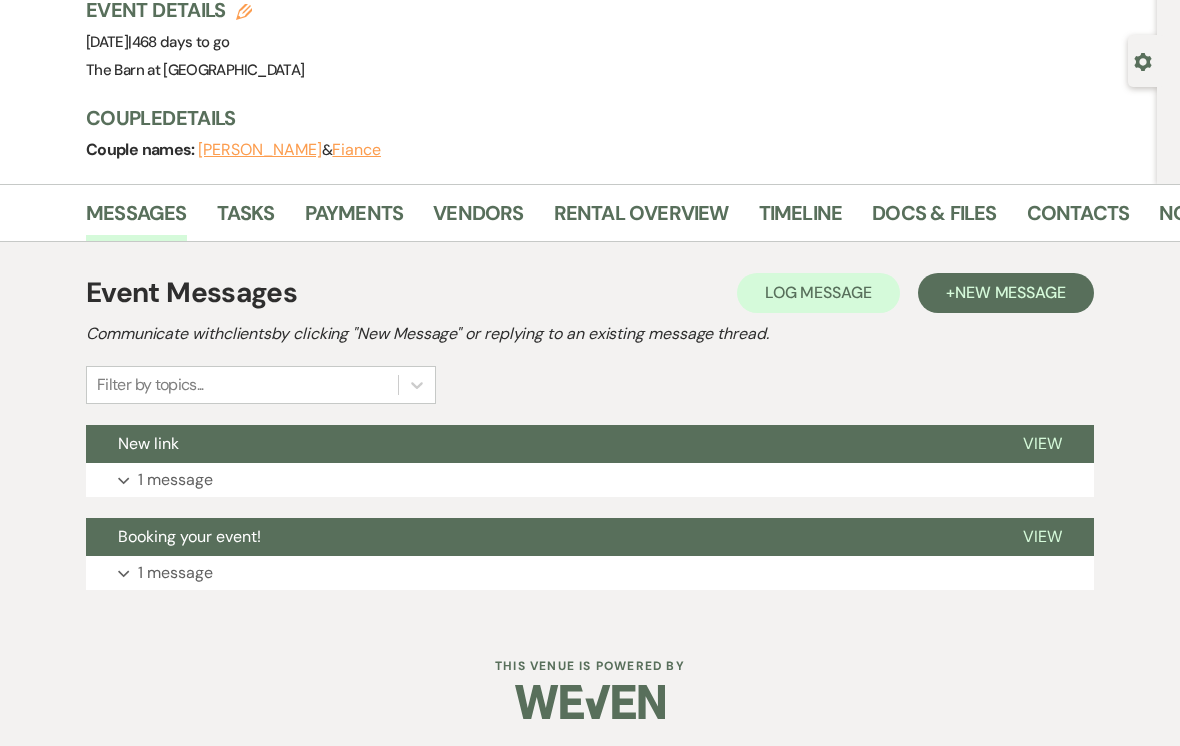 click on "View" at bounding box center [1042, 444] 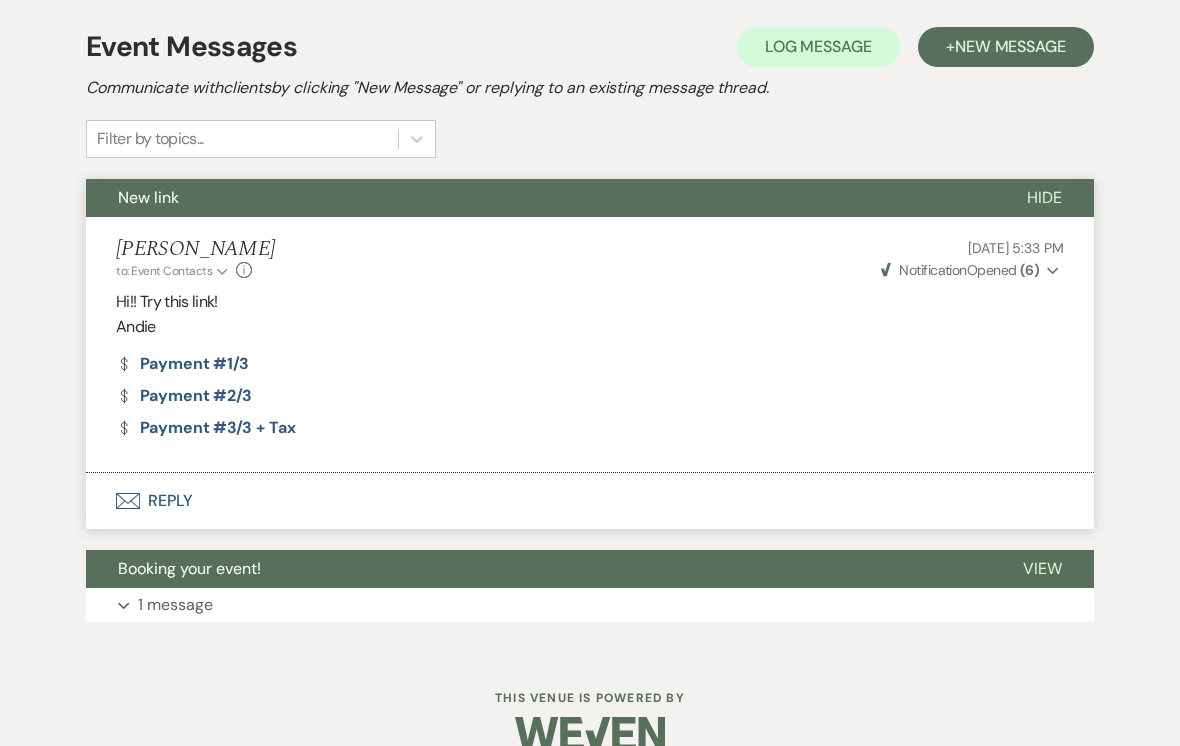 scroll, scrollTop: 0, scrollLeft: 0, axis: both 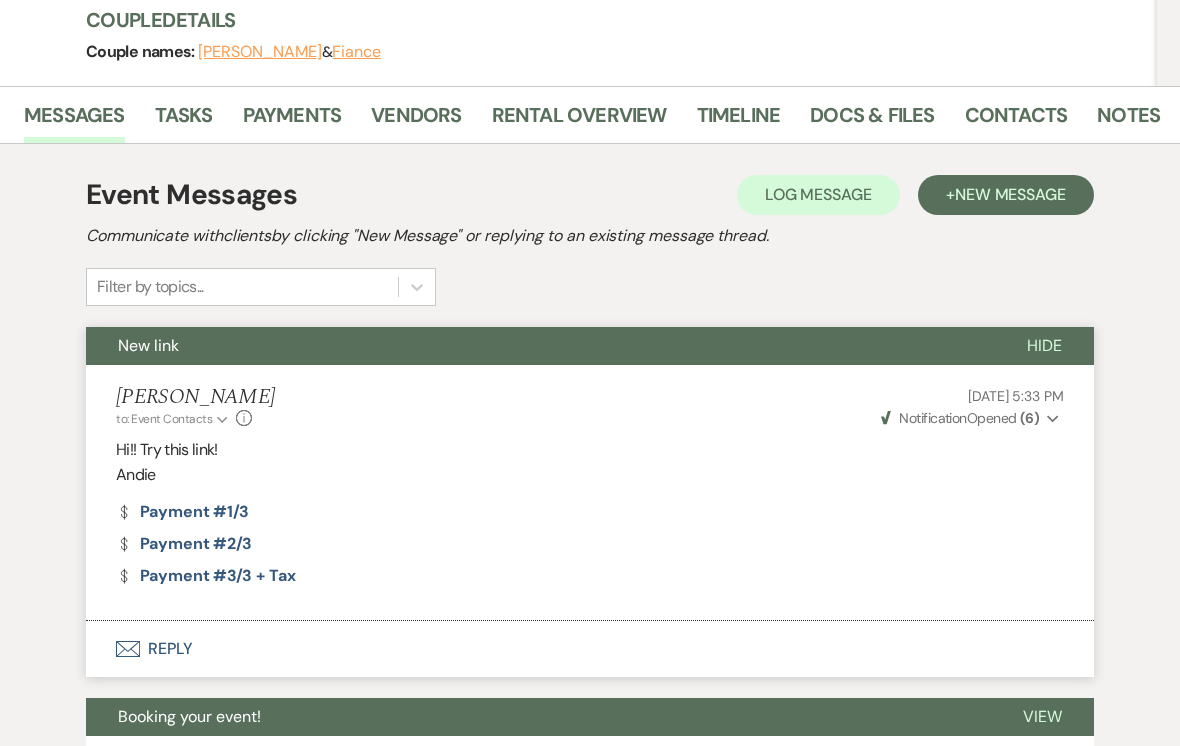 click on "Contacts" at bounding box center [1016, 122] 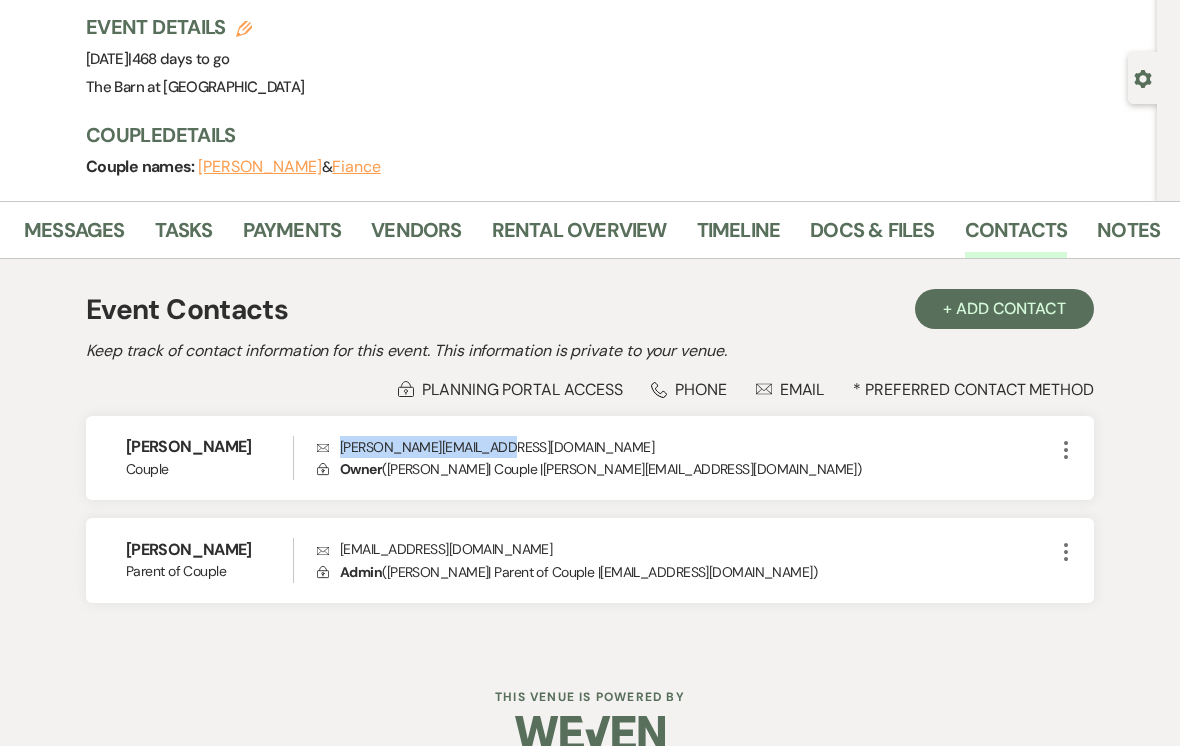 scroll, scrollTop: 0, scrollLeft: 0, axis: both 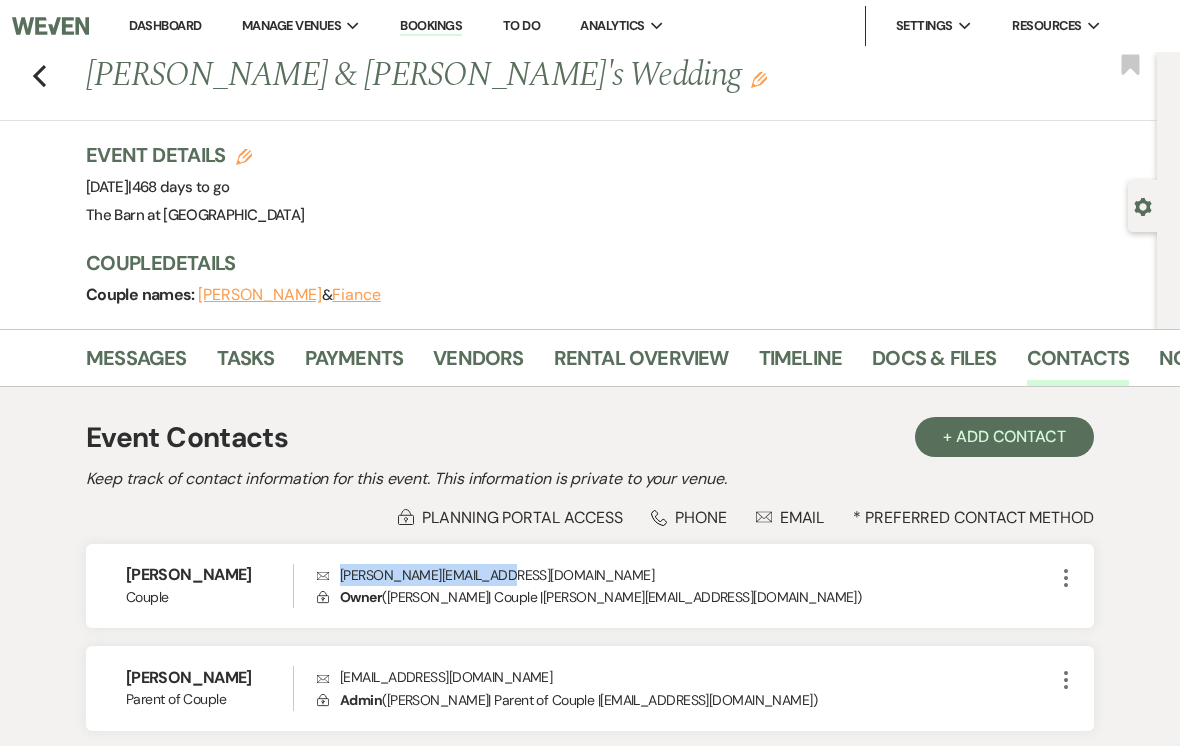click on "Previous" 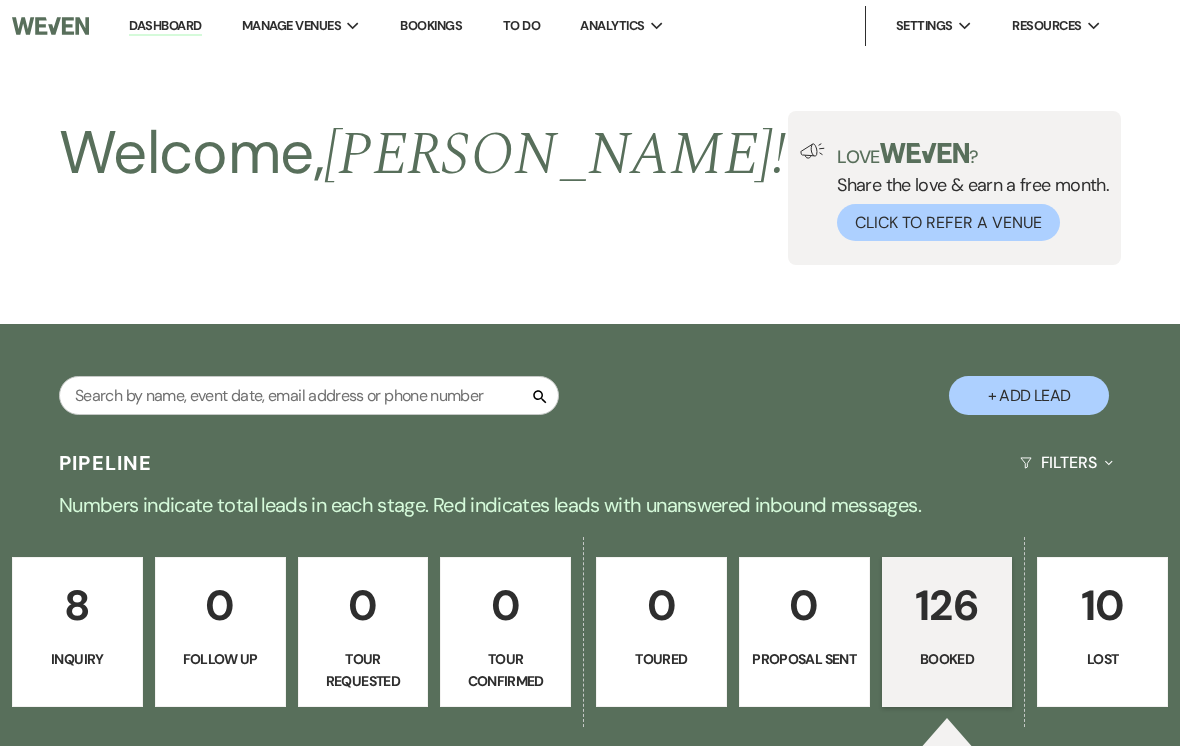 scroll, scrollTop: 1035, scrollLeft: 0, axis: vertical 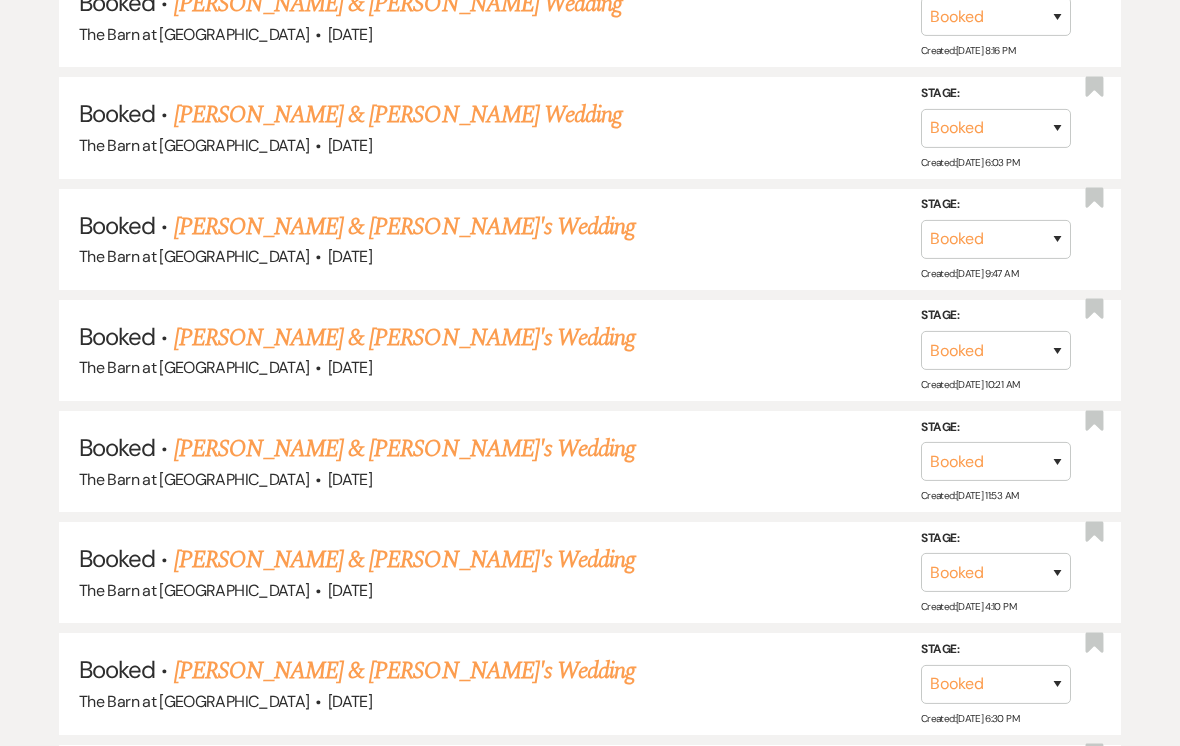 click on "Sydnee Wade & Fiance's Wedding" at bounding box center (405, 338) 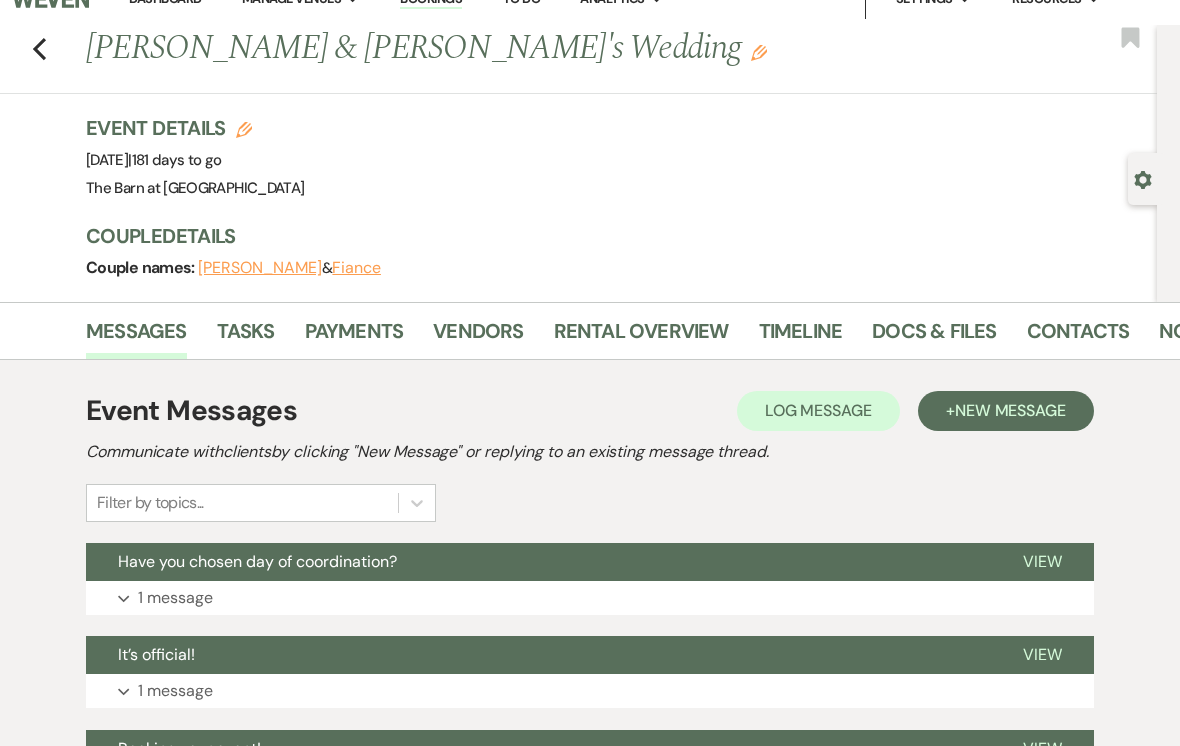 scroll, scrollTop: 136, scrollLeft: 0, axis: vertical 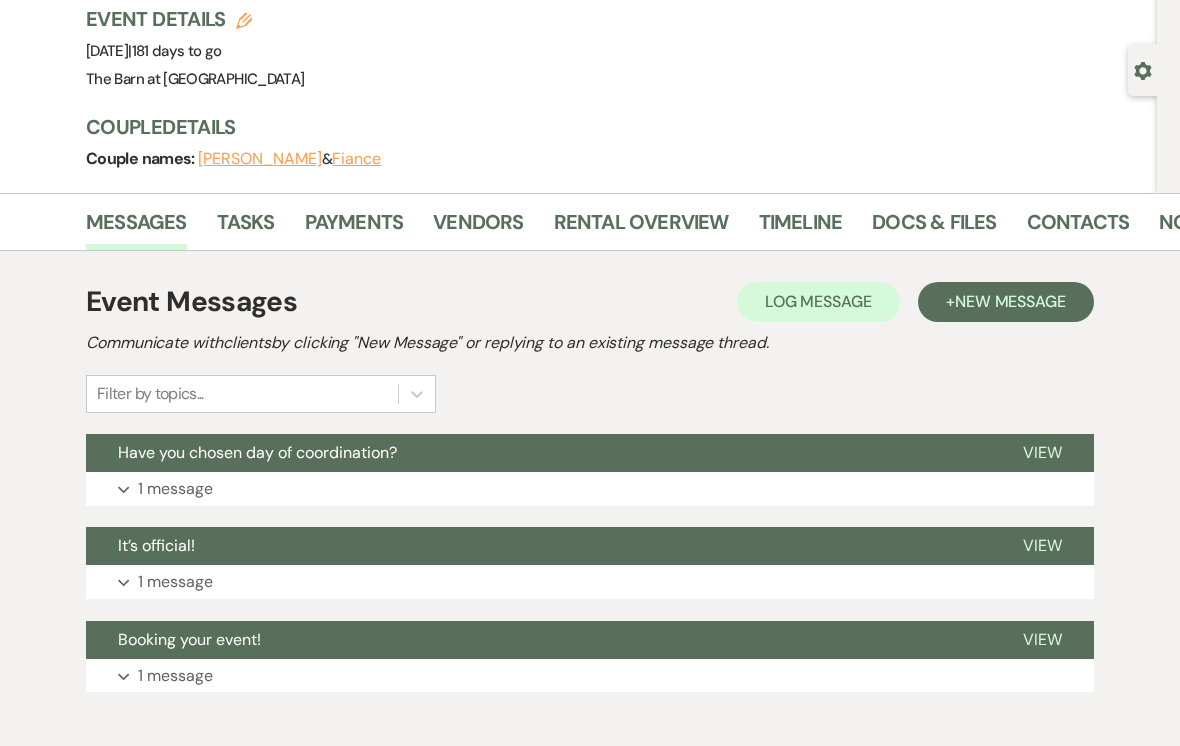click on "Payments" at bounding box center [354, 228] 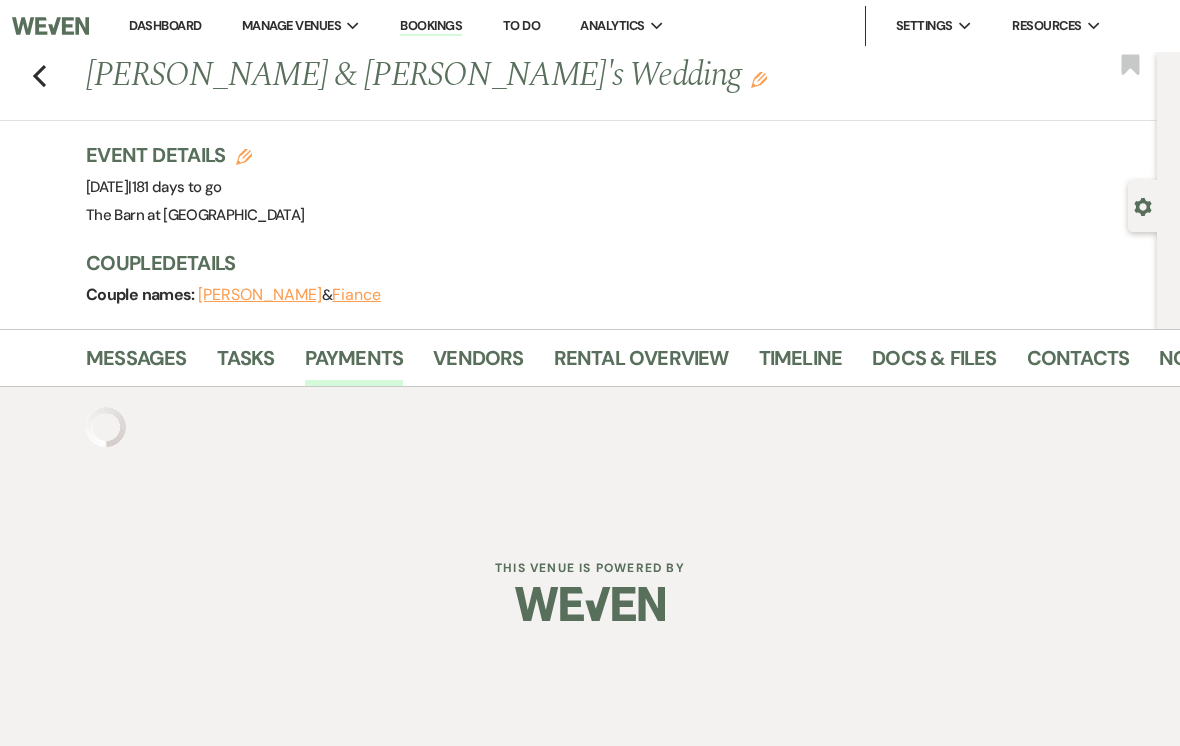 click on "Payments" at bounding box center [354, 364] 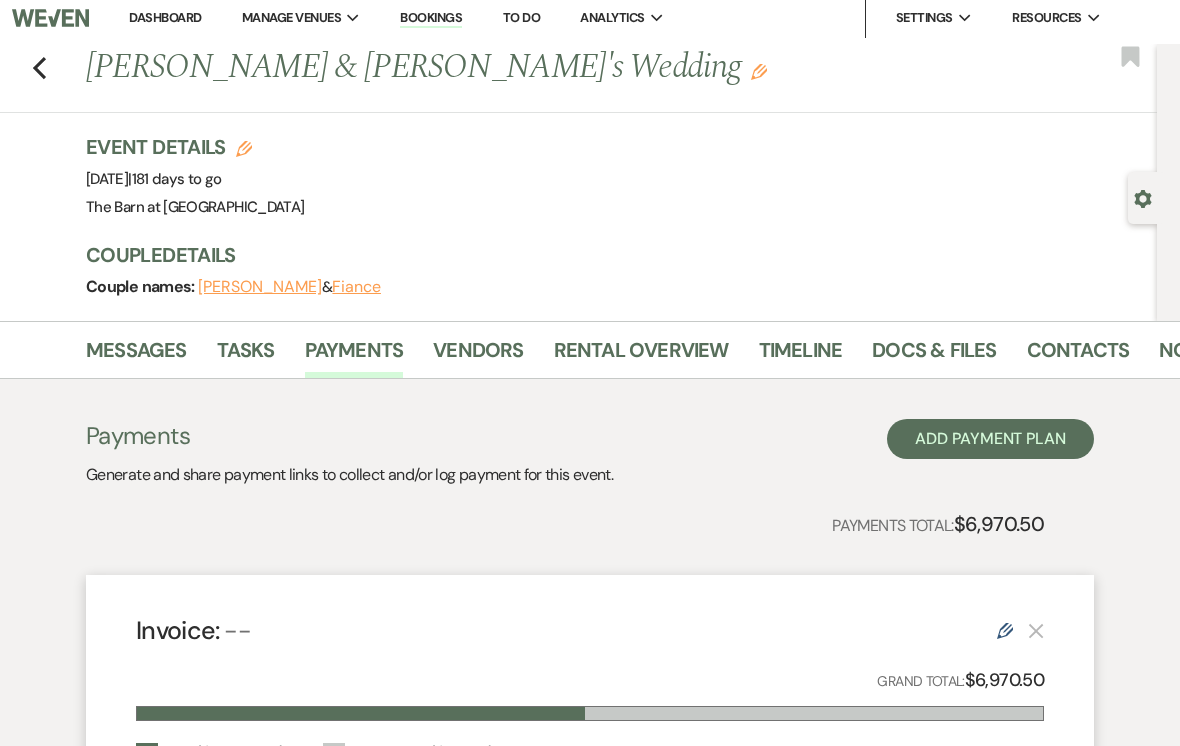 scroll, scrollTop: 8, scrollLeft: 0, axis: vertical 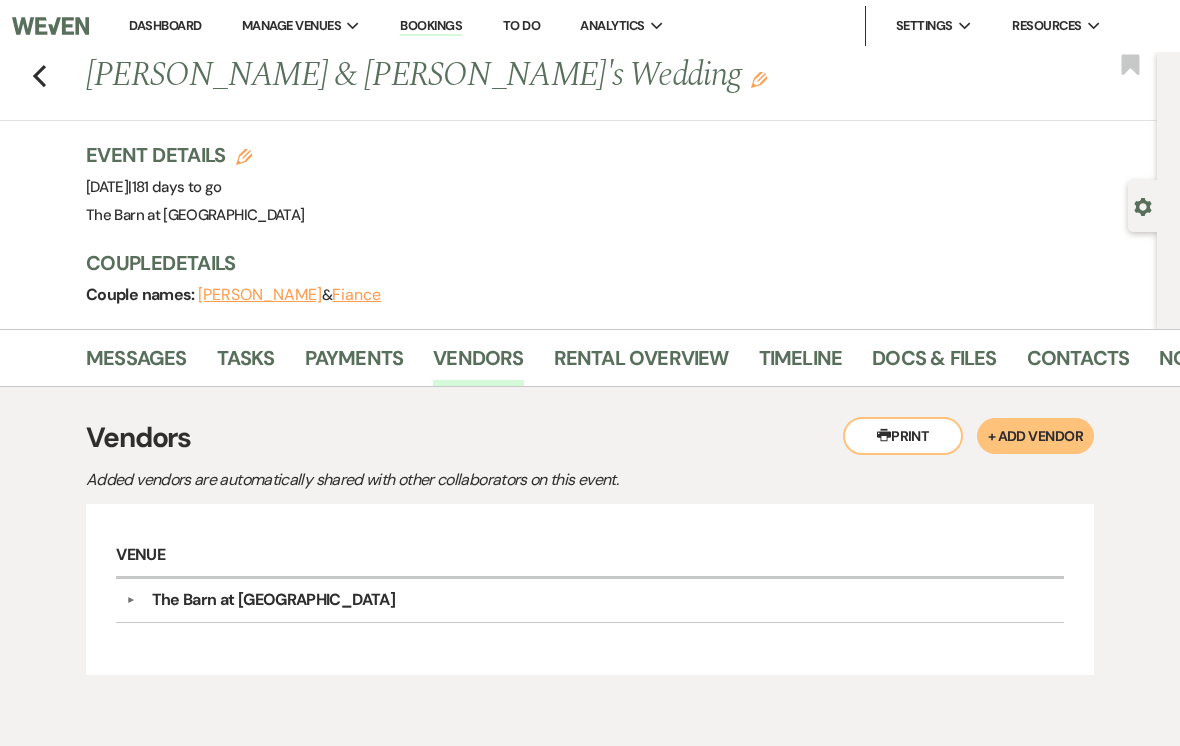 click on "Previous" 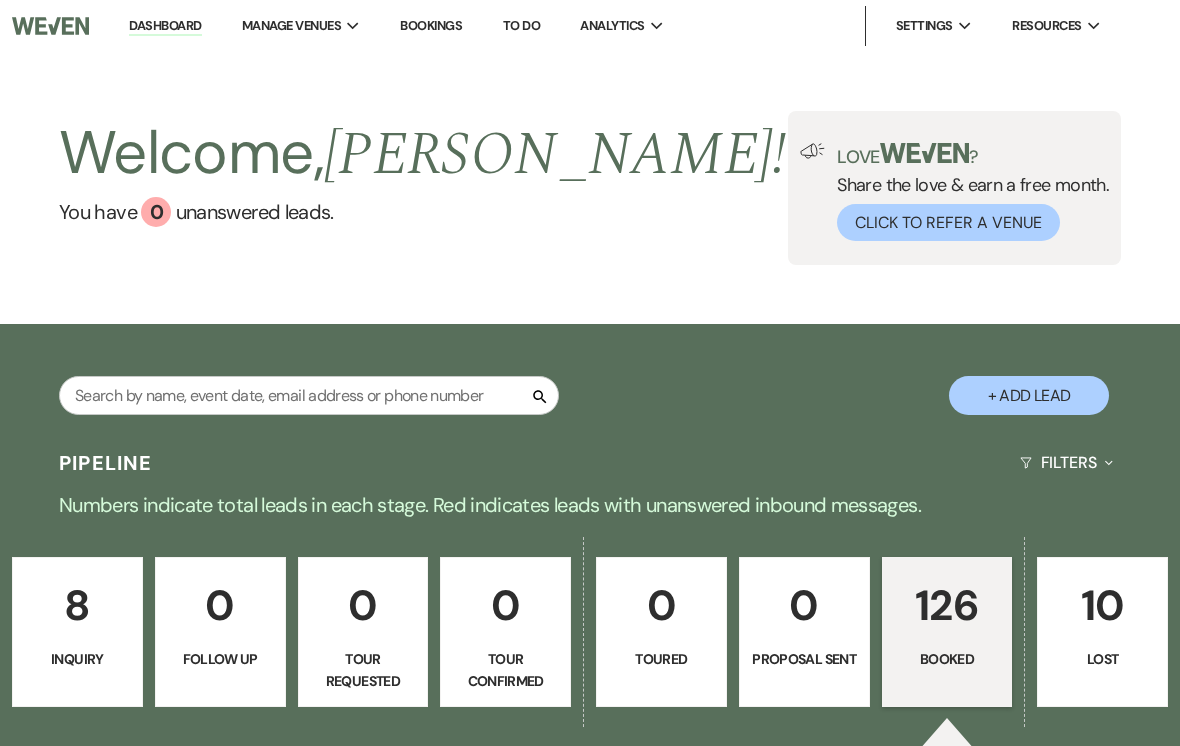 scroll, scrollTop: 1035, scrollLeft: 0, axis: vertical 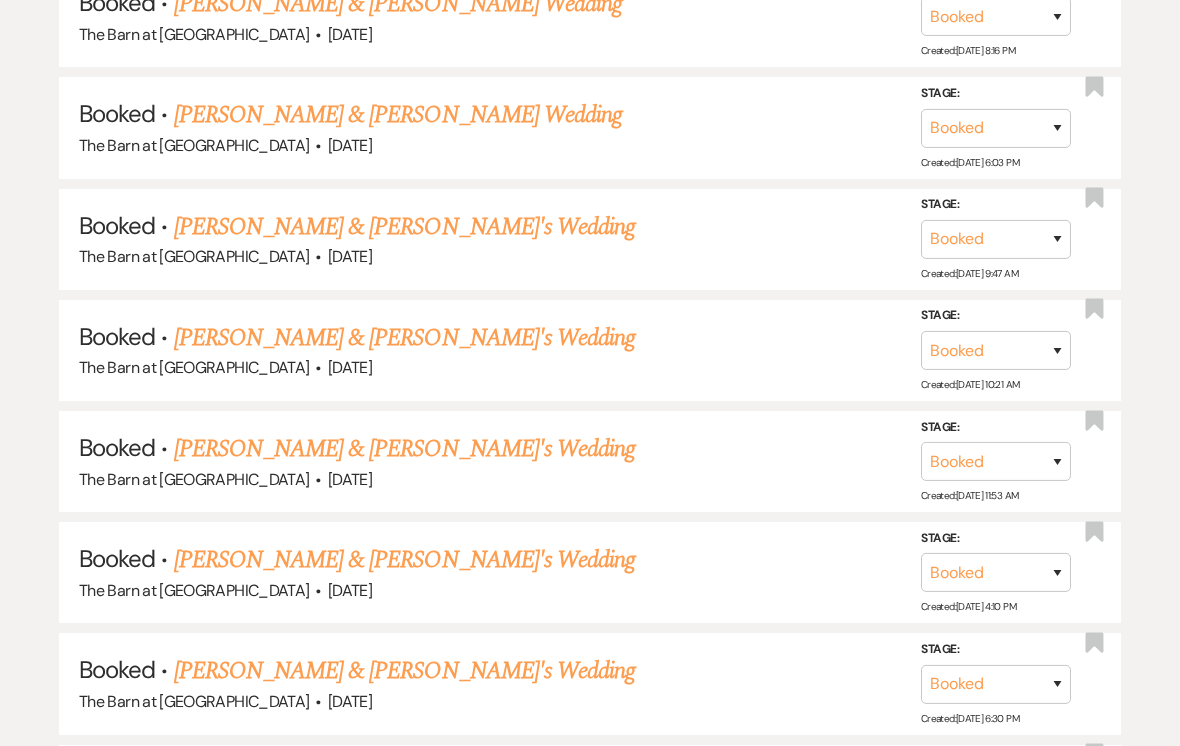 click on "Brianna Cryer & Fiance's Wedding" at bounding box center [405, 449] 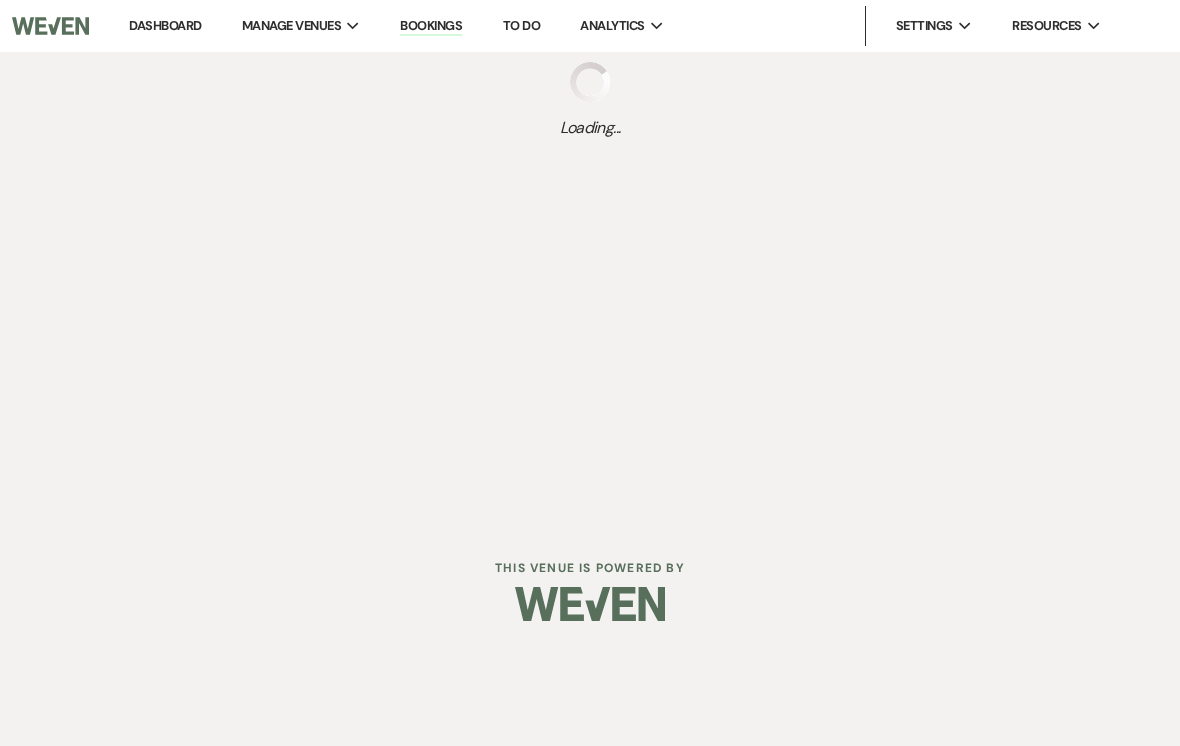 scroll, scrollTop: 0, scrollLeft: 0, axis: both 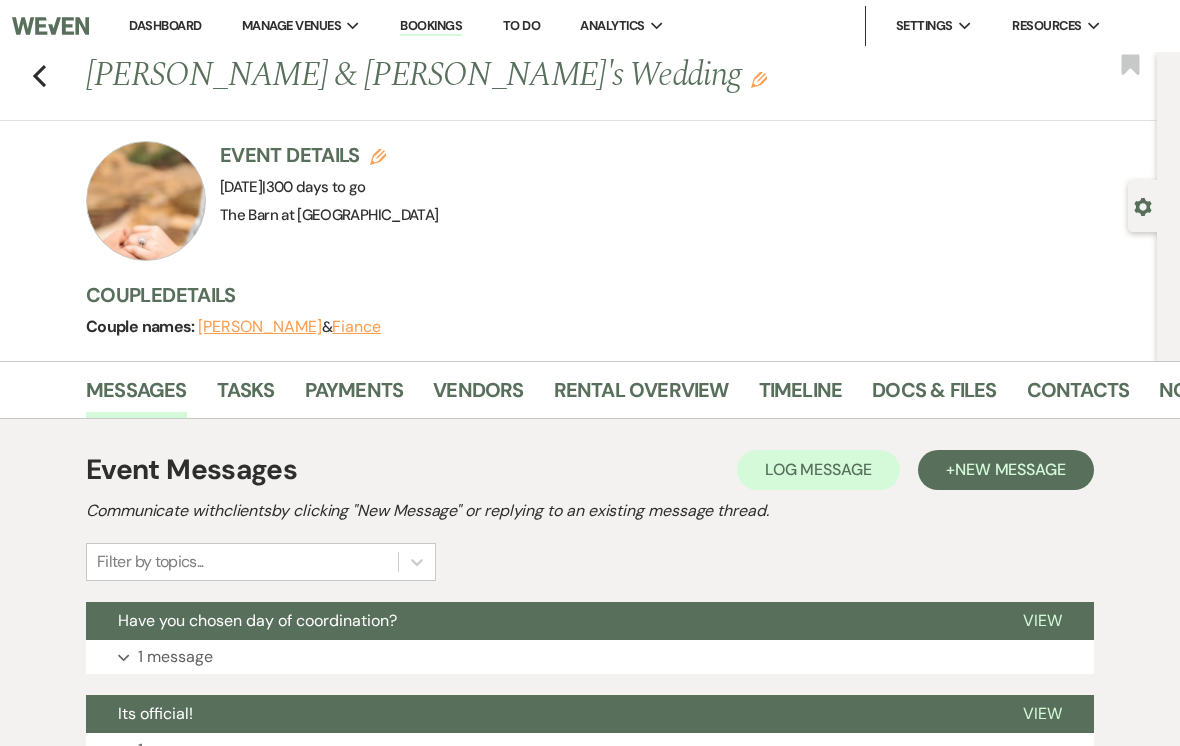 click on "Payments" at bounding box center [354, 396] 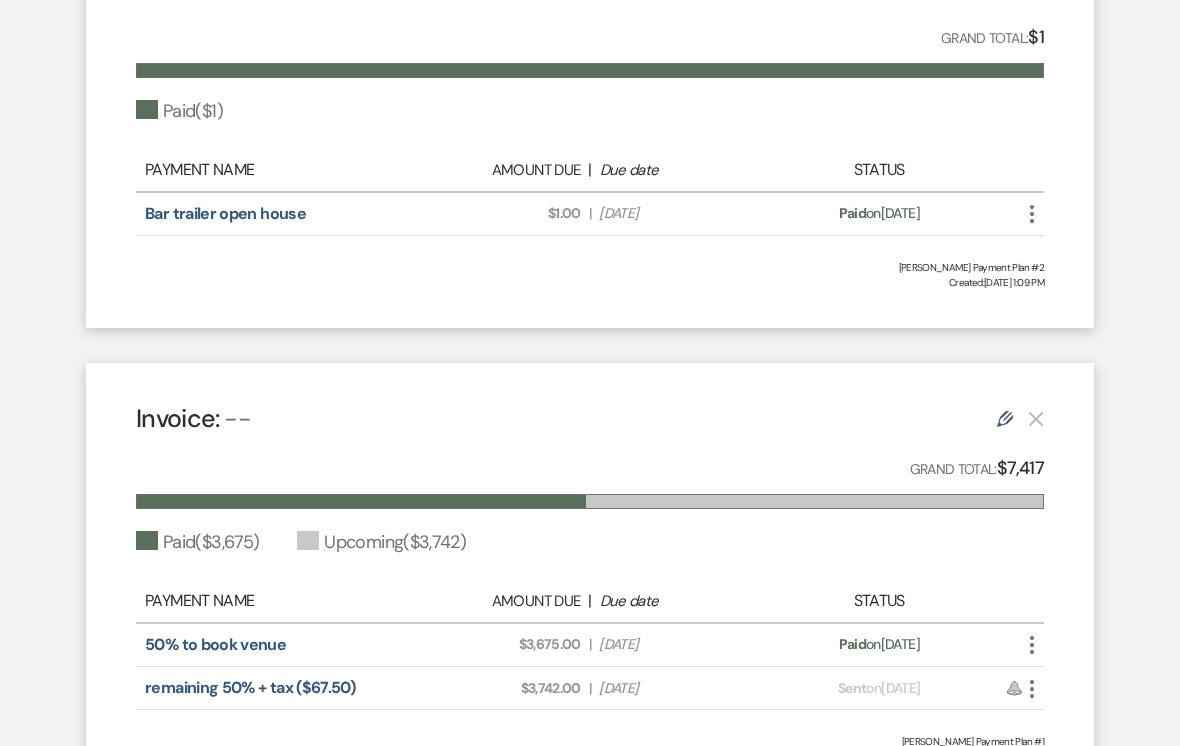 scroll, scrollTop: 683, scrollLeft: 0, axis: vertical 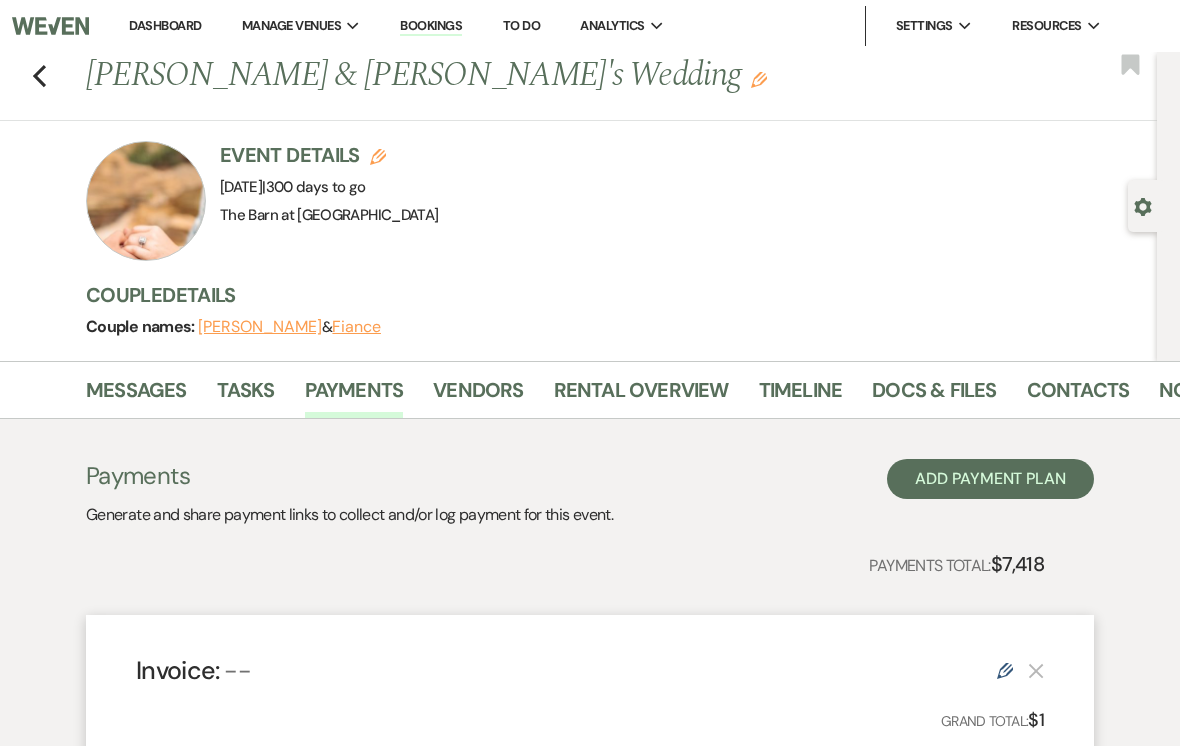 click on "Vendors" at bounding box center (478, 396) 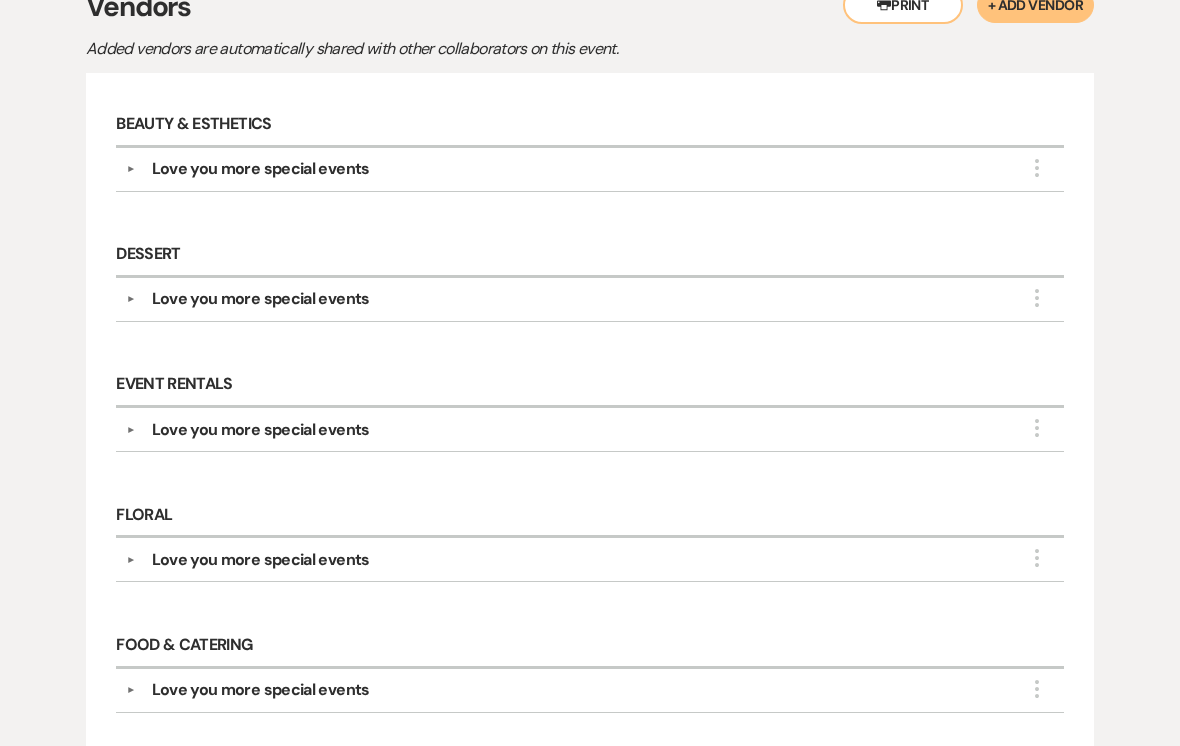 scroll, scrollTop: 0, scrollLeft: 0, axis: both 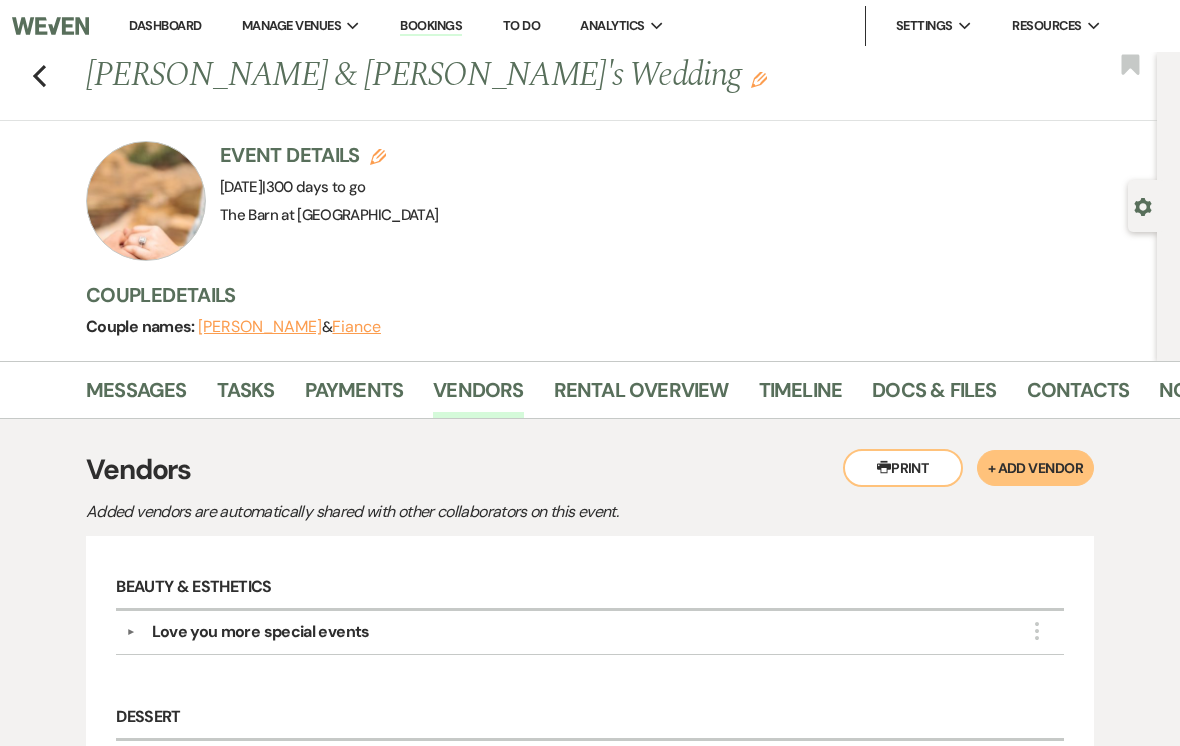 click on "Previous" 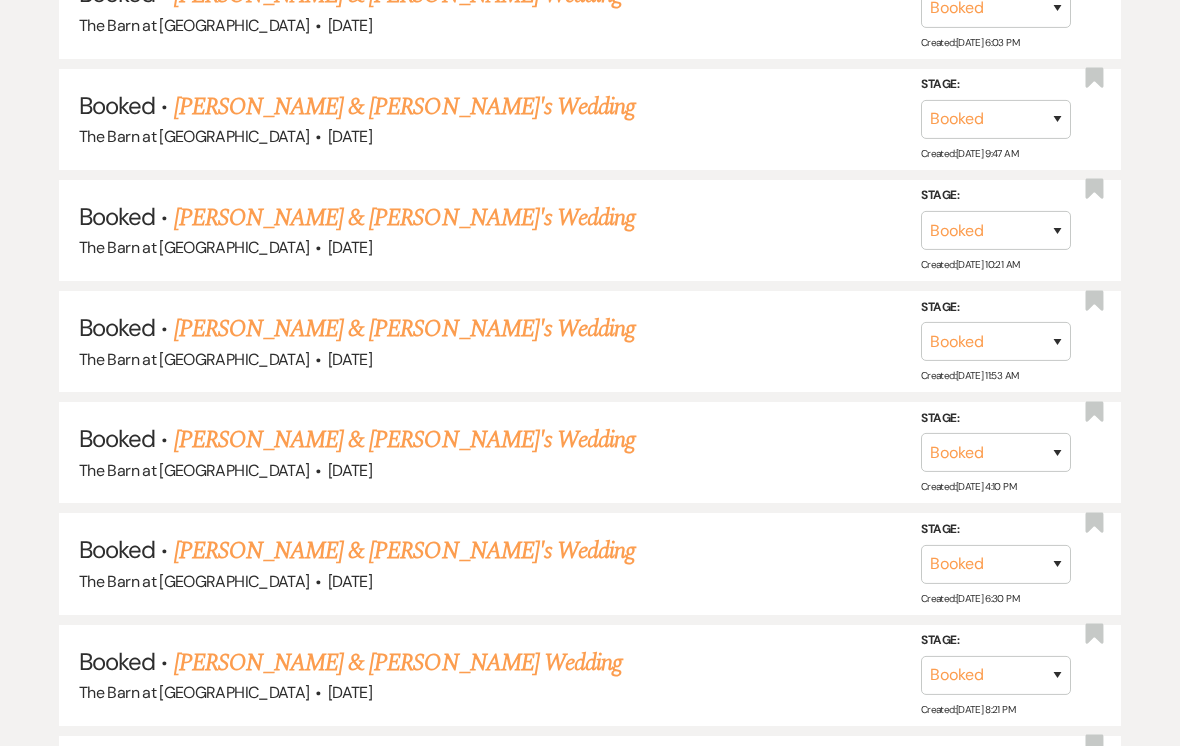 scroll, scrollTop: 1154, scrollLeft: 0, axis: vertical 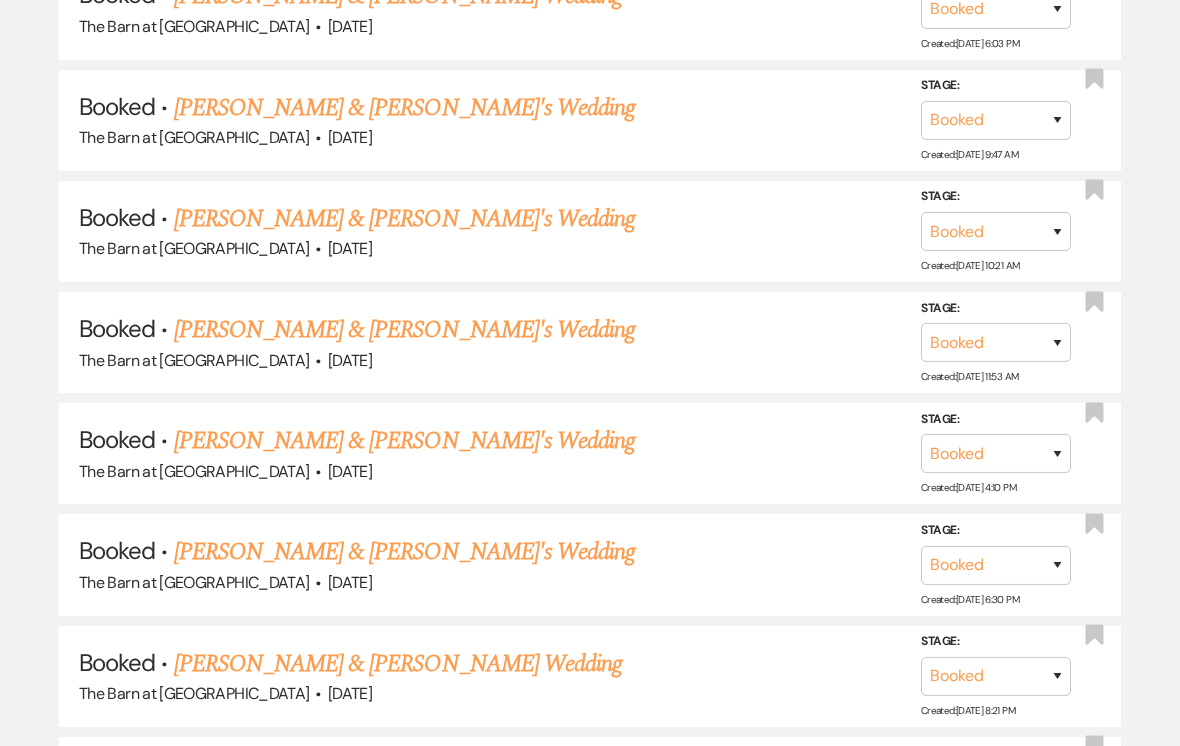 click on "Heather Bowers & Fiance's Wedding" at bounding box center (405, 441) 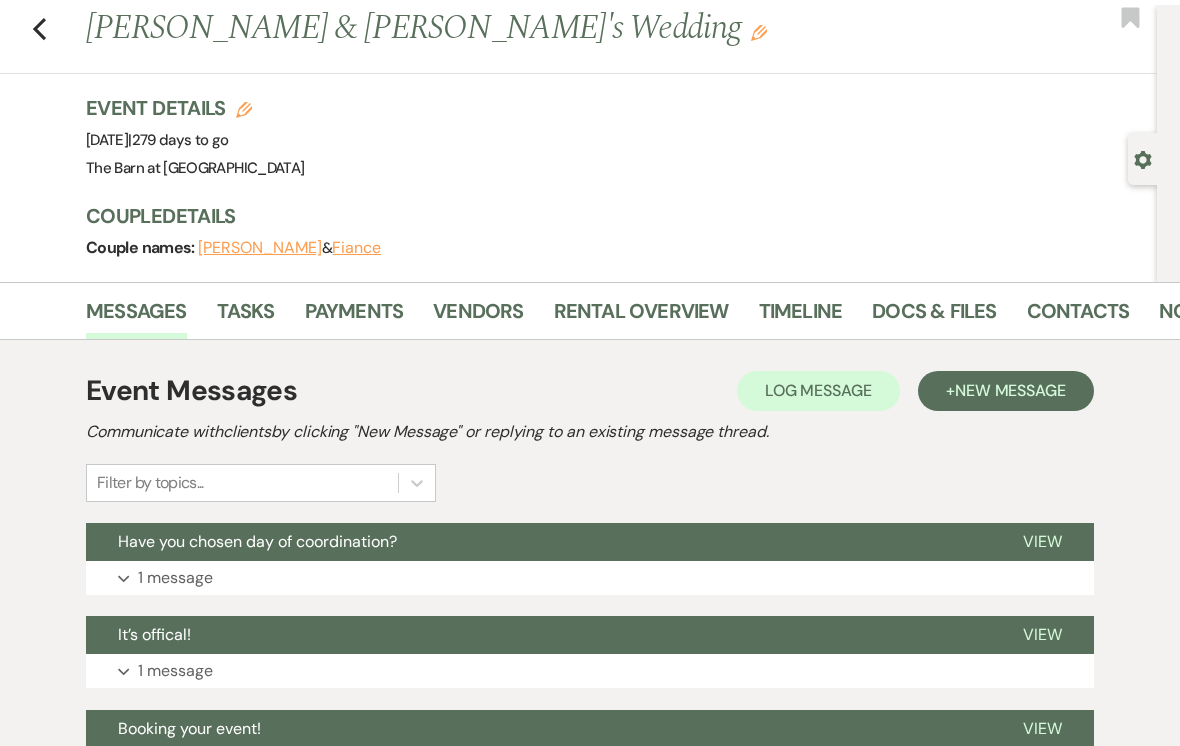 scroll 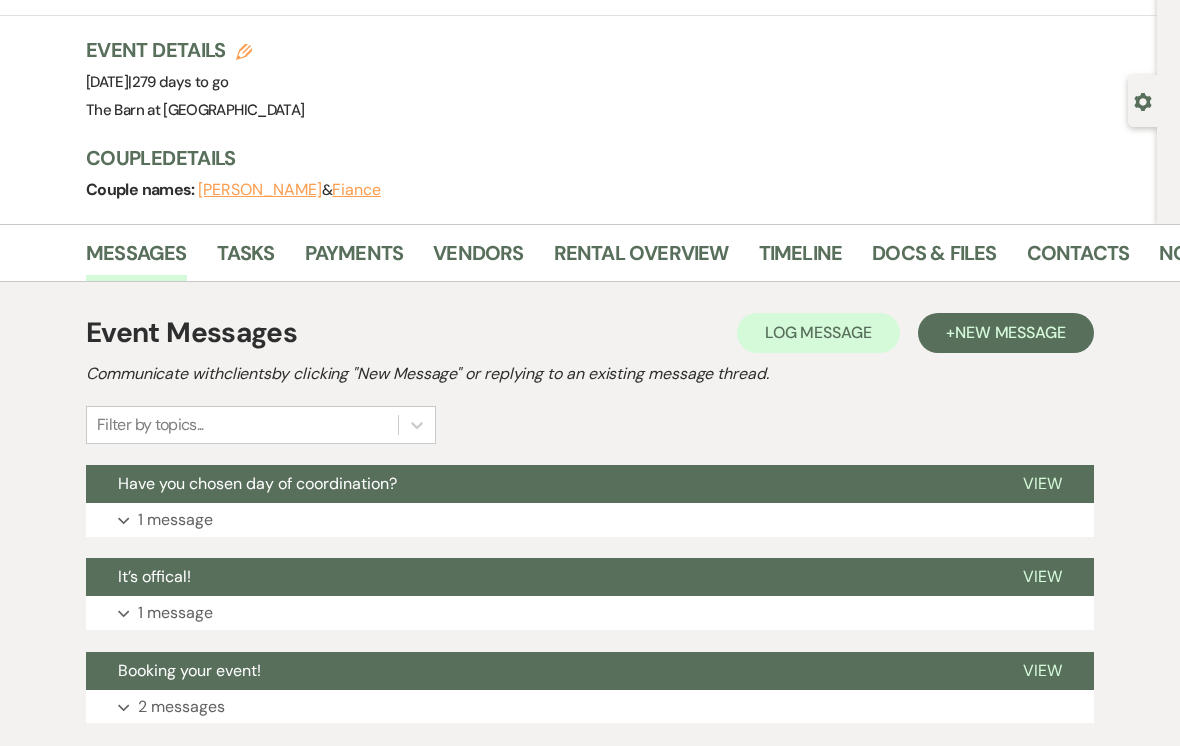 click on "Payments" at bounding box center (354, 260) 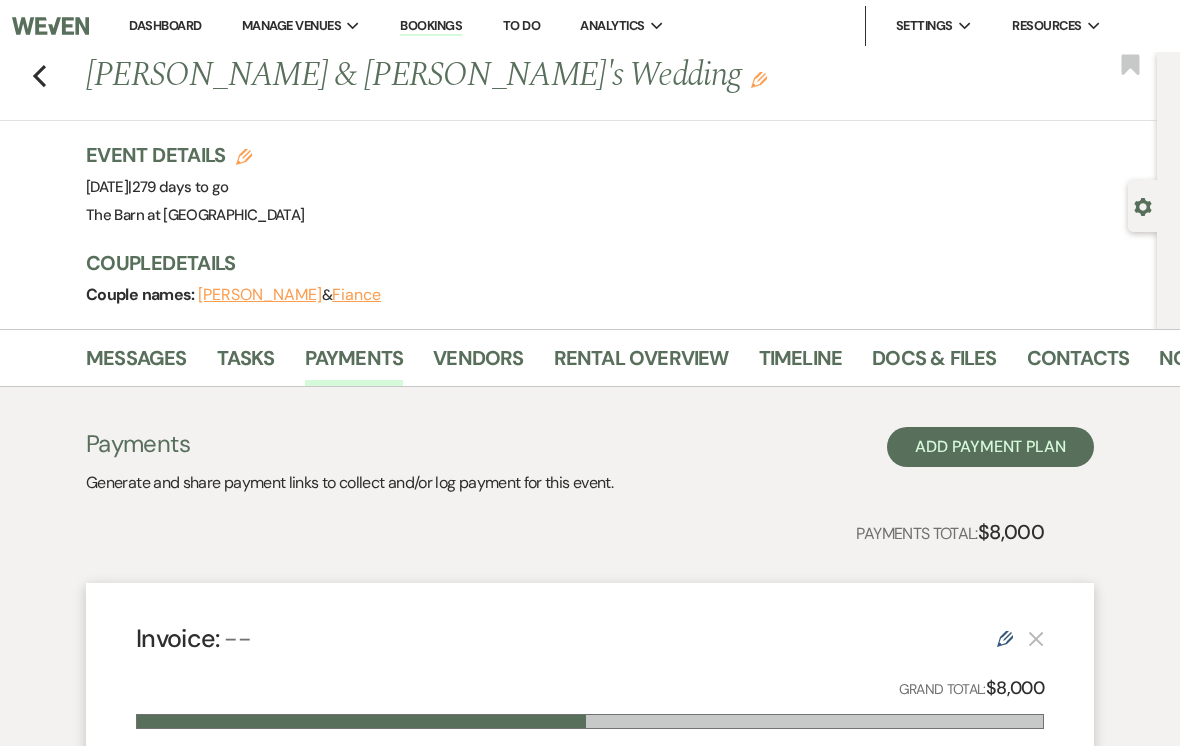 click 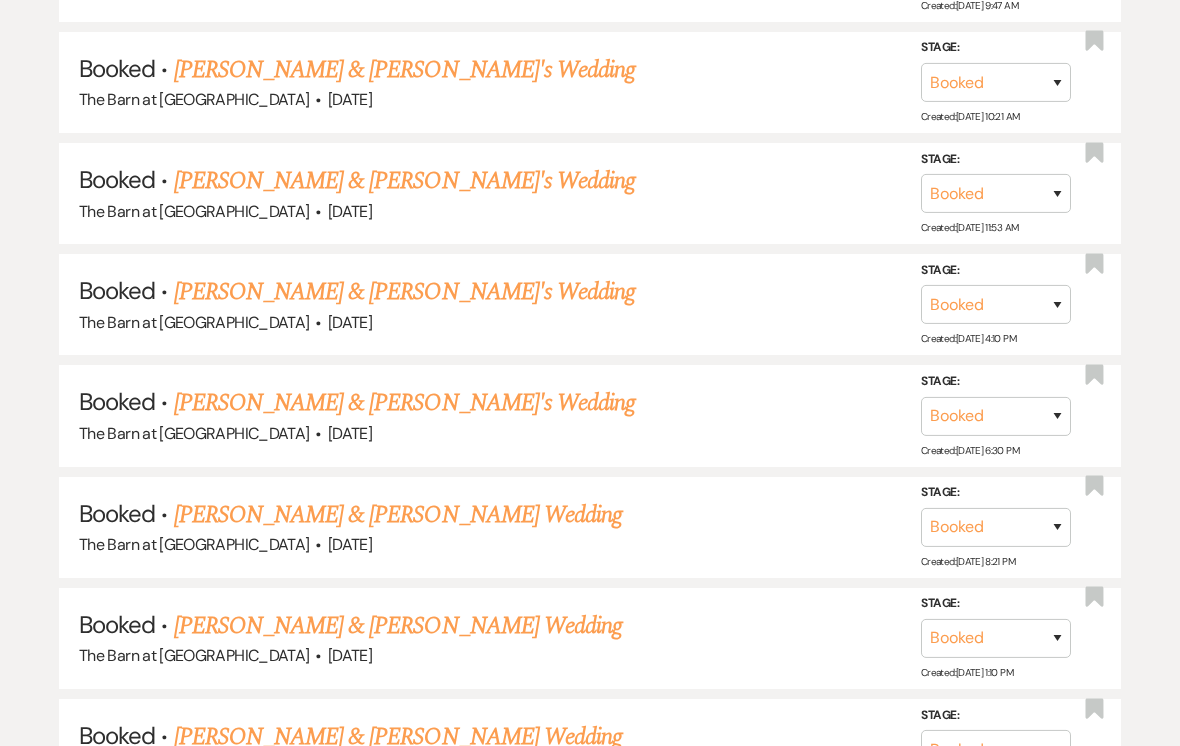 click on "Edna Hernandez & Fiance's Wedding" at bounding box center [405, 403] 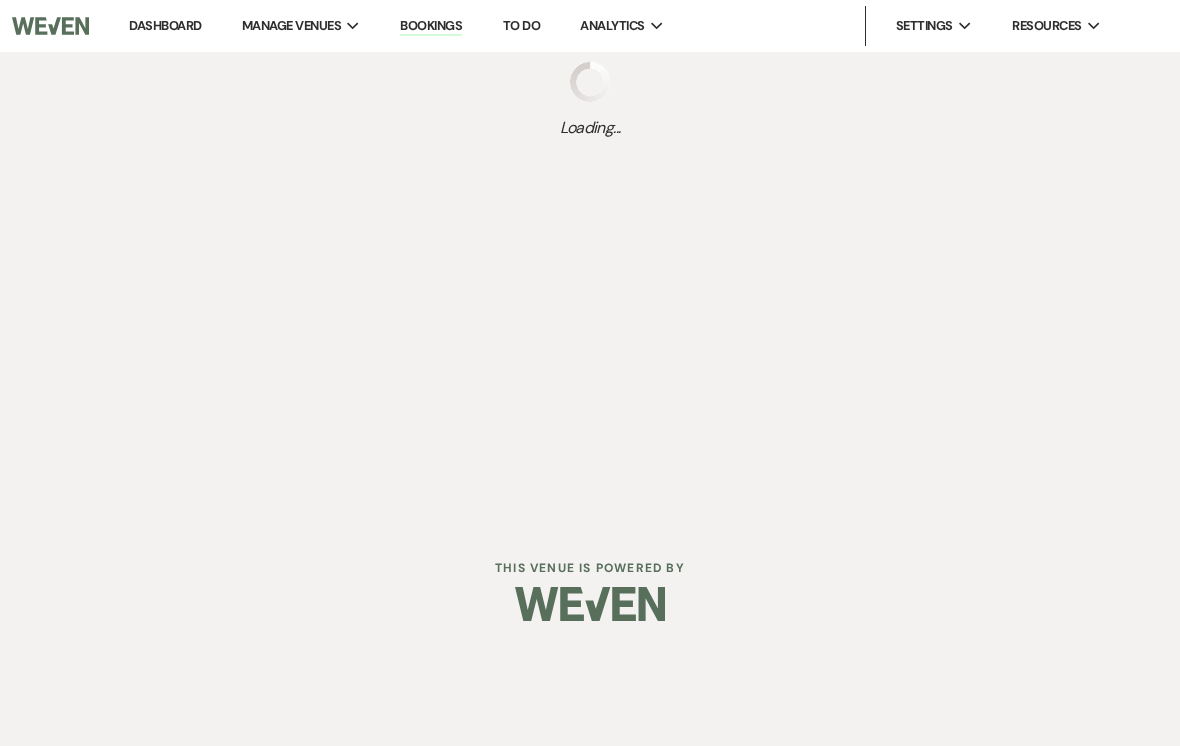 click on "Dashboard Manage Venues   Expand The Barn at Paradise Place Bookings To Do Analytics   Expand The Barn at Paradise Place Settings   Expand Host Profile Change Password Log Out Resources   Expand Lead Form/Badge Resource Library     Contact Weven Loading... This Venue is Powered By" at bounding box center (590, 325) 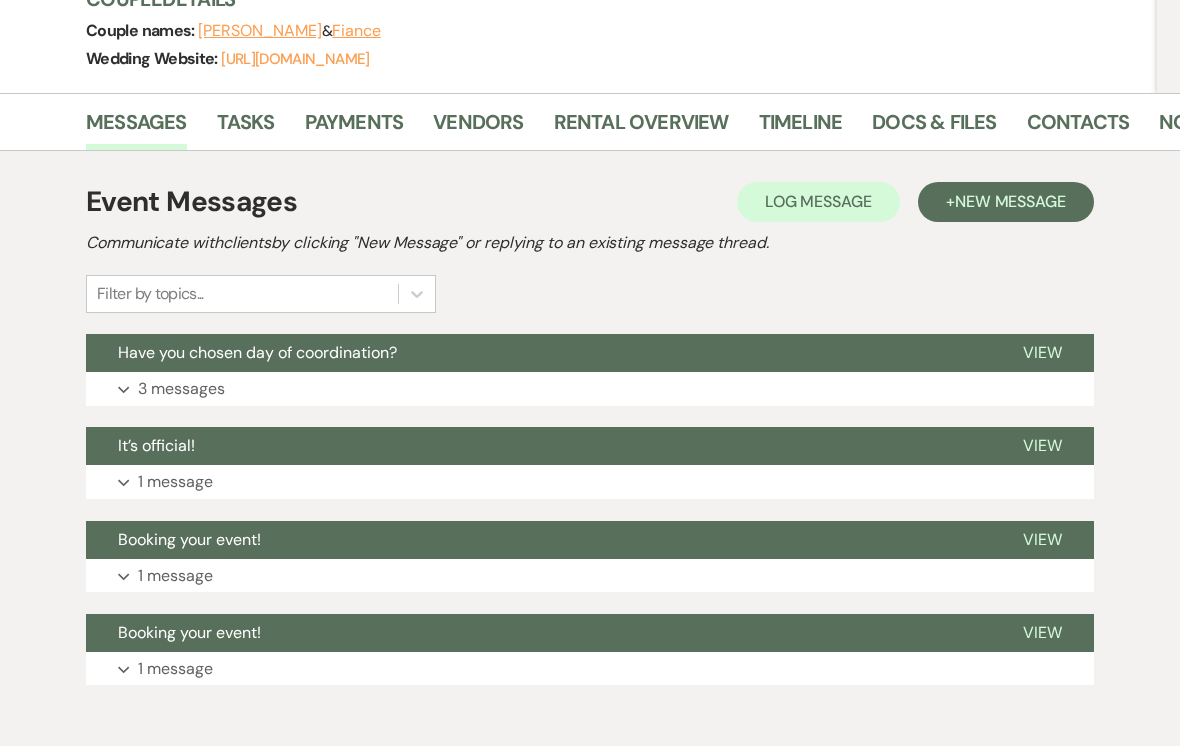 click on "Vendors" at bounding box center [478, 129] 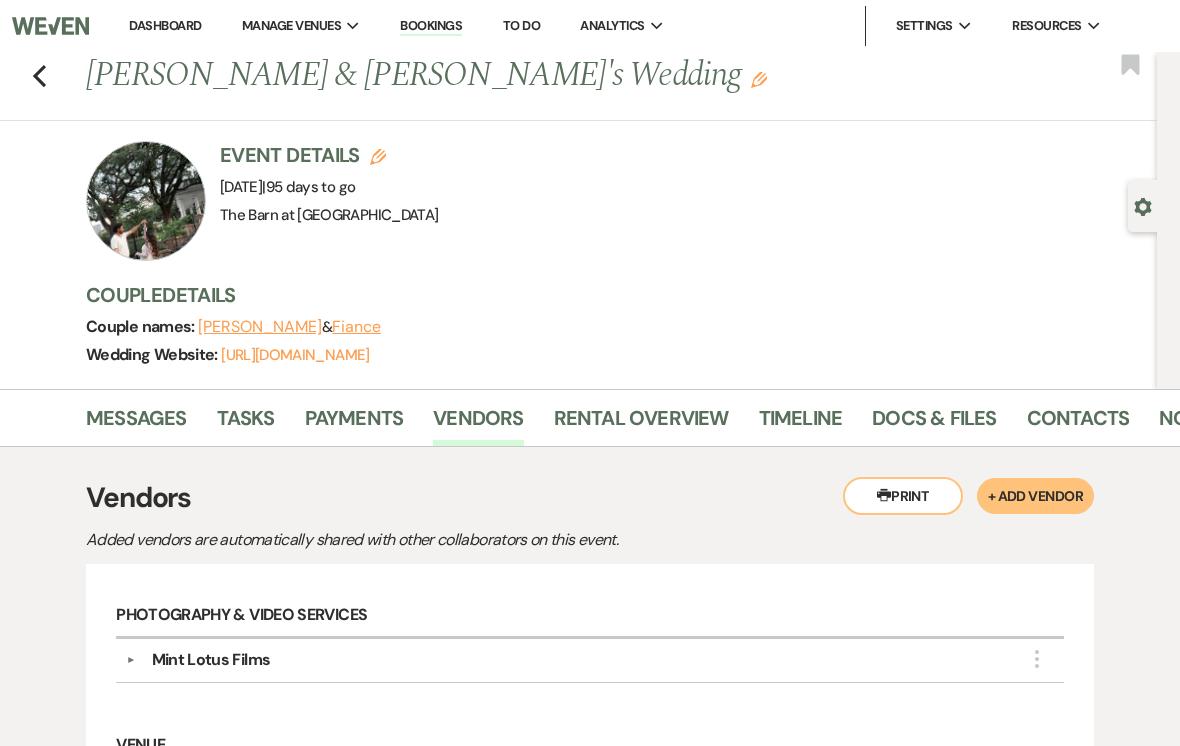 click on "Payments" at bounding box center (354, 424) 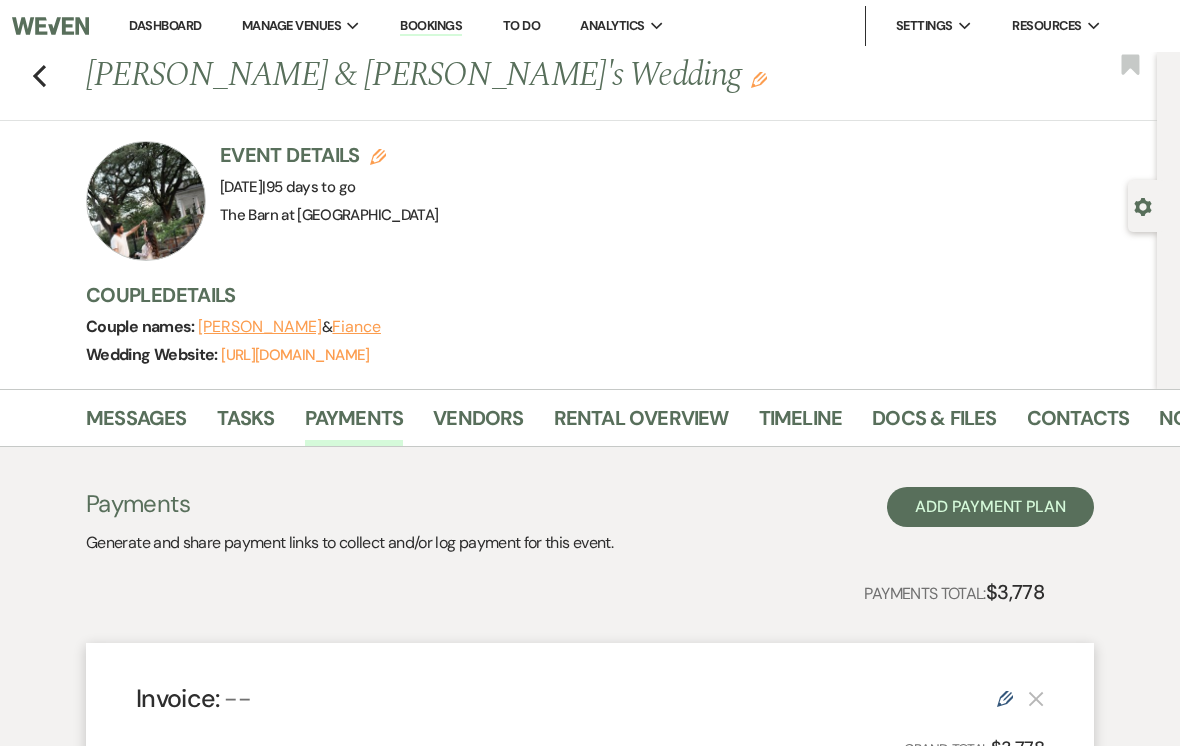 click on "Tasks" at bounding box center [246, 424] 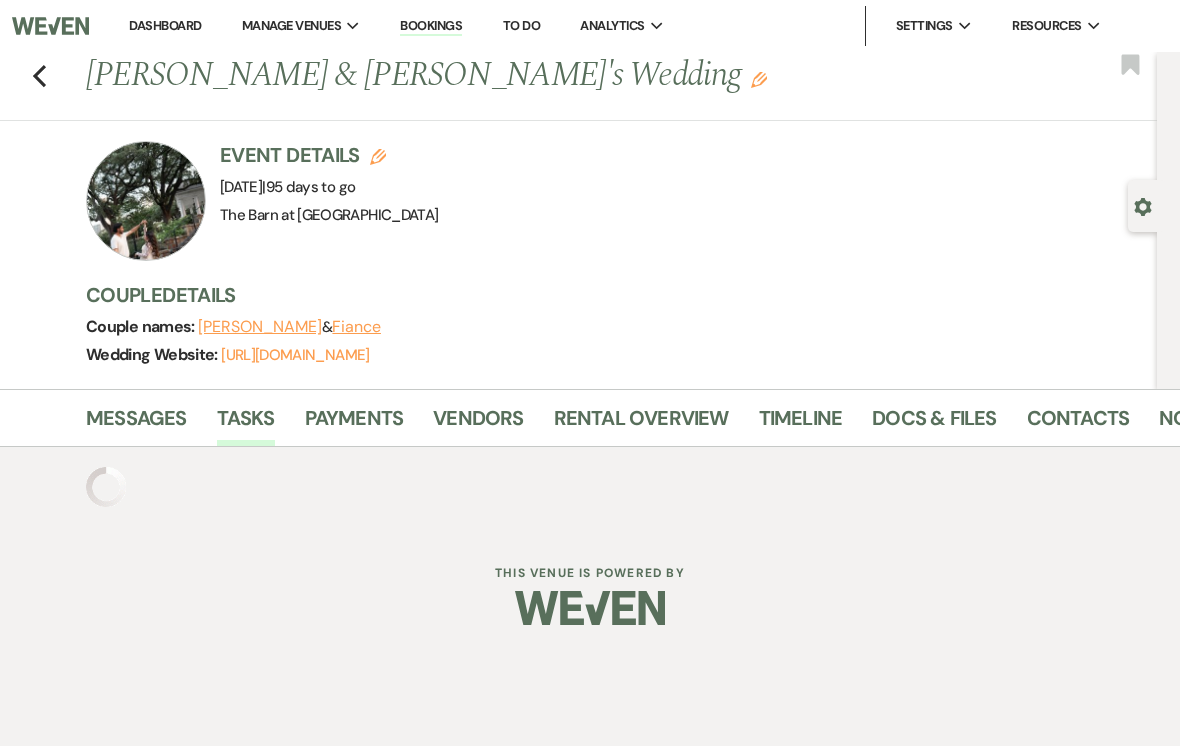 click on "Messages" at bounding box center [136, 424] 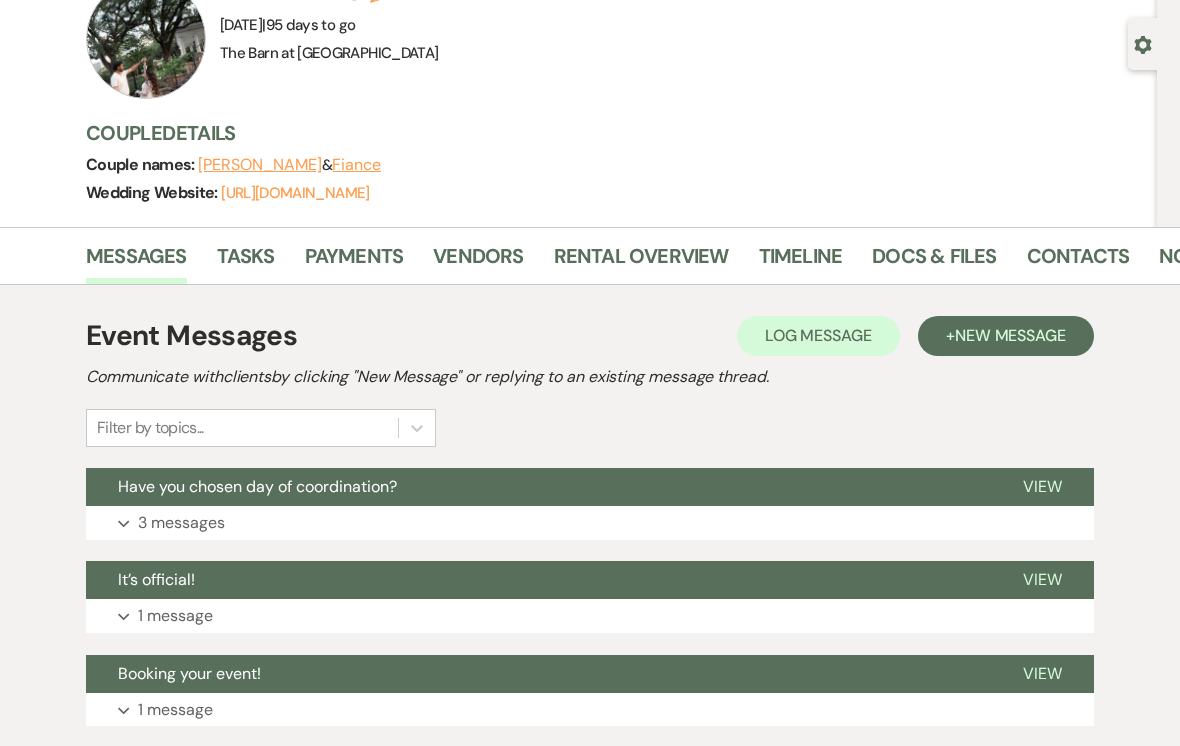 click on "Expand 3 messages" at bounding box center (590, 523) 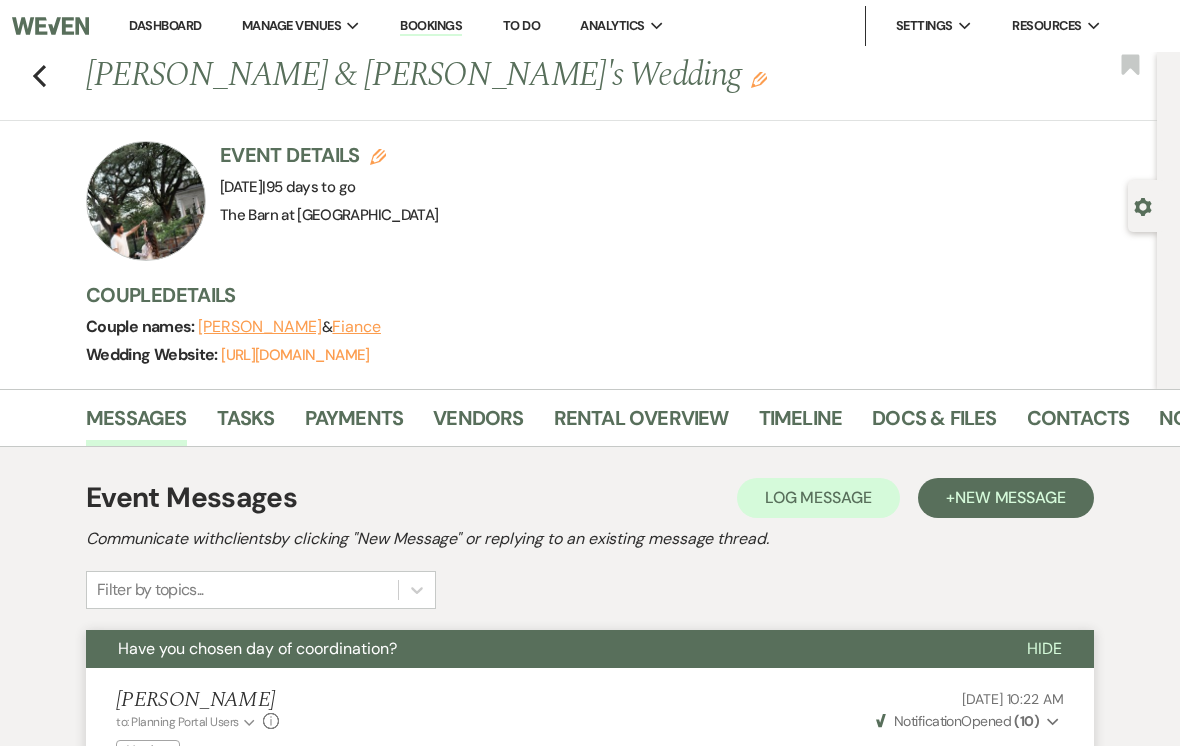 scroll, scrollTop: 1, scrollLeft: 0, axis: vertical 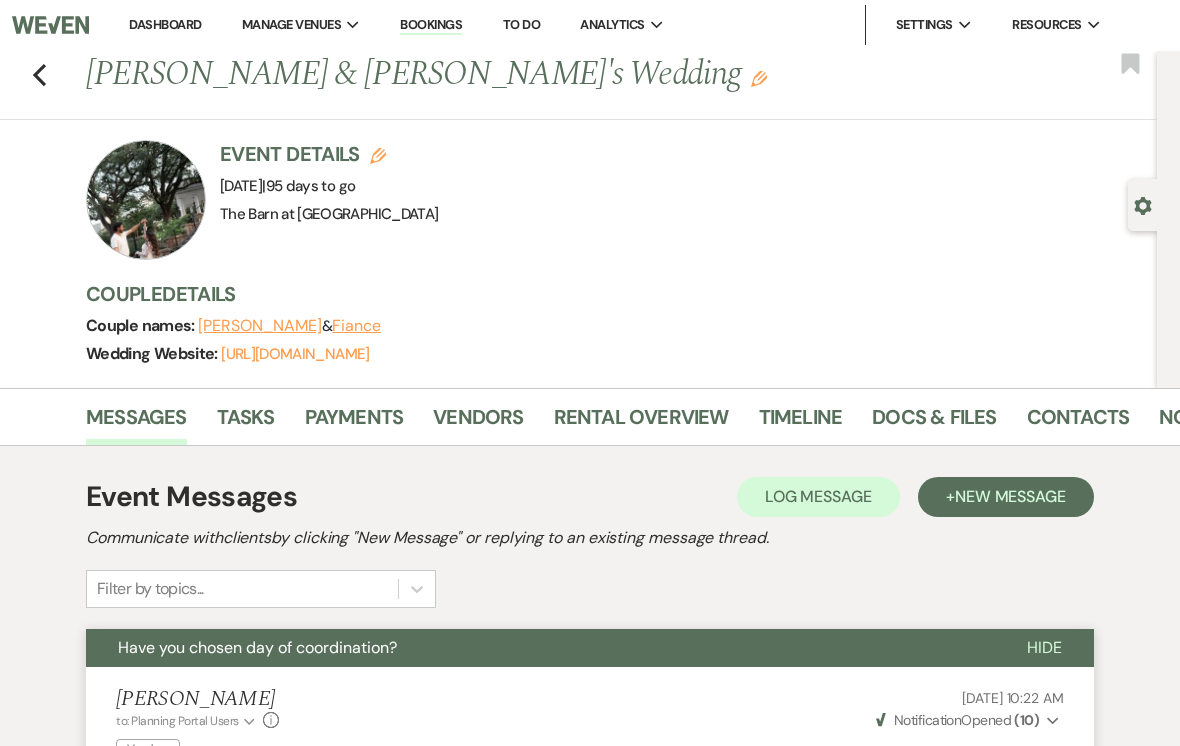 click on "Payments" at bounding box center (354, 423) 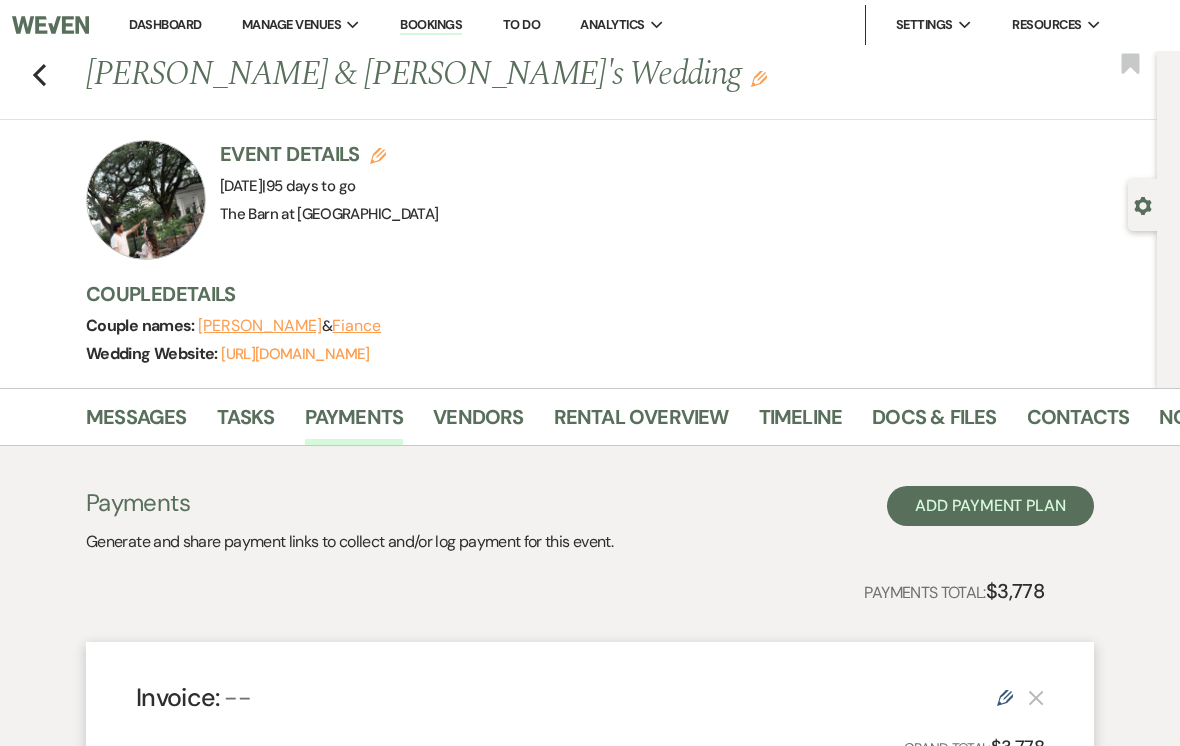 scroll, scrollTop: 0, scrollLeft: 0, axis: both 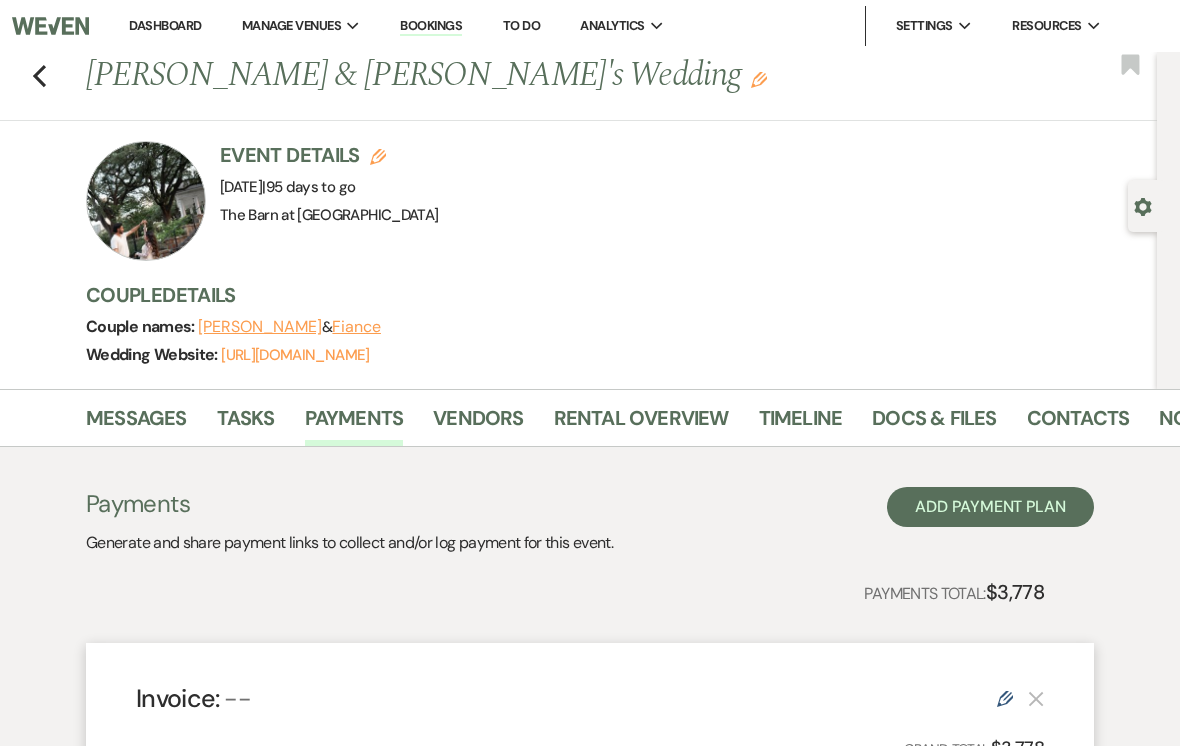 click on "Vendors" at bounding box center [478, 424] 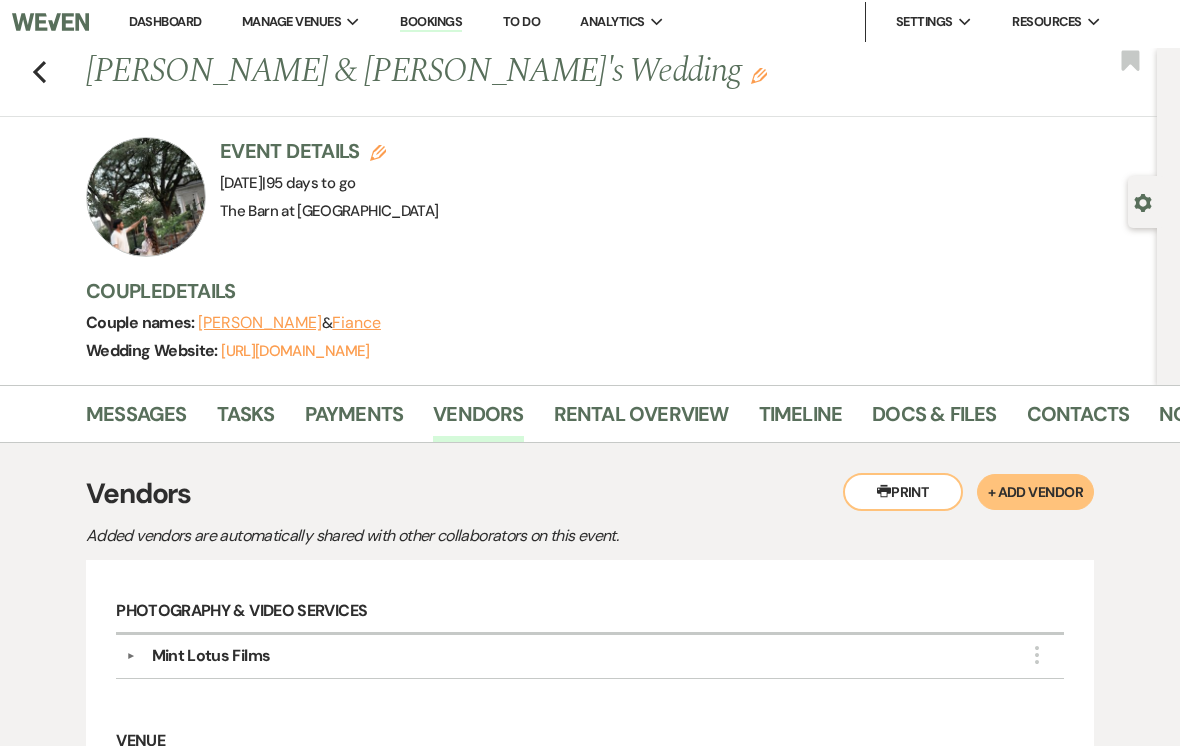 scroll, scrollTop: 0, scrollLeft: 0, axis: both 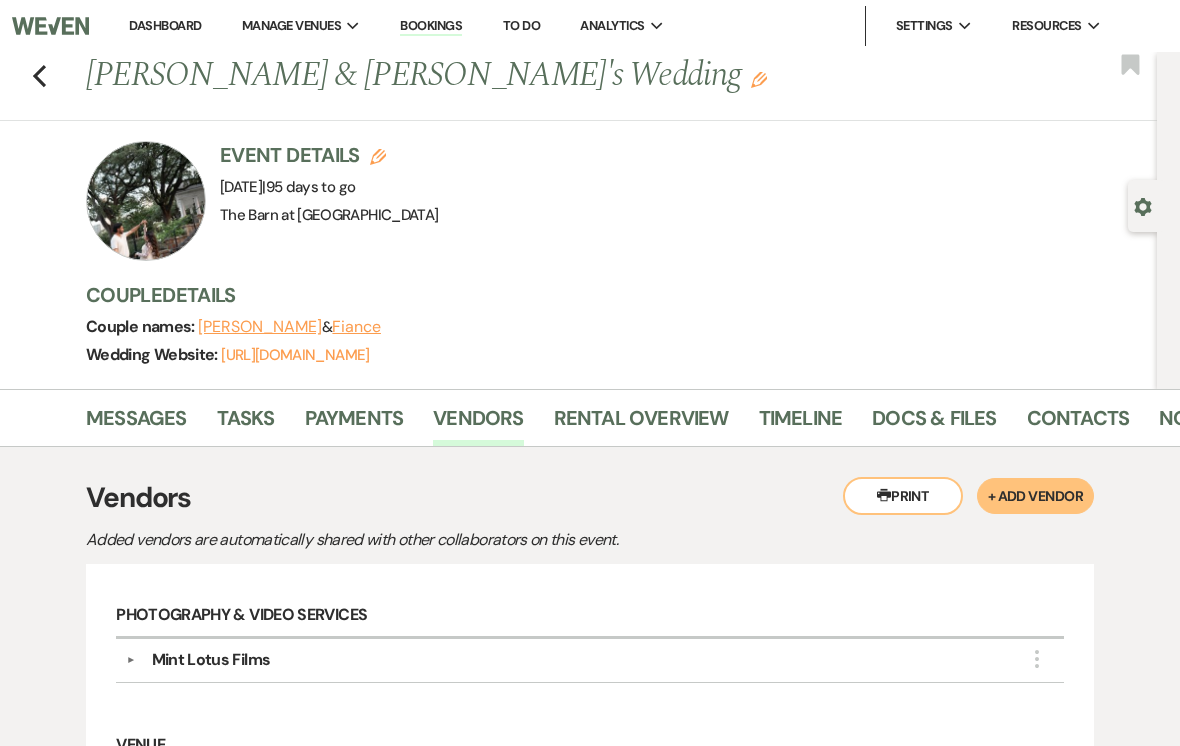 click on "Previous" 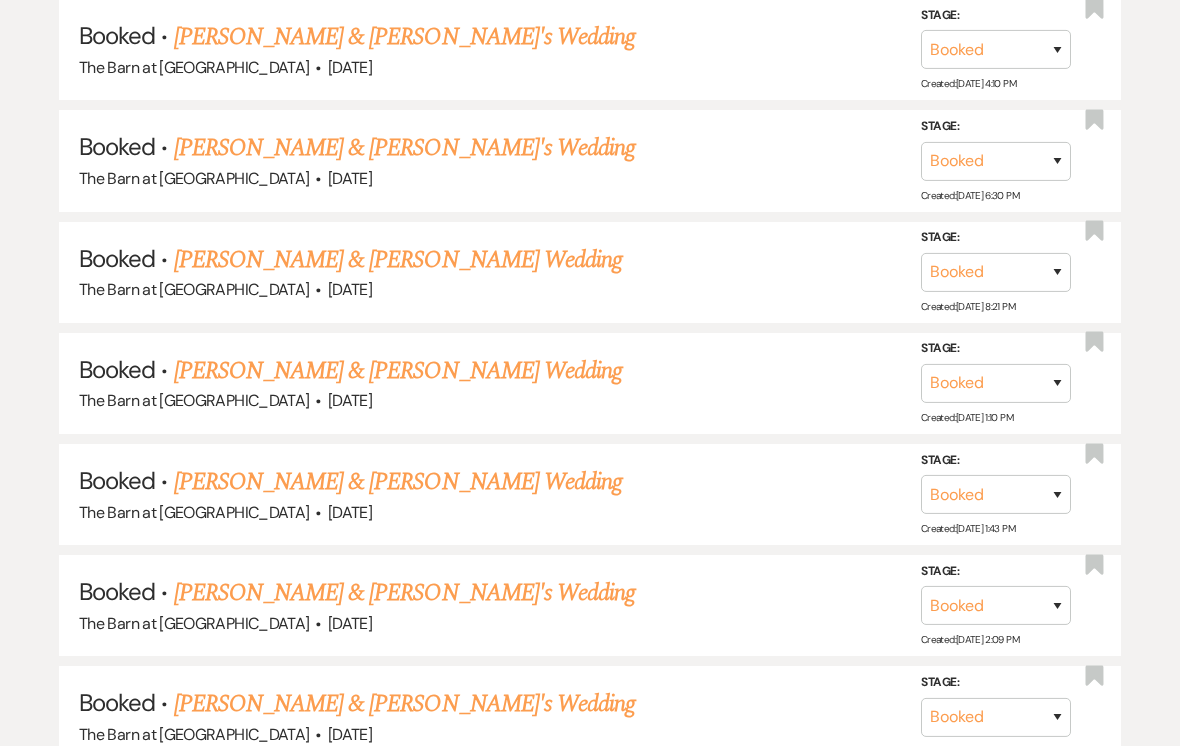 scroll, scrollTop: 1558, scrollLeft: 0, axis: vertical 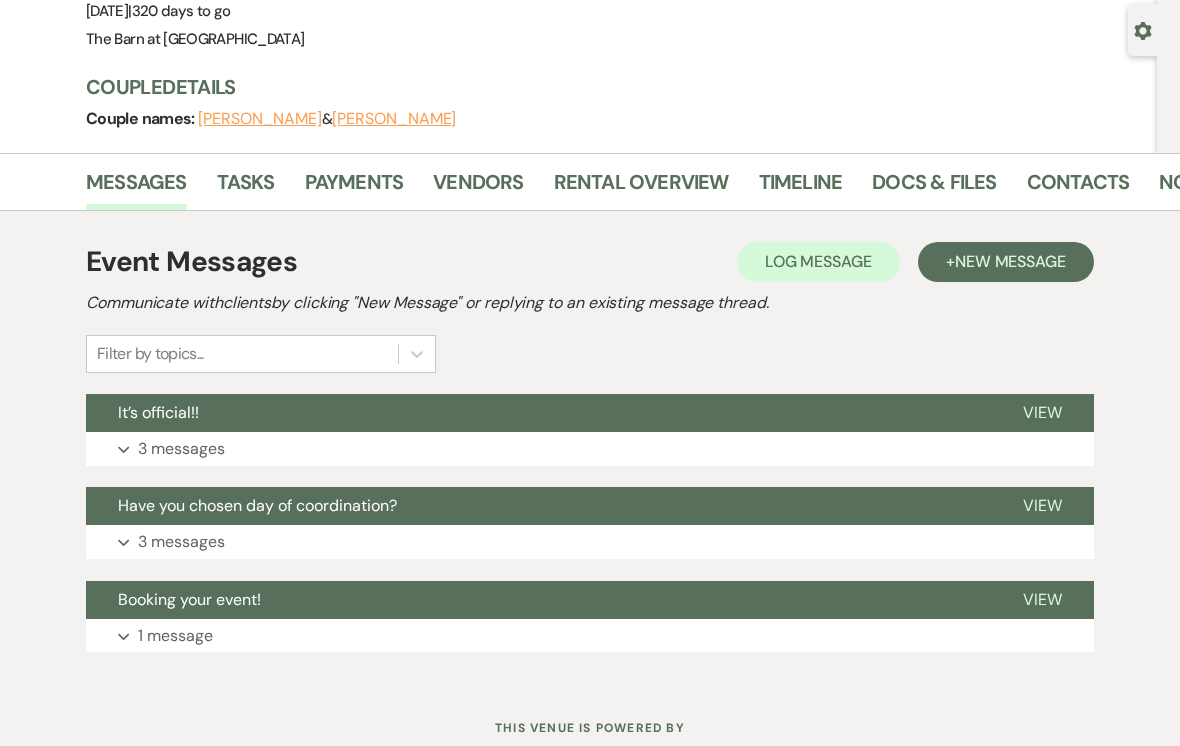 click on "Payments" at bounding box center [354, 189] 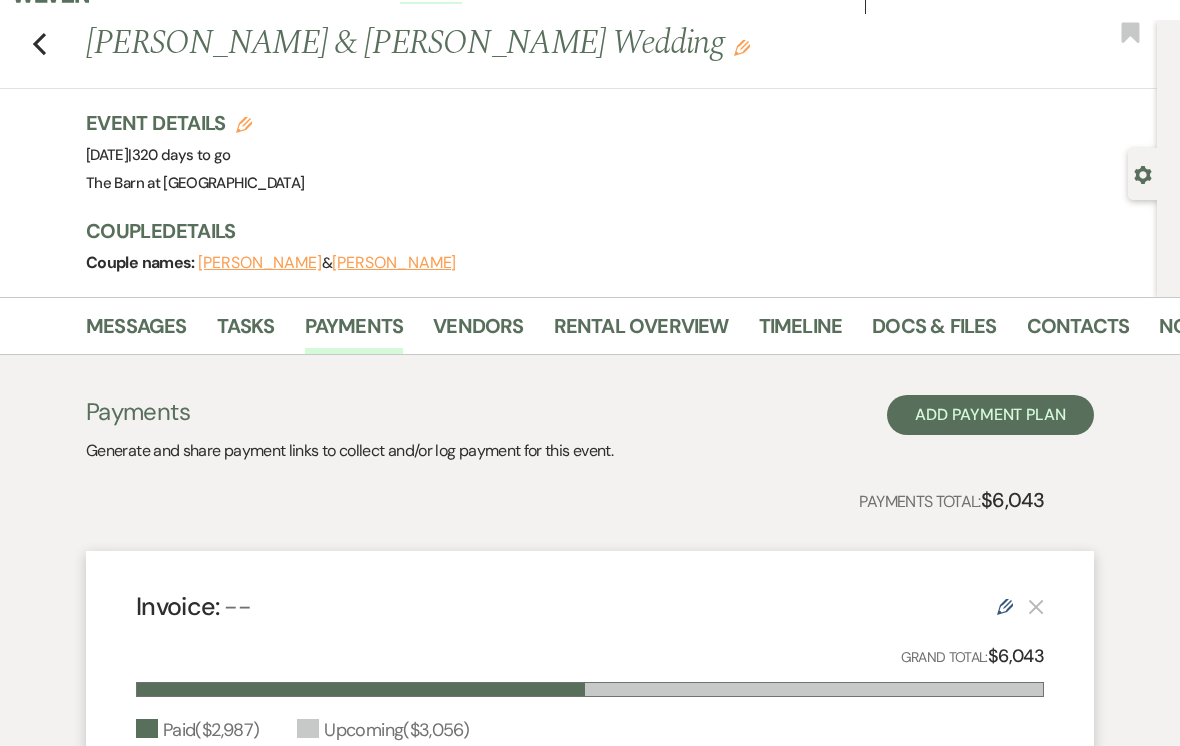 scroll, scrollTop: 0, scrollLeft: 0, axis: both 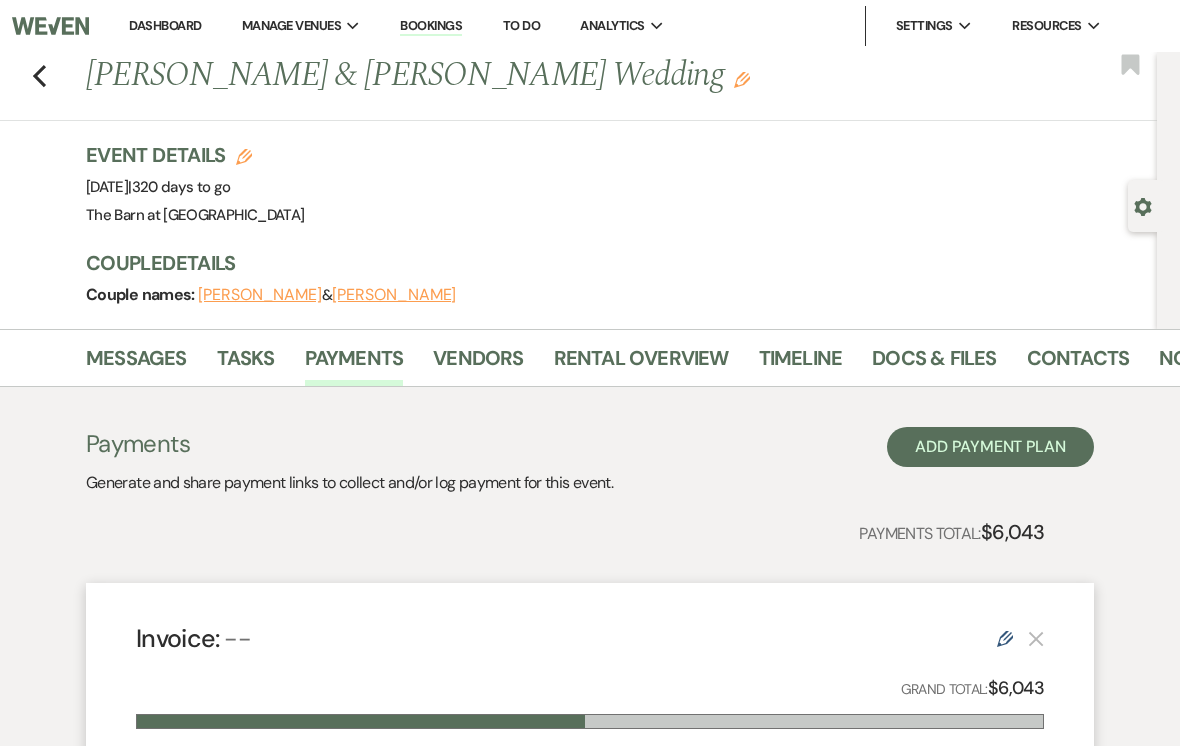 click 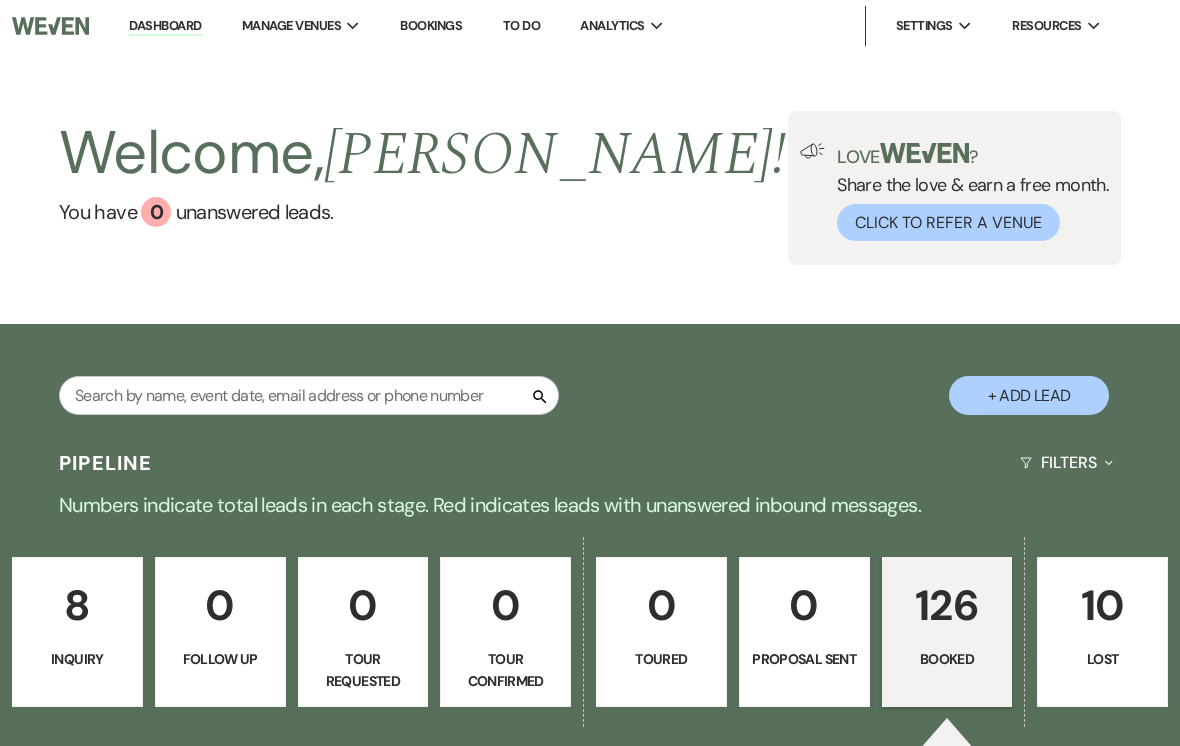 scroll, scrollTop: 1589, scrollLeft: 0, axis: vertical 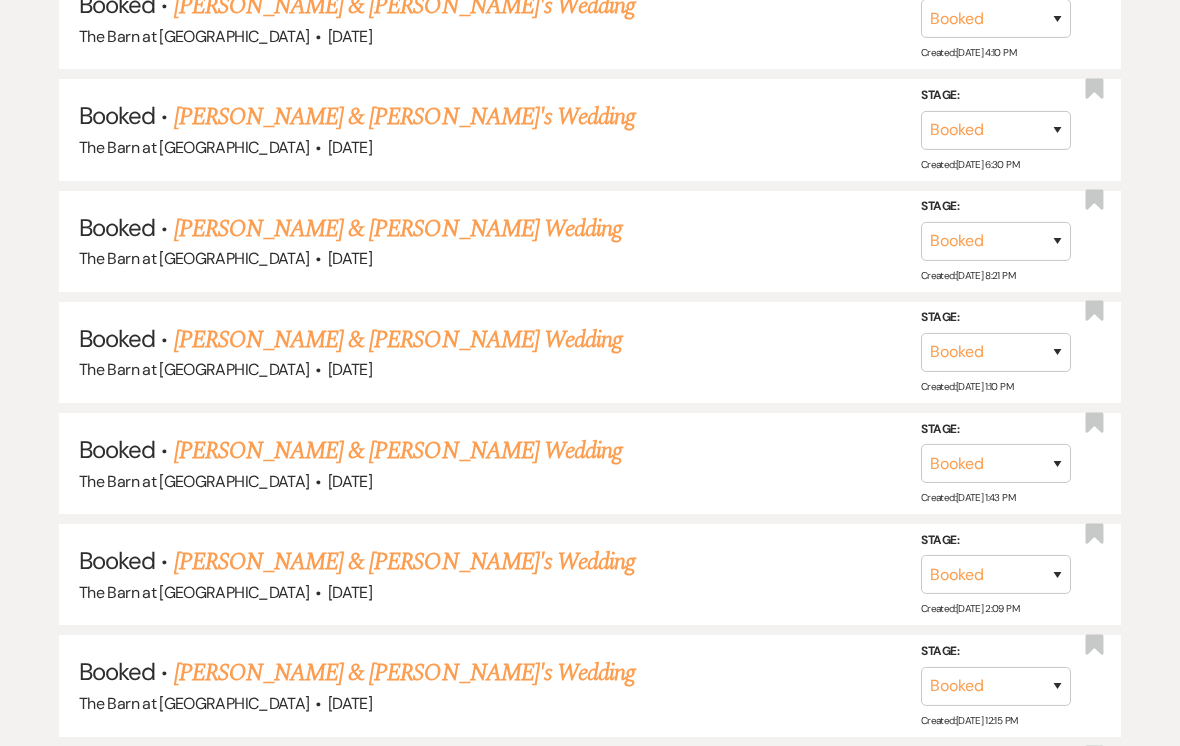 click on "Kyle Sonderer & Katelynn Eslinger's Wedding" at bounding box center (398, 340) 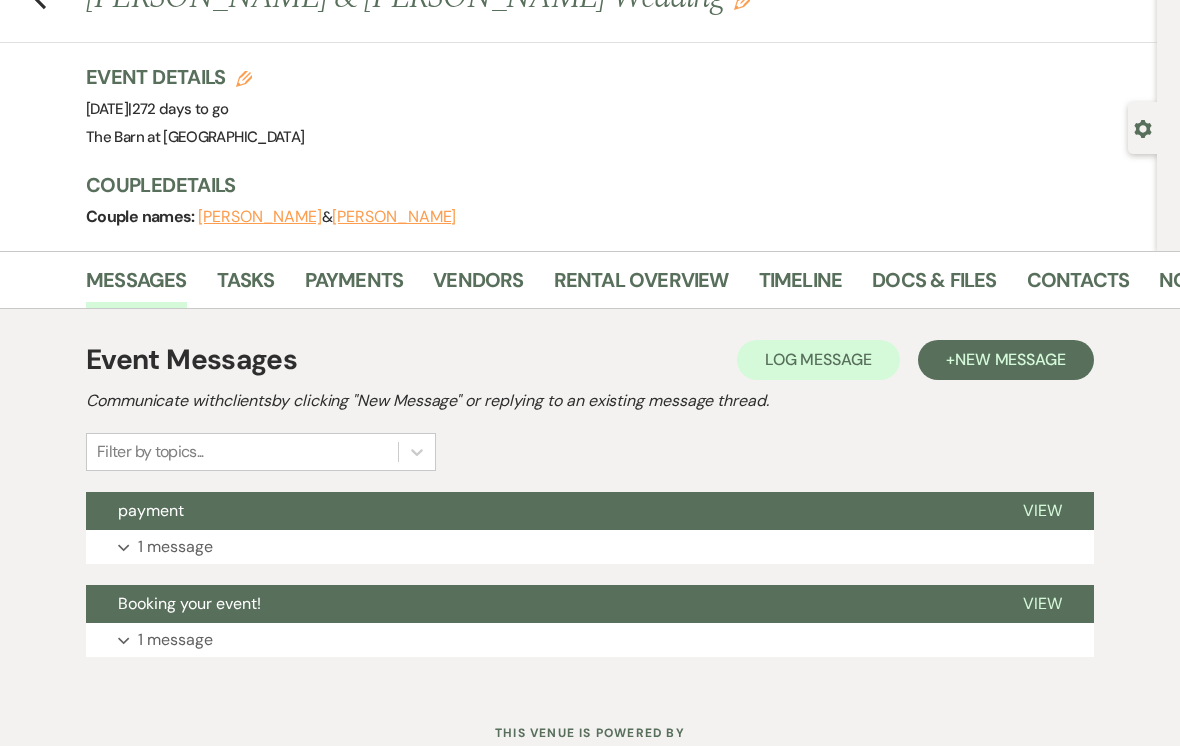 scroll, scrollTop: 114, scrollLeft: 0, axis: vertical 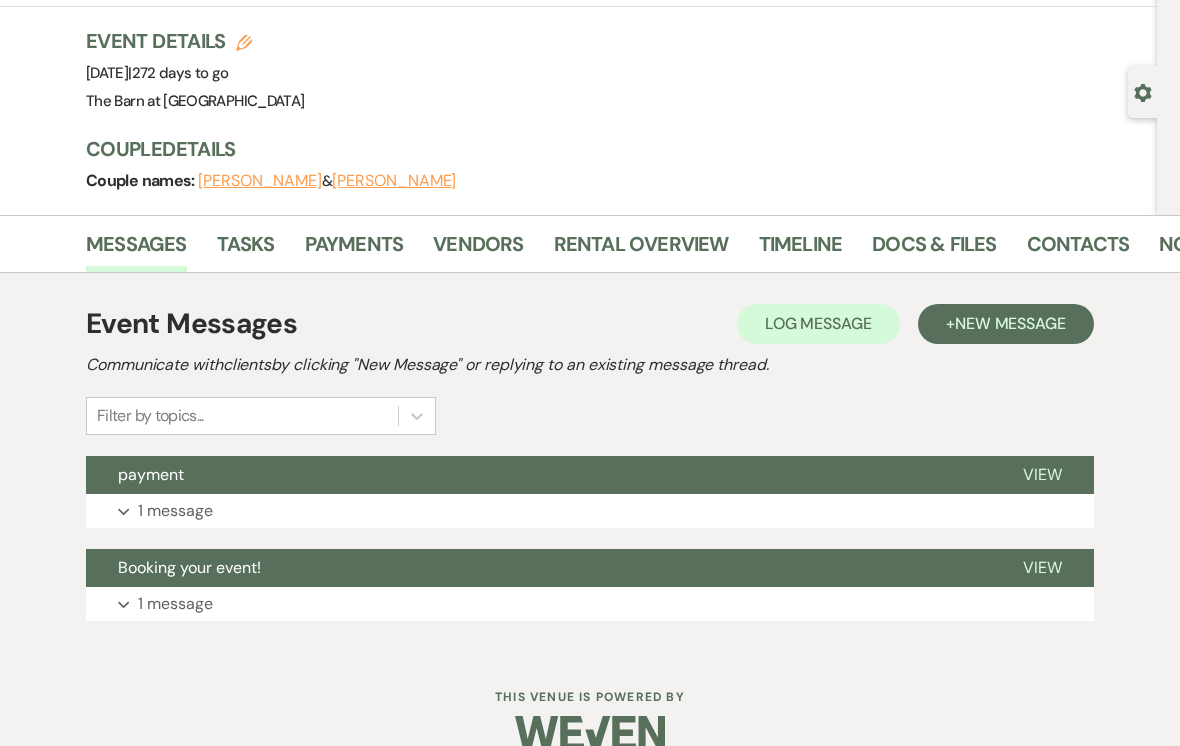 click on "Payments" at bounding box center (354, 250) 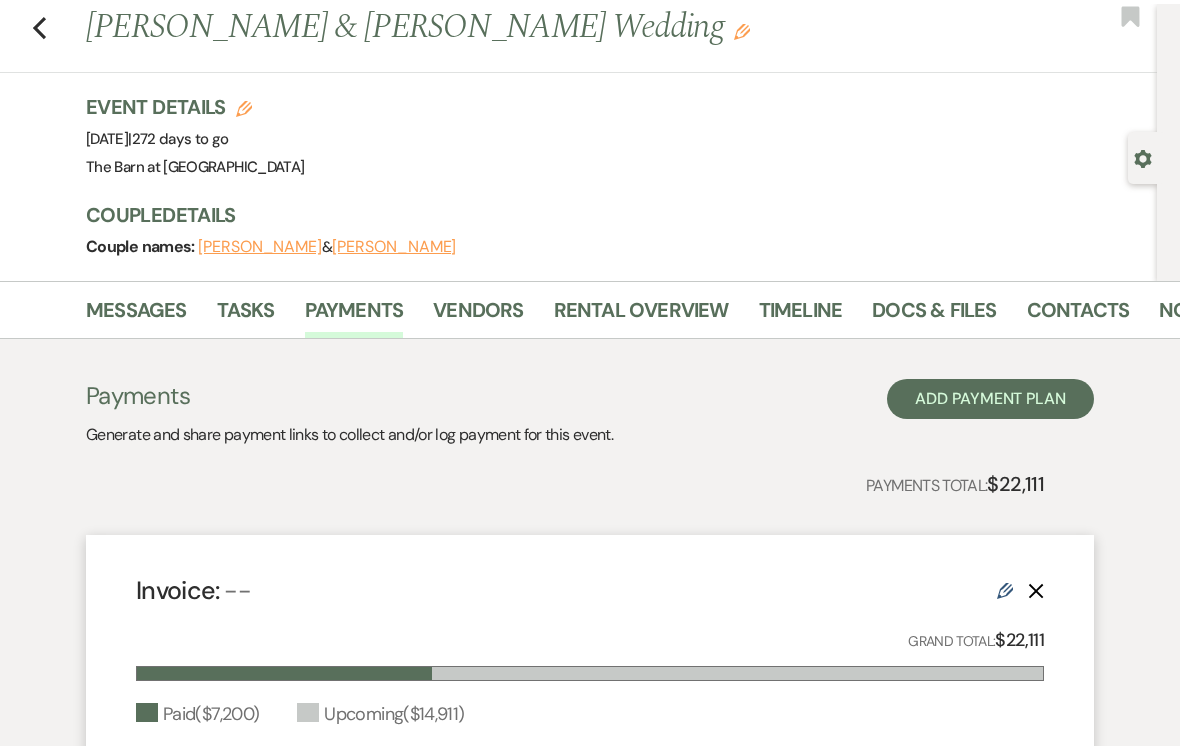 scroll, scrollTop: 0, scrollLeft: 0, axis: both 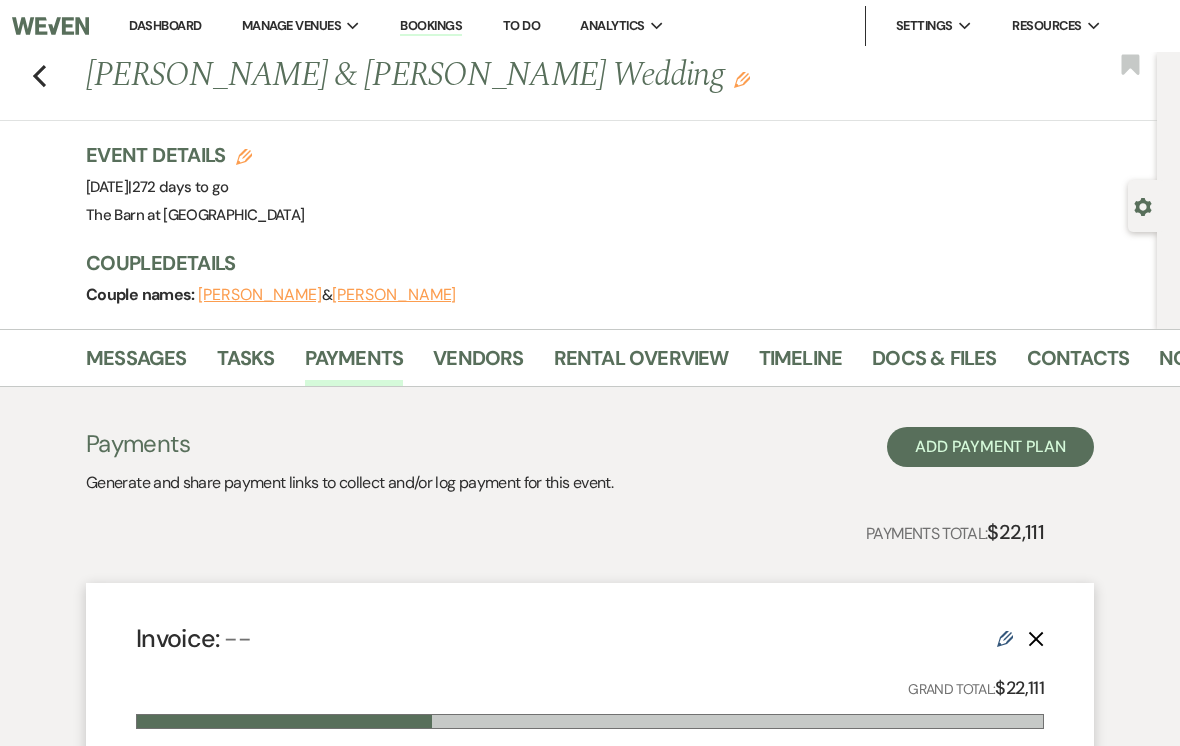 click on "Previous" 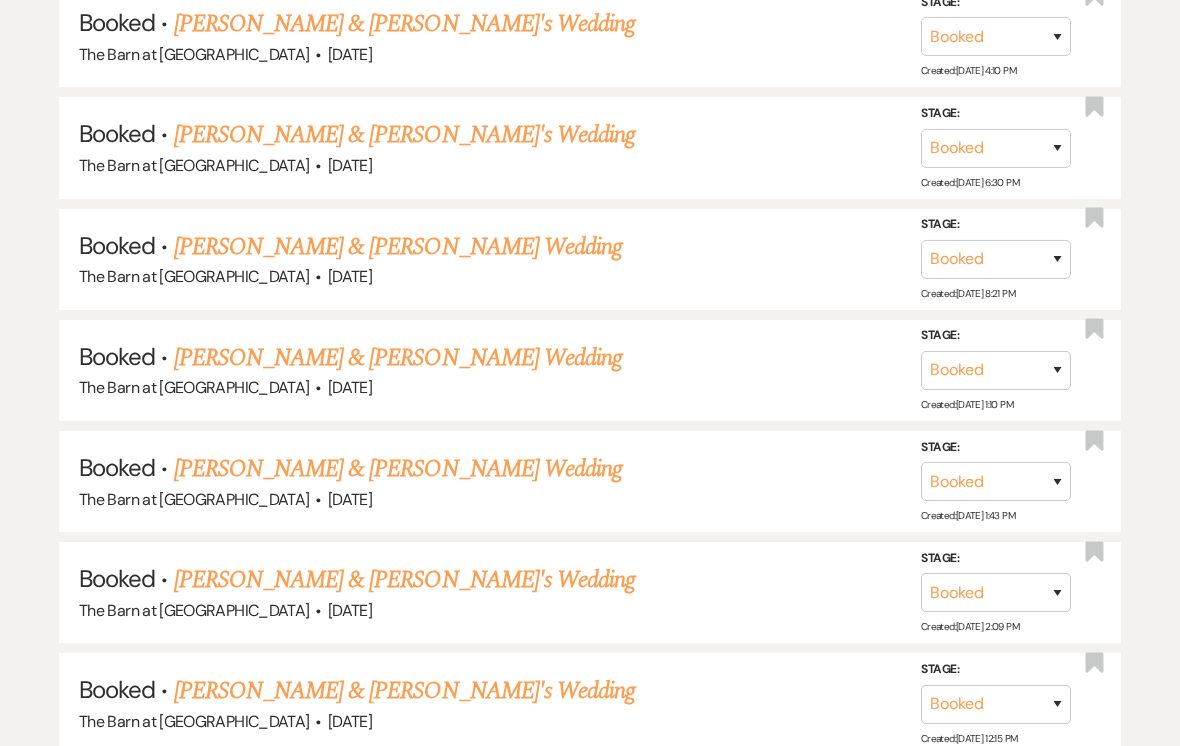 scroll, scrollTop: 1567, scrollLeft: 0, axis: vertical 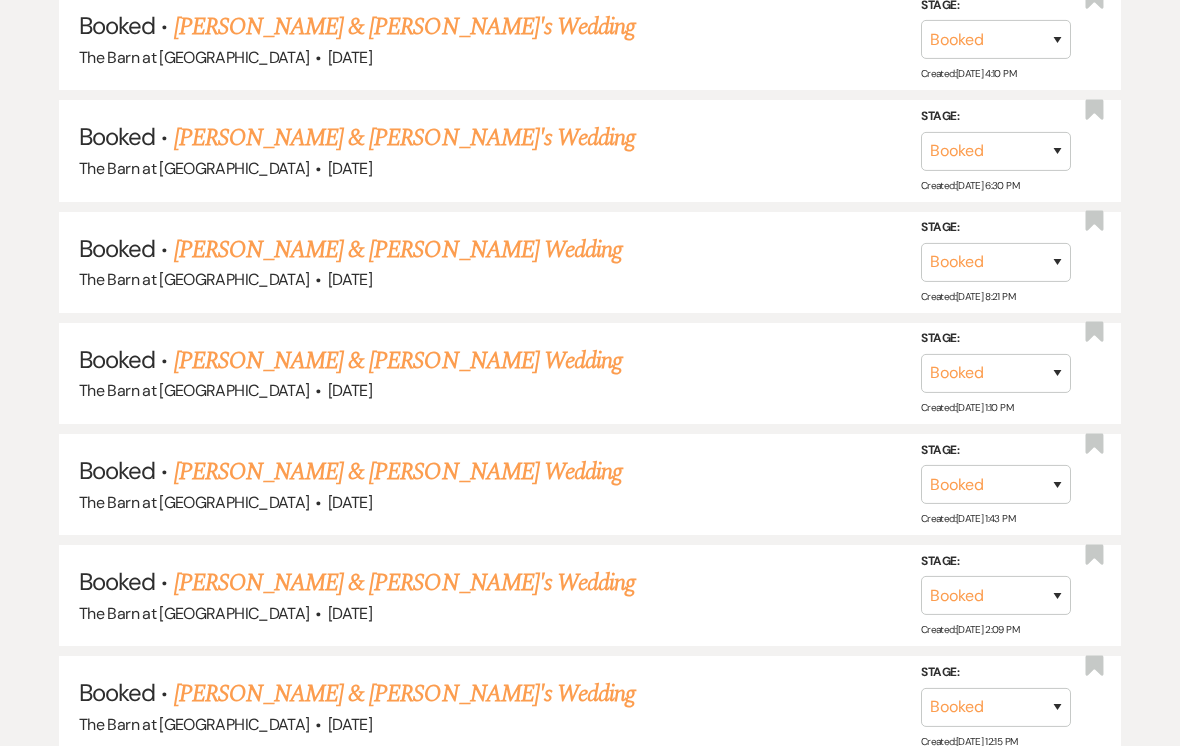 click on "Arianna Carrasco & Jonathan Schirmer's Wedding" at bounding box center [398, 473] 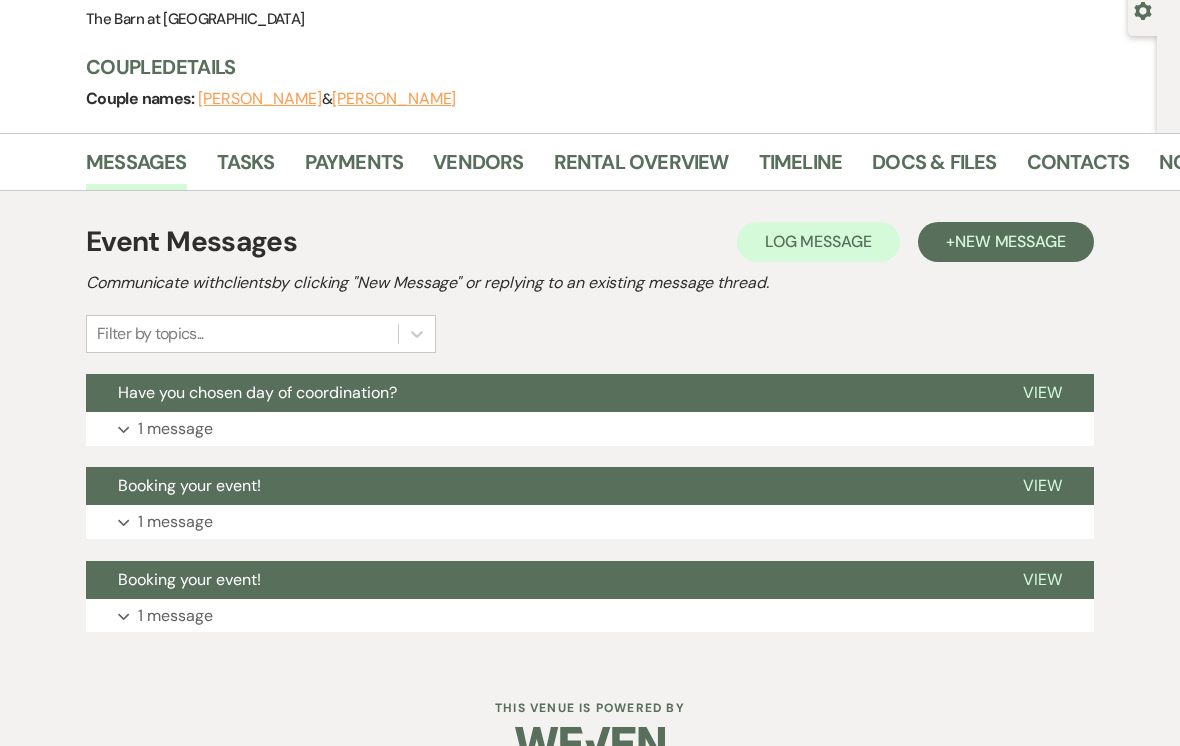 scroll, scrollTop: 207, scrollLeft: 0, axis: vertical 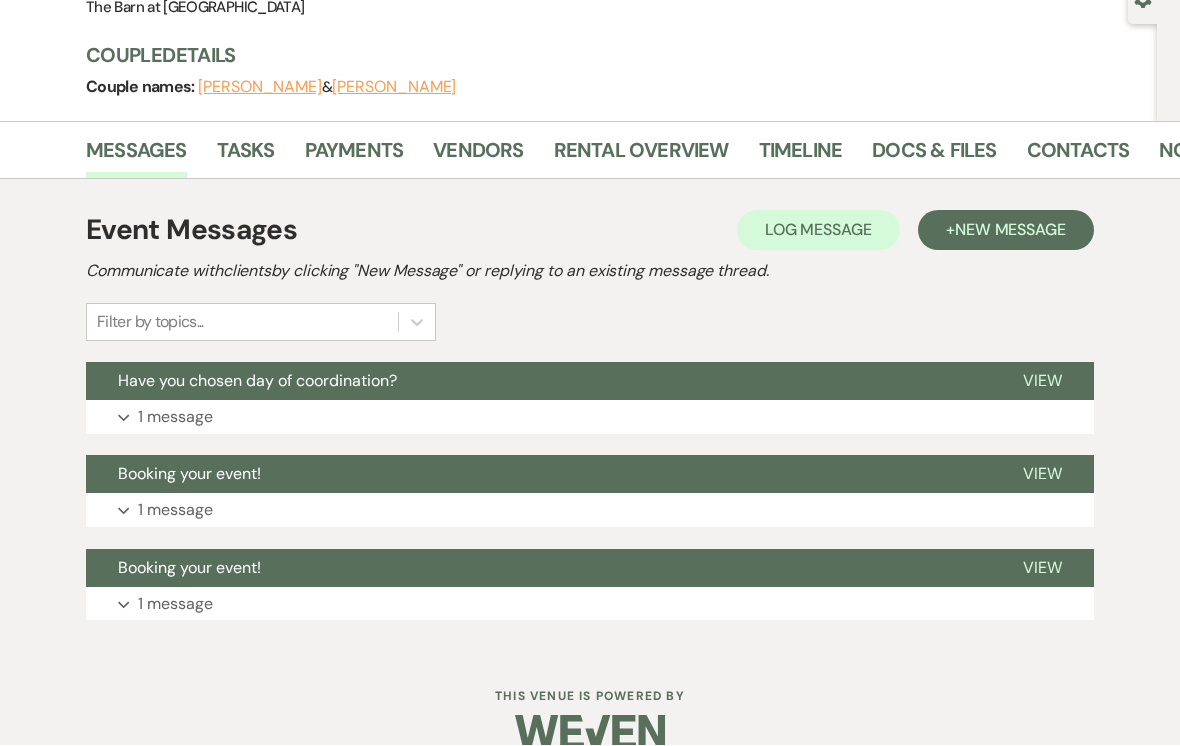 click on "Expand 1 message" at bounding box center (590, 418) 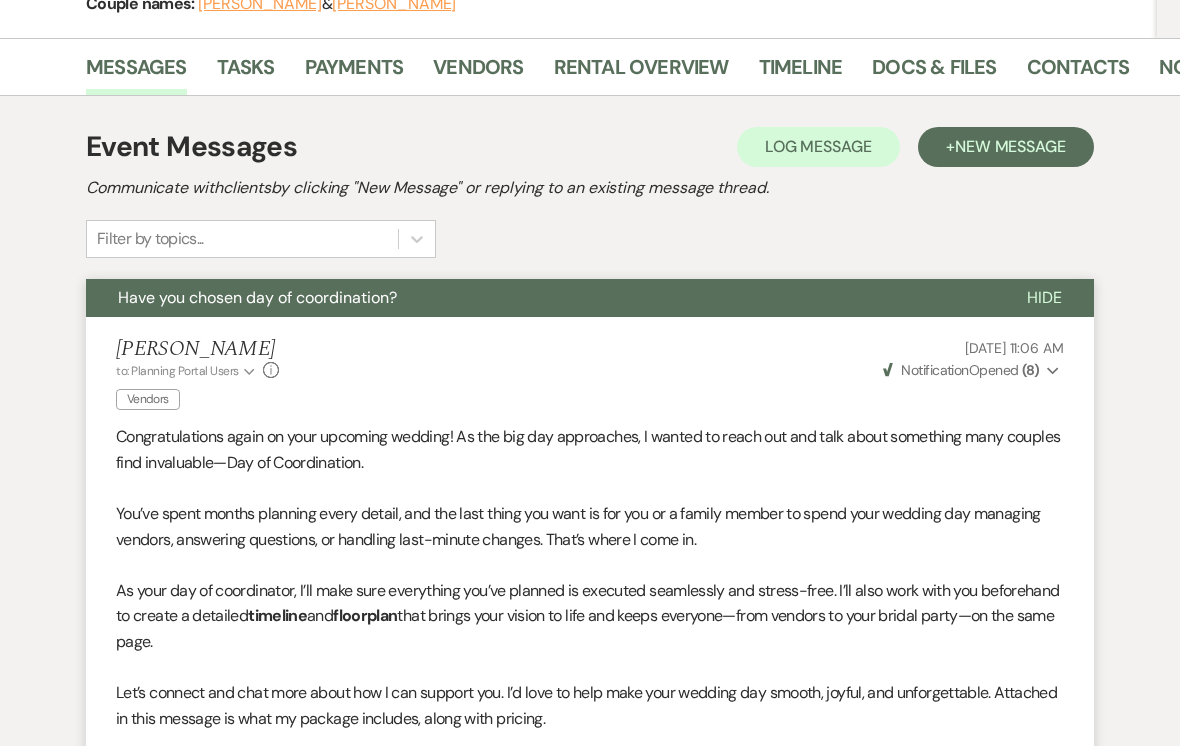 scroll, scrollTop: 0, scrollLeft: 0, axis: both 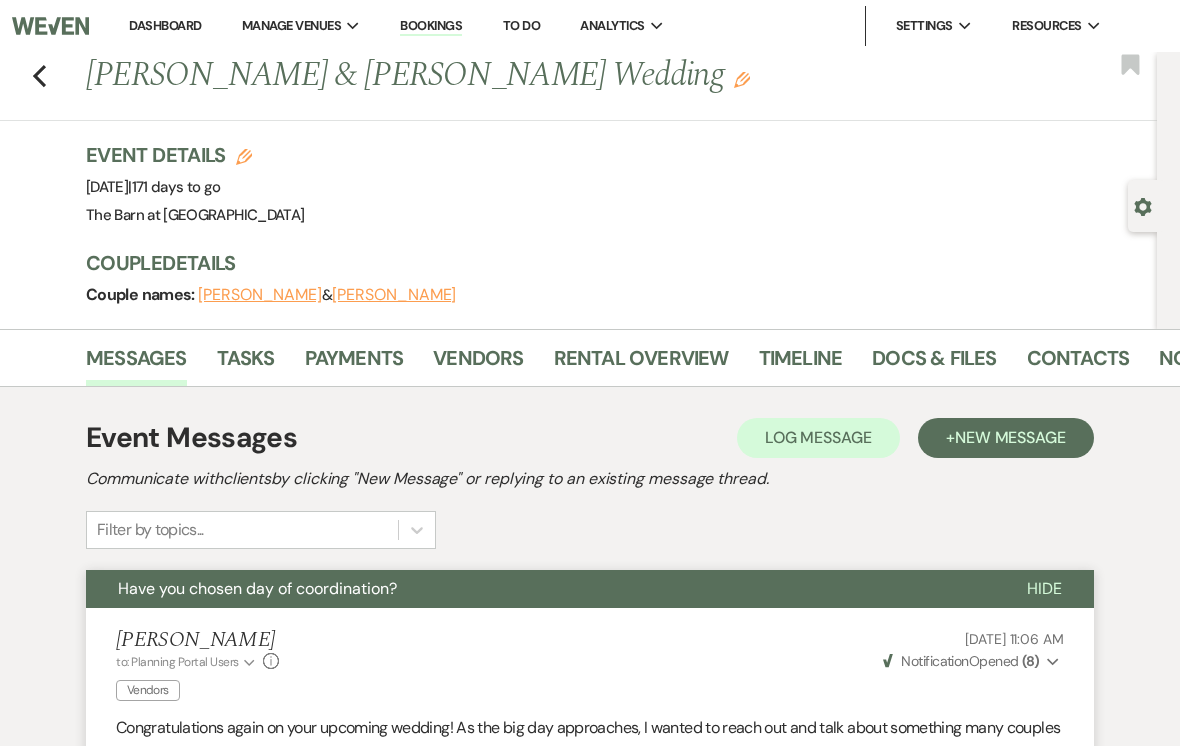 click on "Payments" at bounding box center [354, 364] 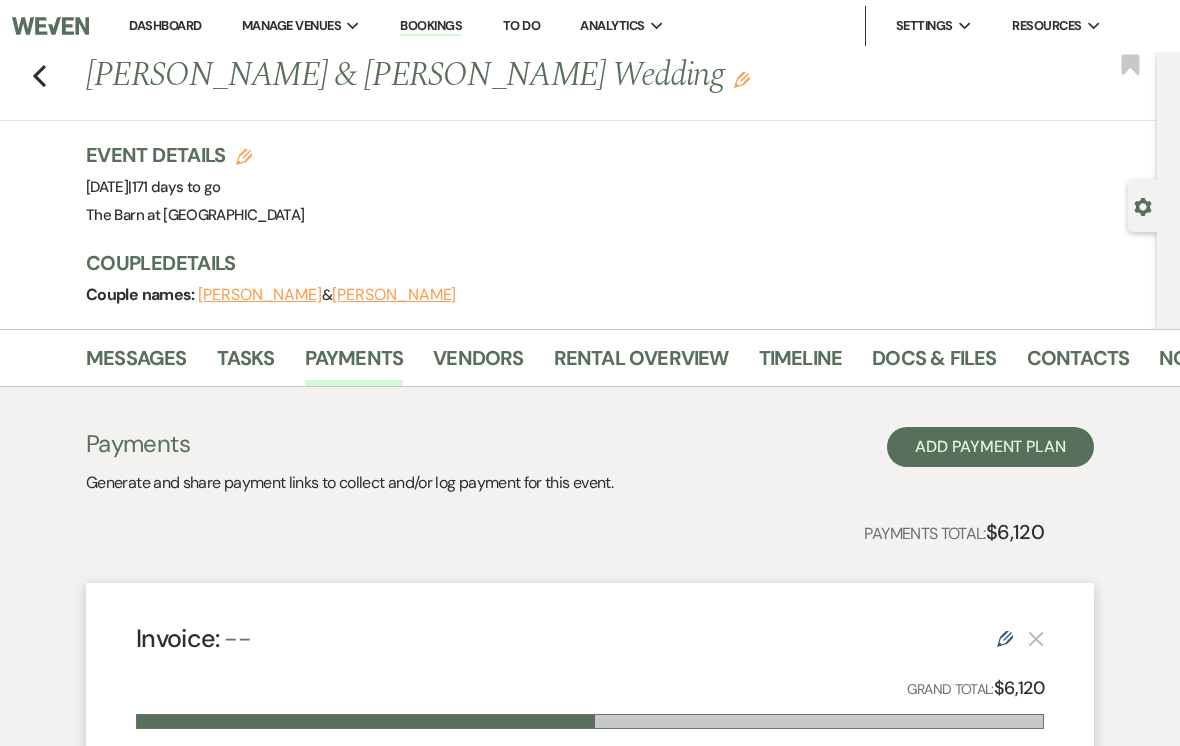 click on "Vendors" at bounding box center [478, 364] 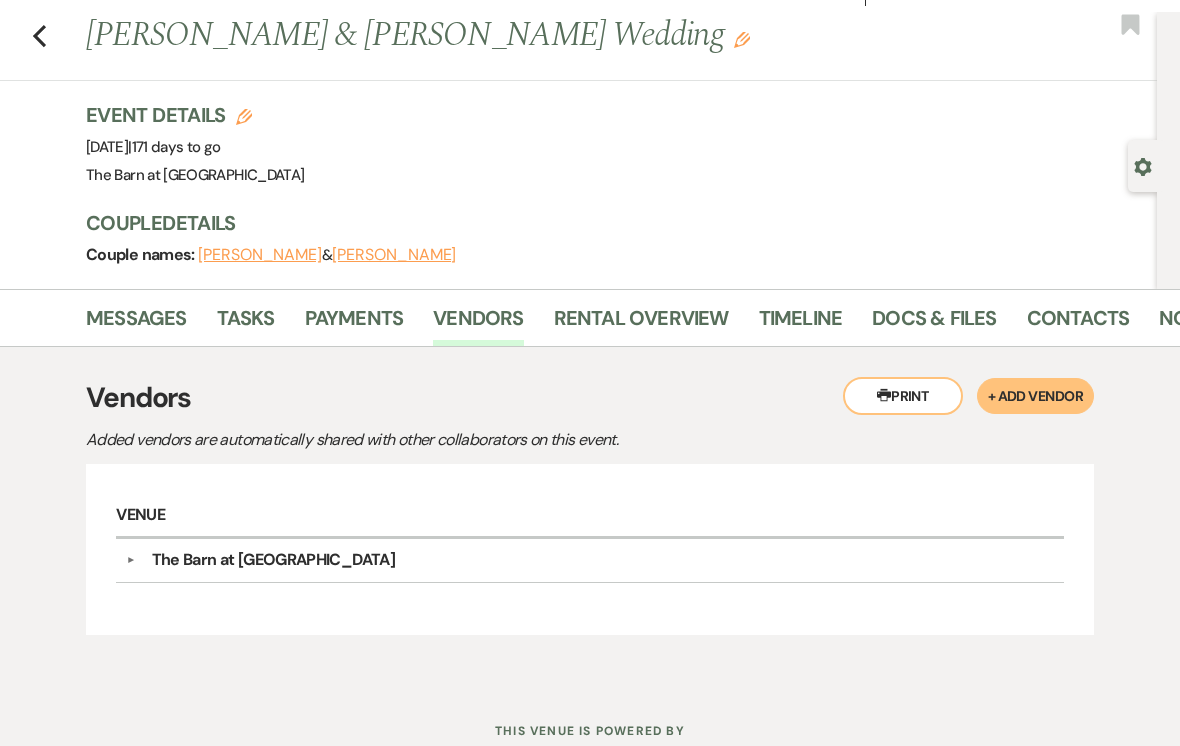 scroll, scrollTop: 32, scrollLeft: 0, axis: vertical 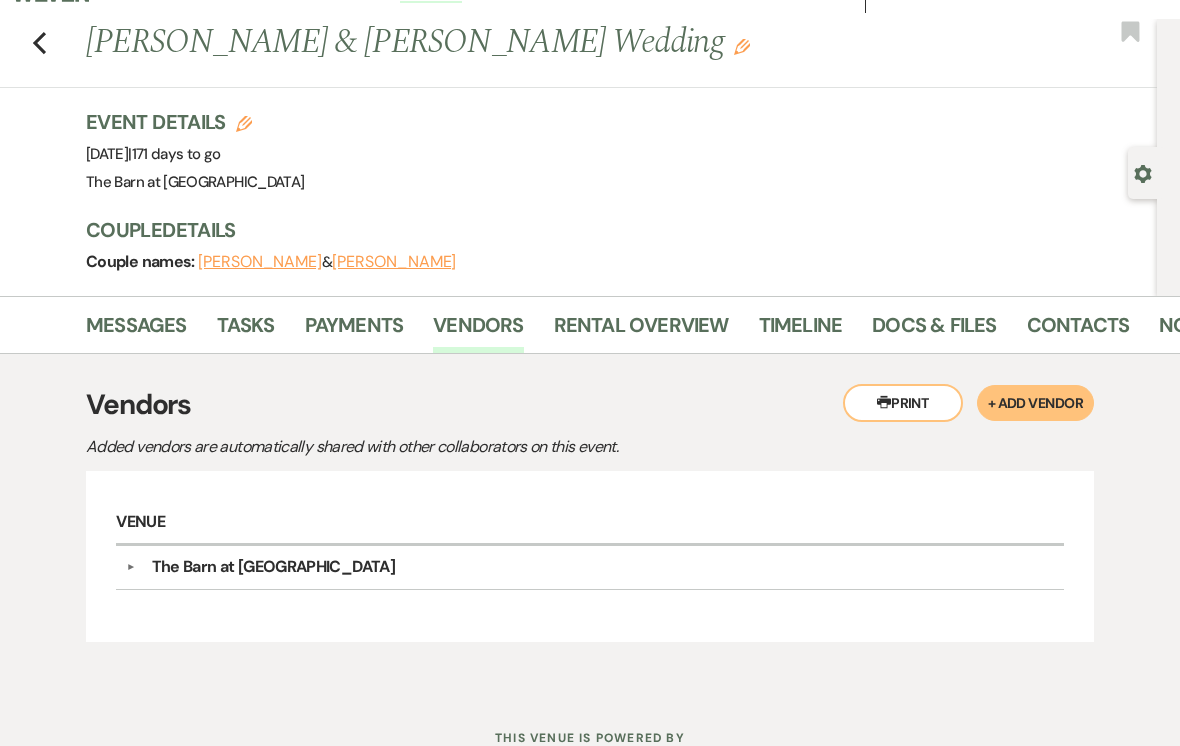 click on "Payments" at bounding box center (354, 332) 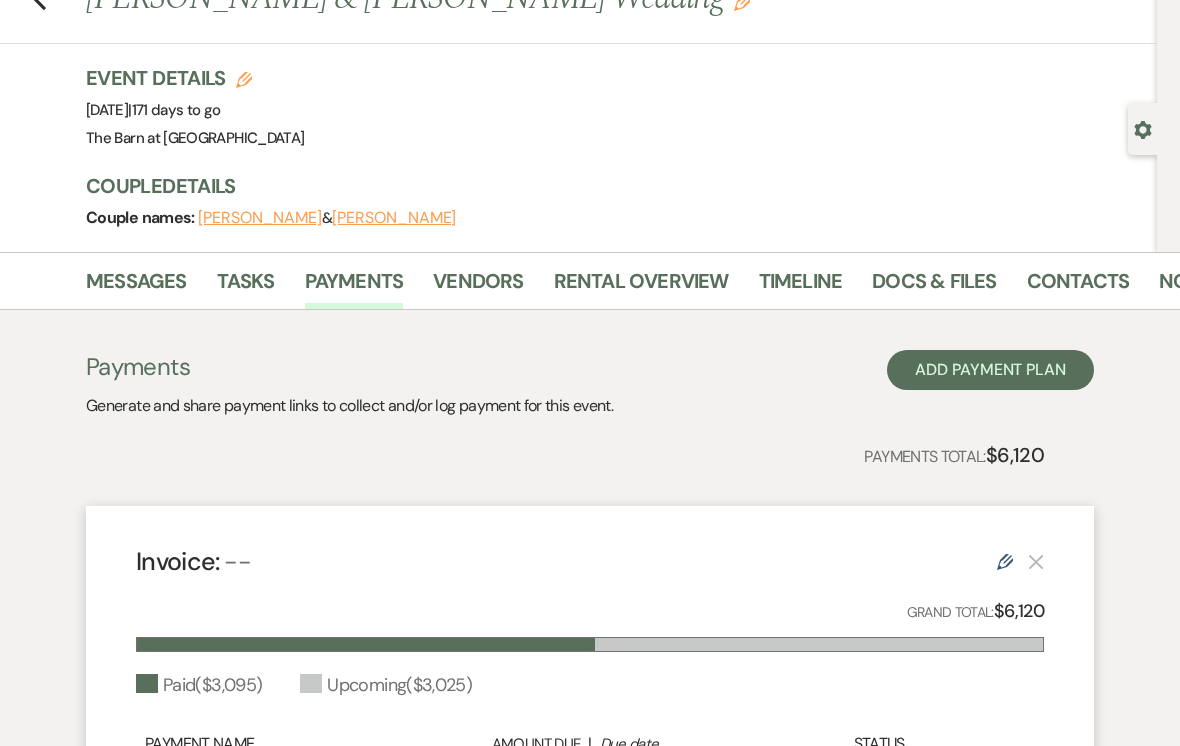 scroll, scrollTop: 0, scrollLeft: 0, axis: both 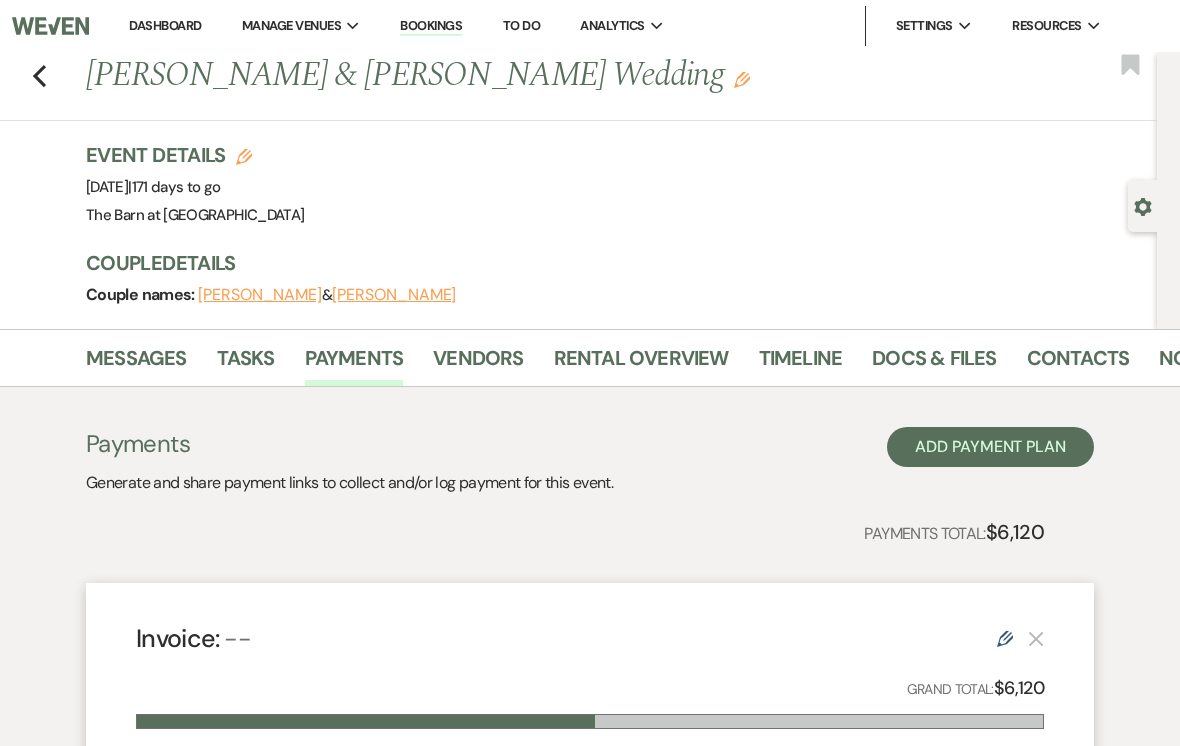 click on "Previous" 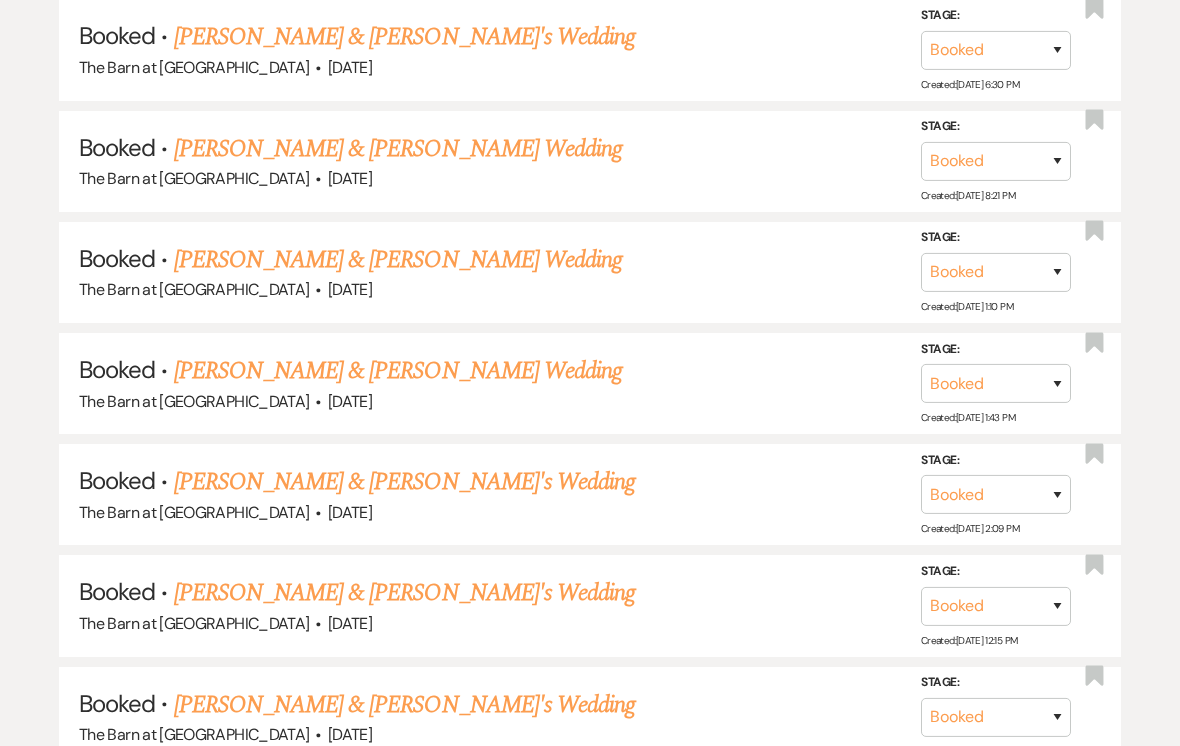 scroll, scrollTop: 1671, scrollLeft: 0, axis: vertical 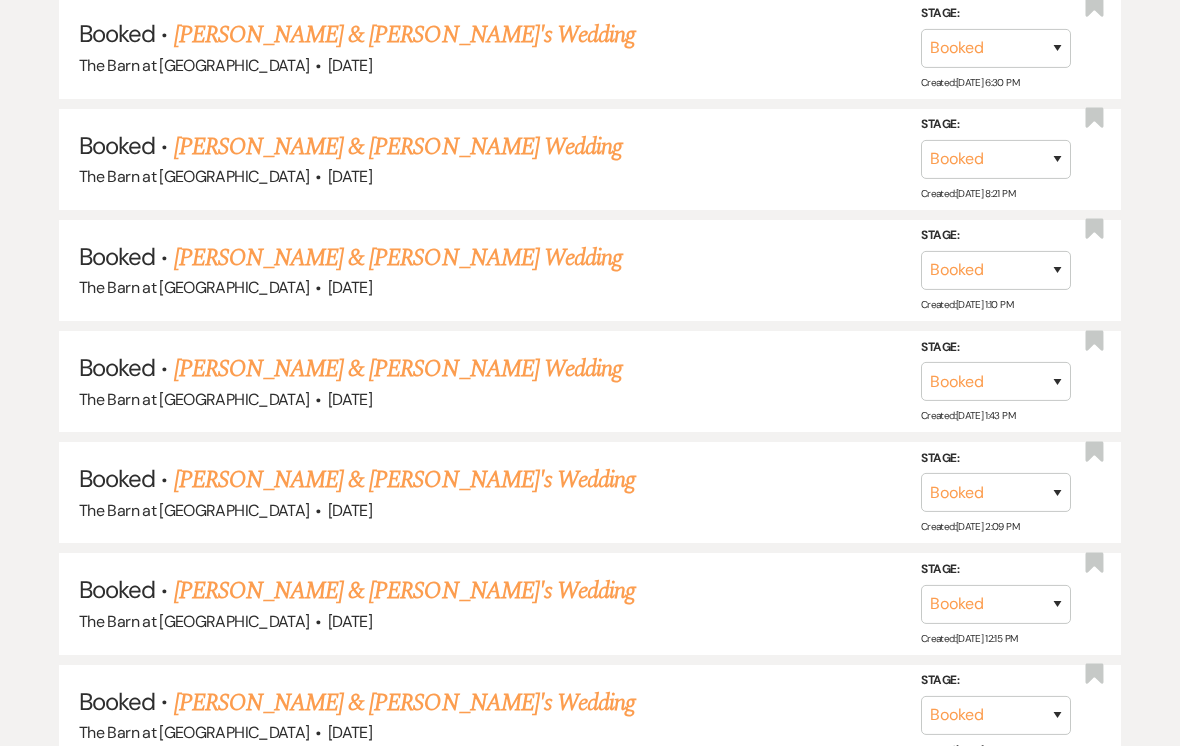 click on "Kayla Wood & Fiance's Wedding" at bounding box center [405, 480] 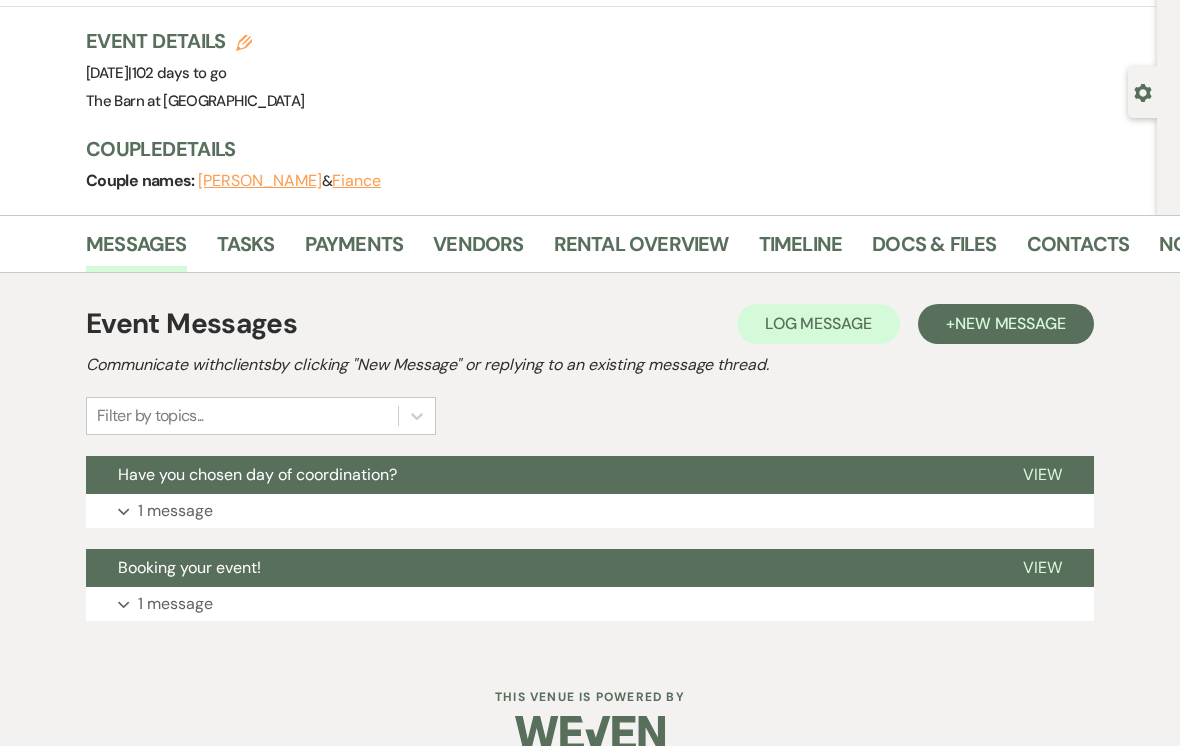 click on "Payments" at bounding box center (354, 250) 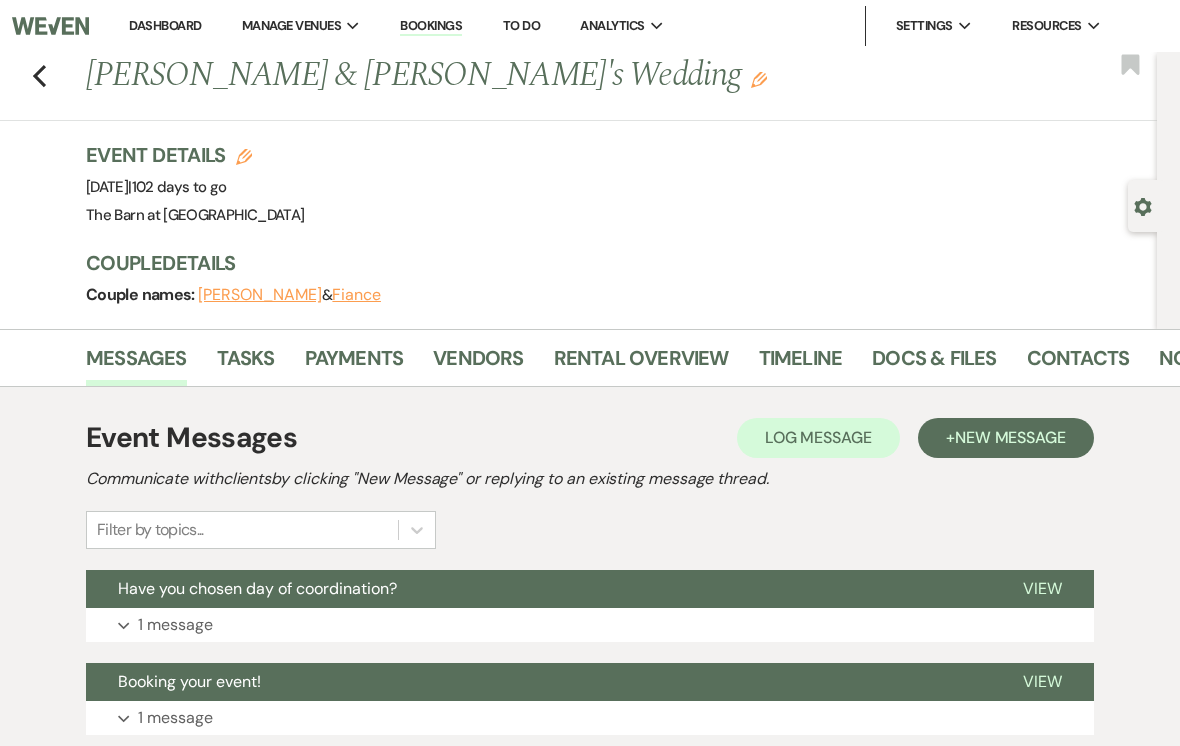 click on "Payments" at bounding box center (354, 364) 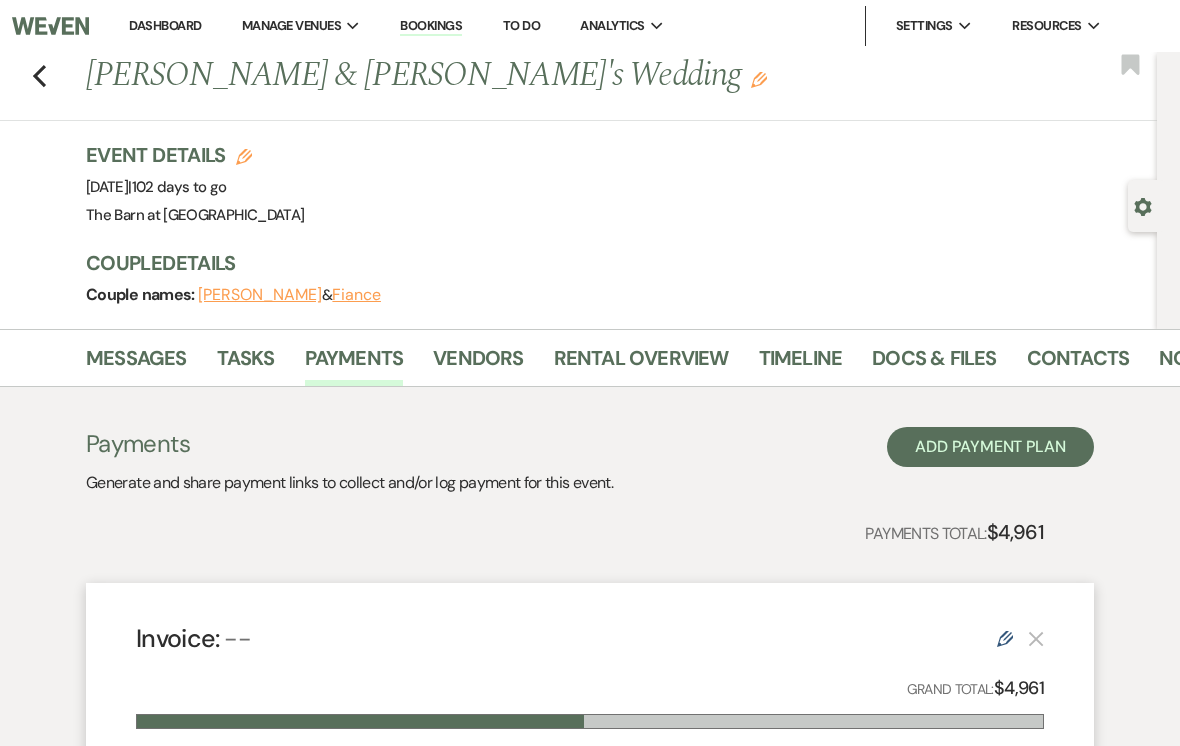 click on "Messages" at bounding box center (136, 364) 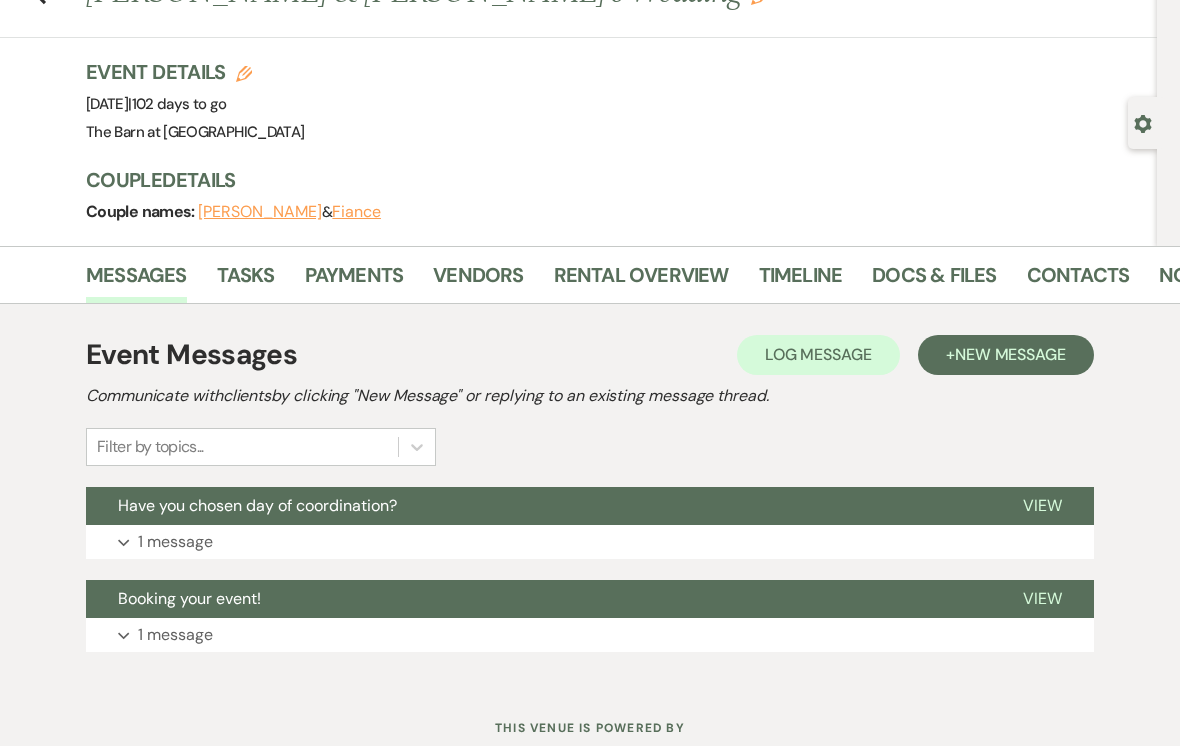 click on "Expand 1 message" at bounding box center (590, 542) 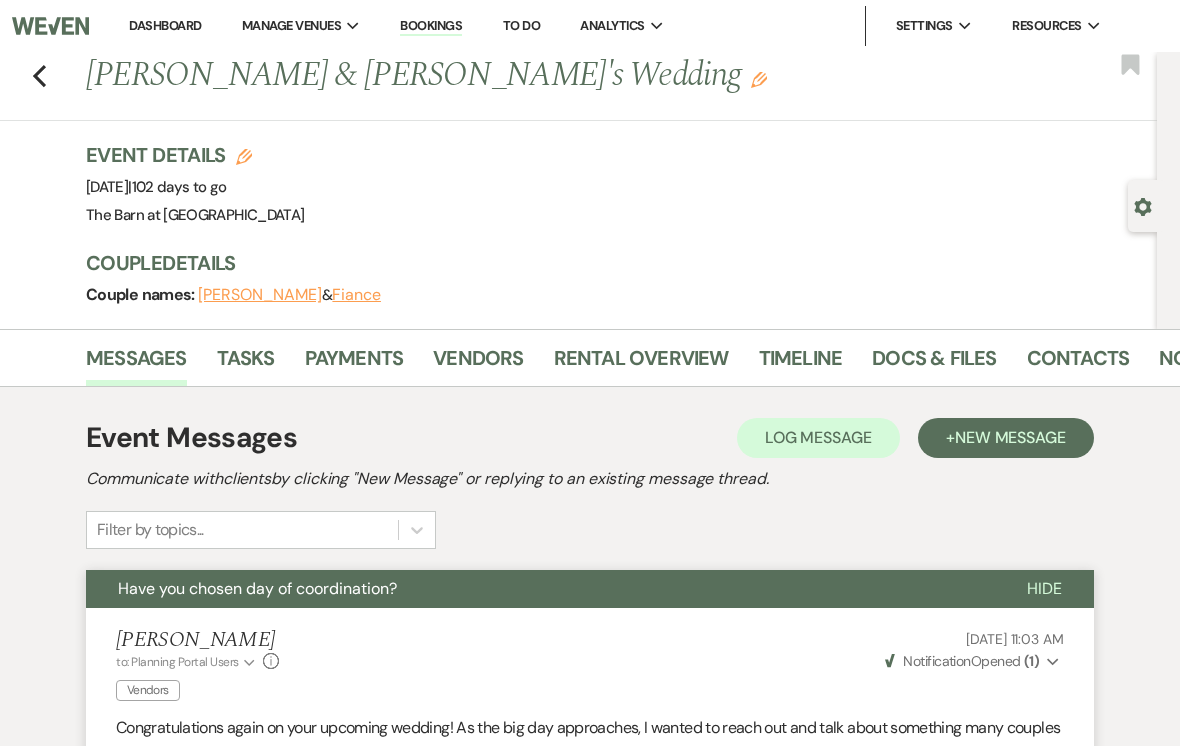 click on "Previous" 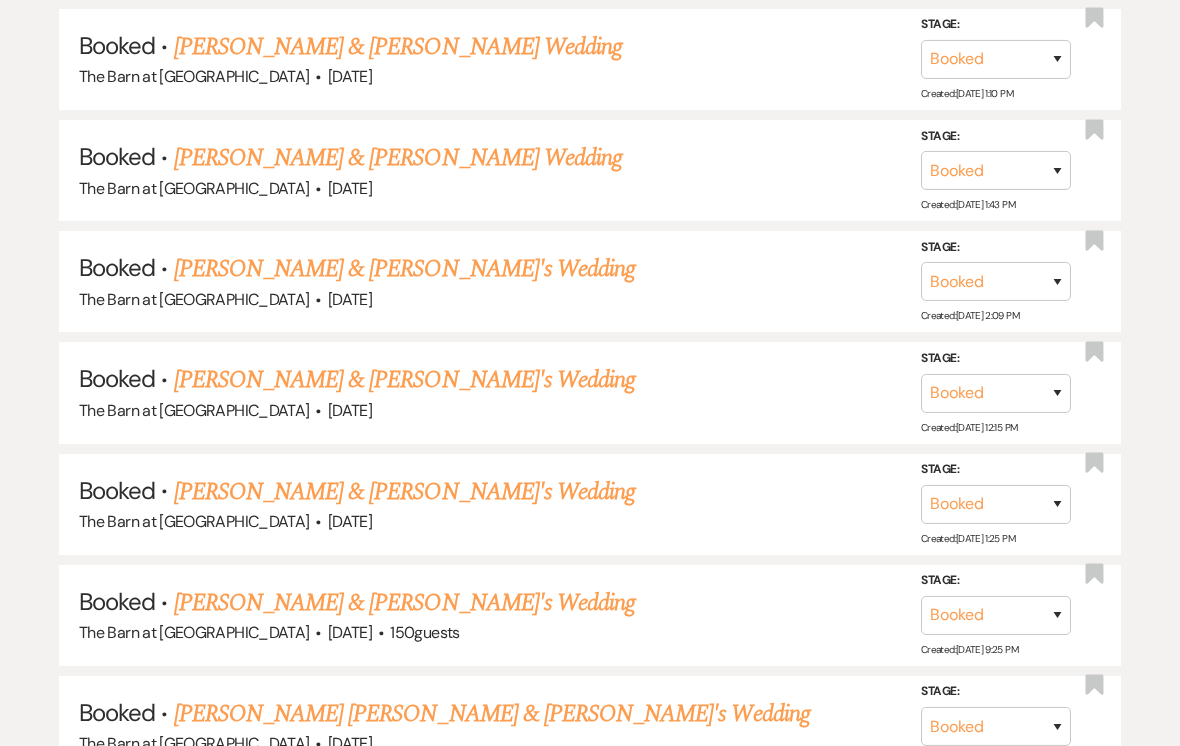 click on "Giana Garcia & Fiance's Wedding" at bounding box center [405, 380] 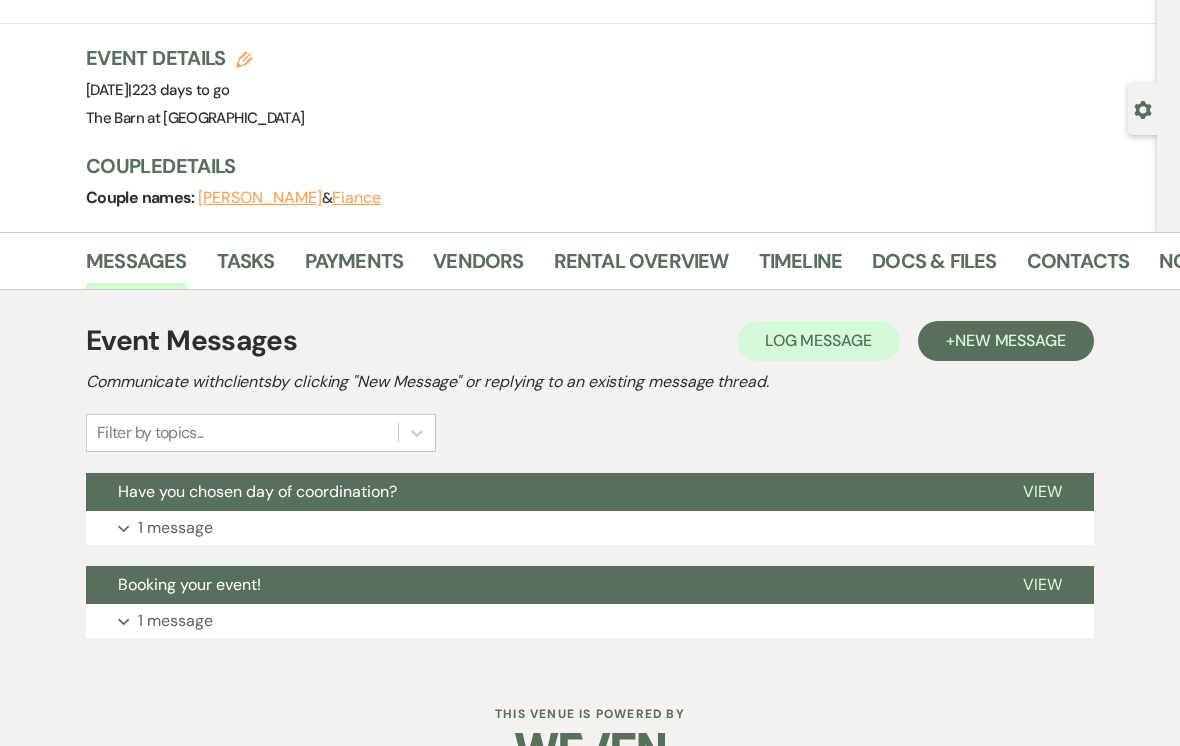 click on "Payments" at bounding box center (354, 267) 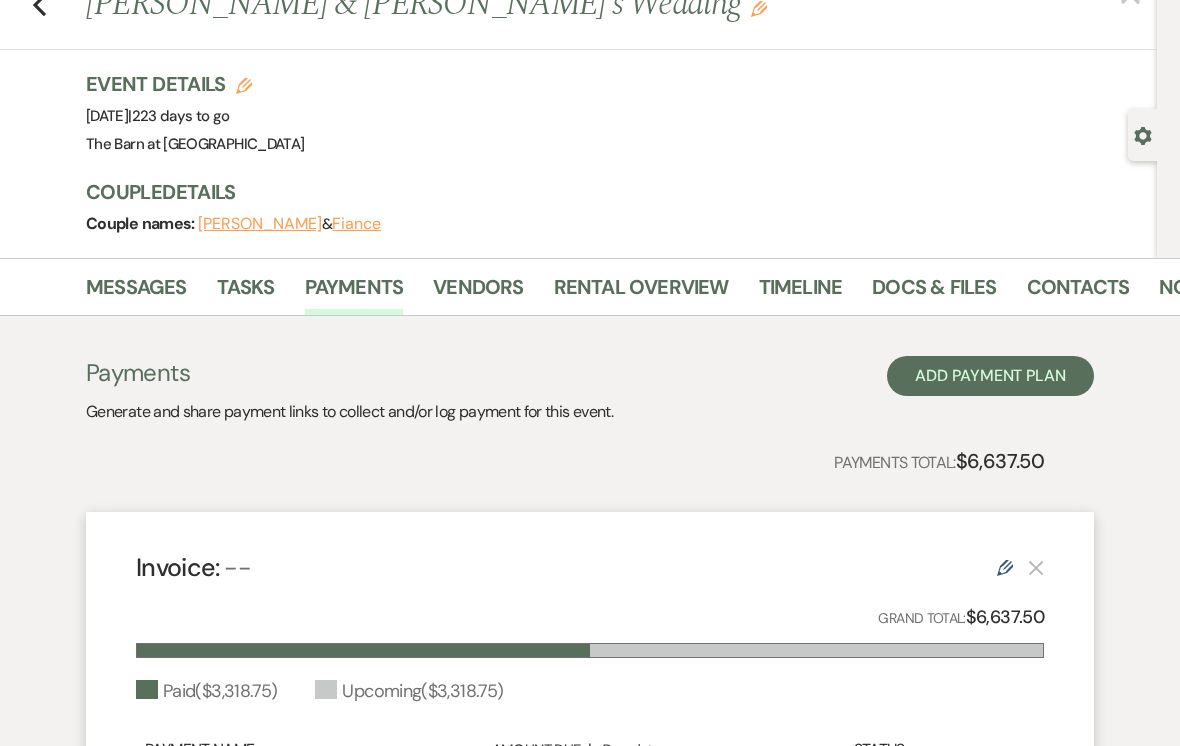 click on "Vendors" at bounding box center [478, 293] 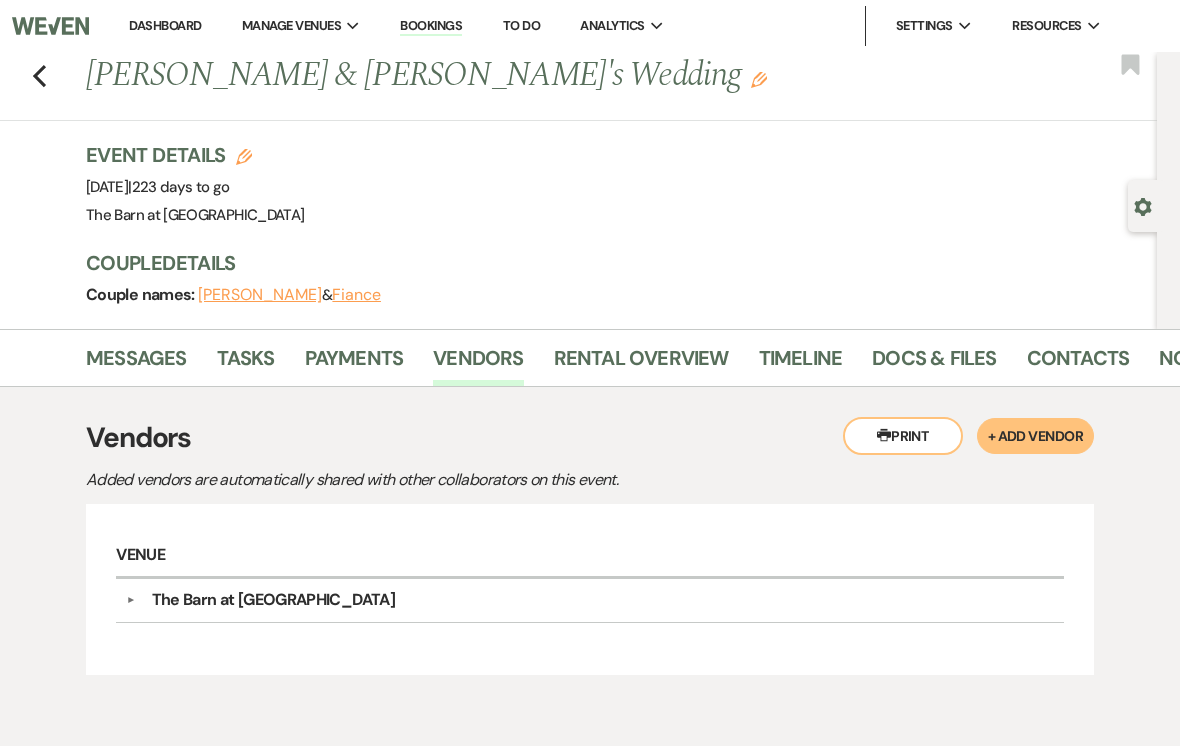 click on "Previous" 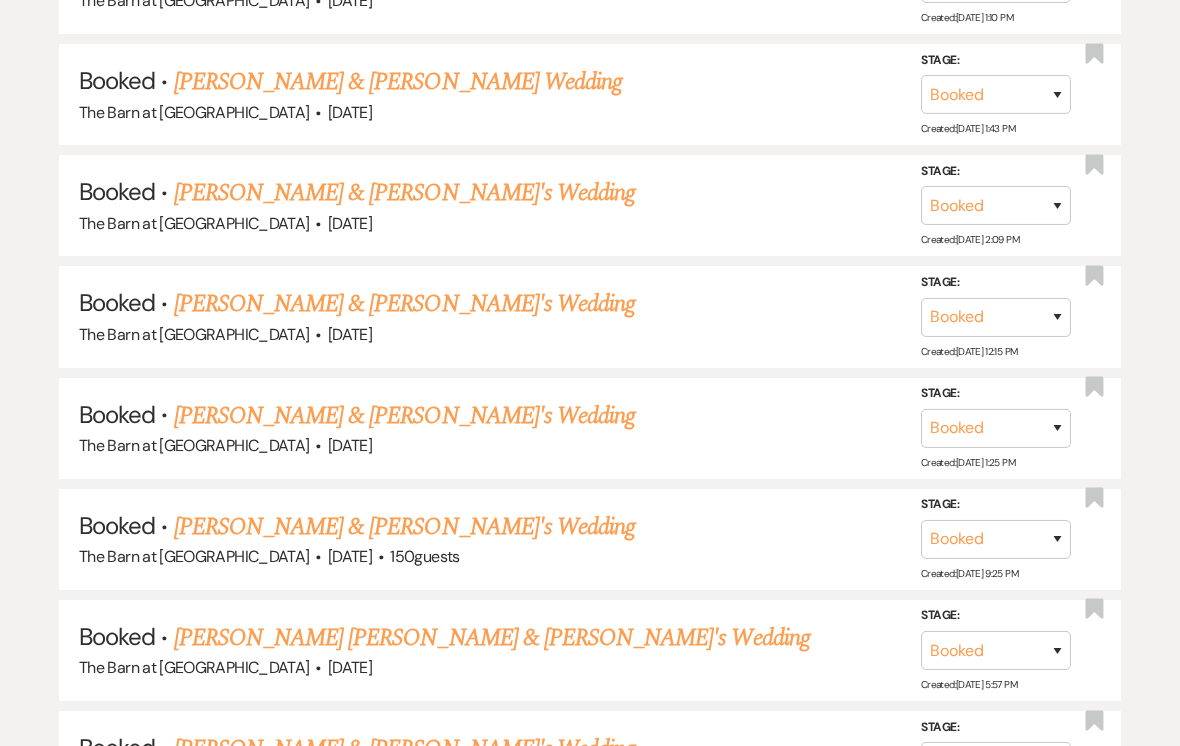 click on "Caroline Smith & Fiance's Wedding" at bounding box center [405, 417] 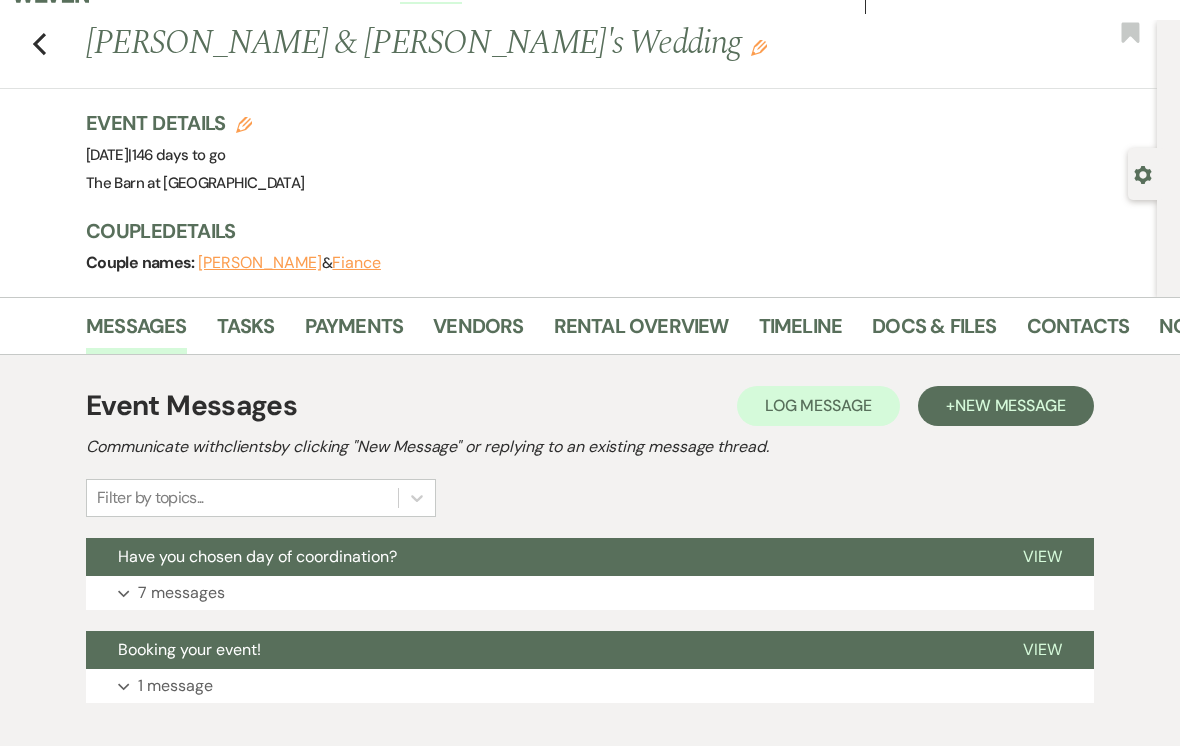 click on "Payments" at bounding box center [354, 332] 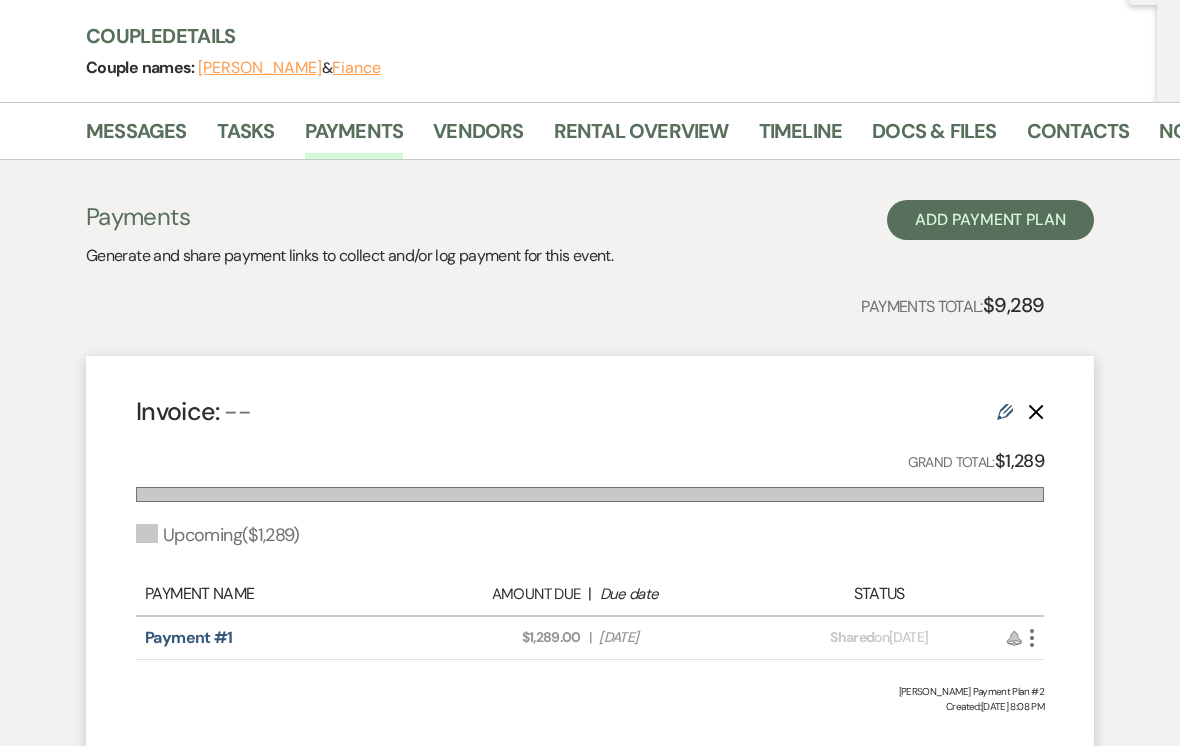 click on "Messages" at bounding box center (136, 137) 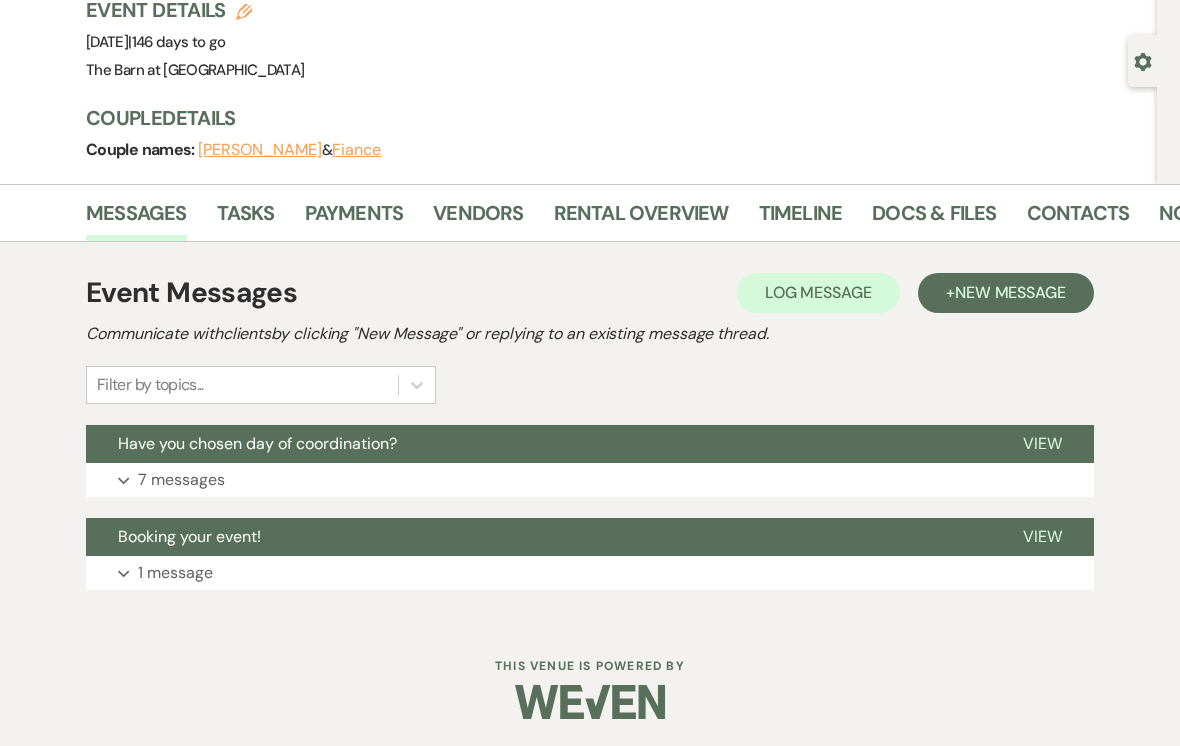 click on "7 messages" at bounding box center (181, 480) 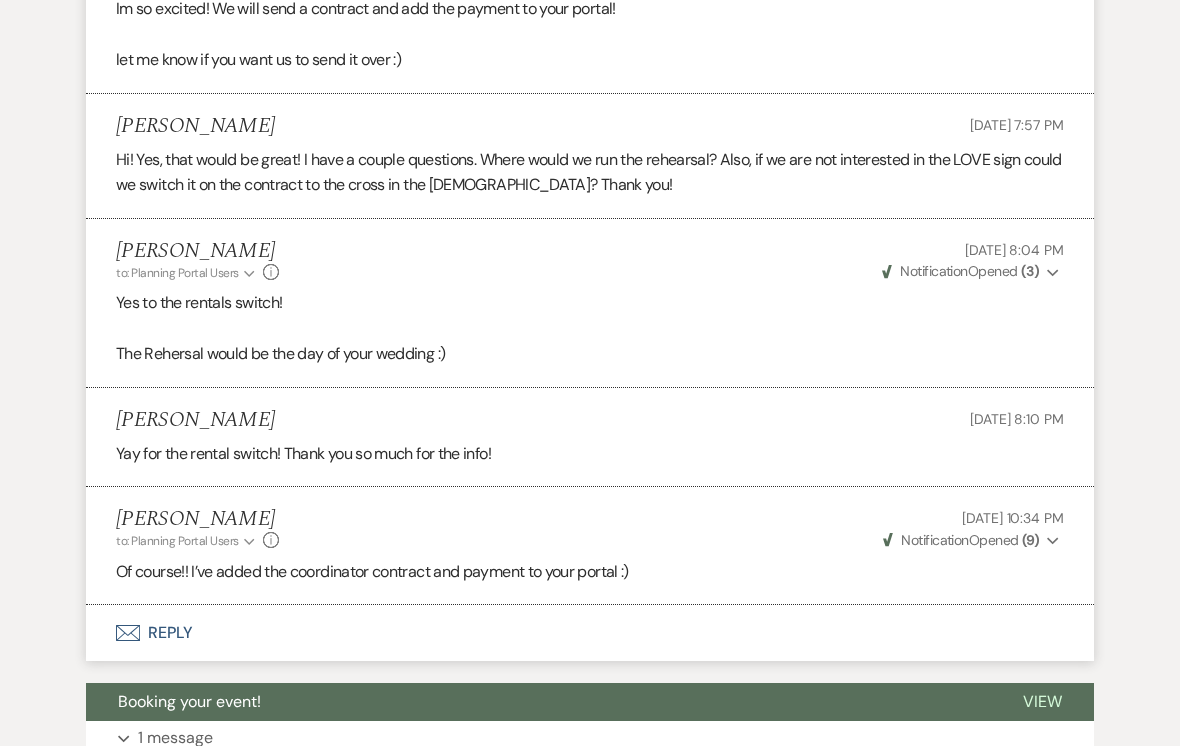 click on "Hi! Yes, that would be great! I have a couple questions. Where would we run the rehearsal? Also, if we are not interested in the LOVE sign could we switch it on the contract to the cross in the chapel? Thank you!" at bounding box center (590, 173) 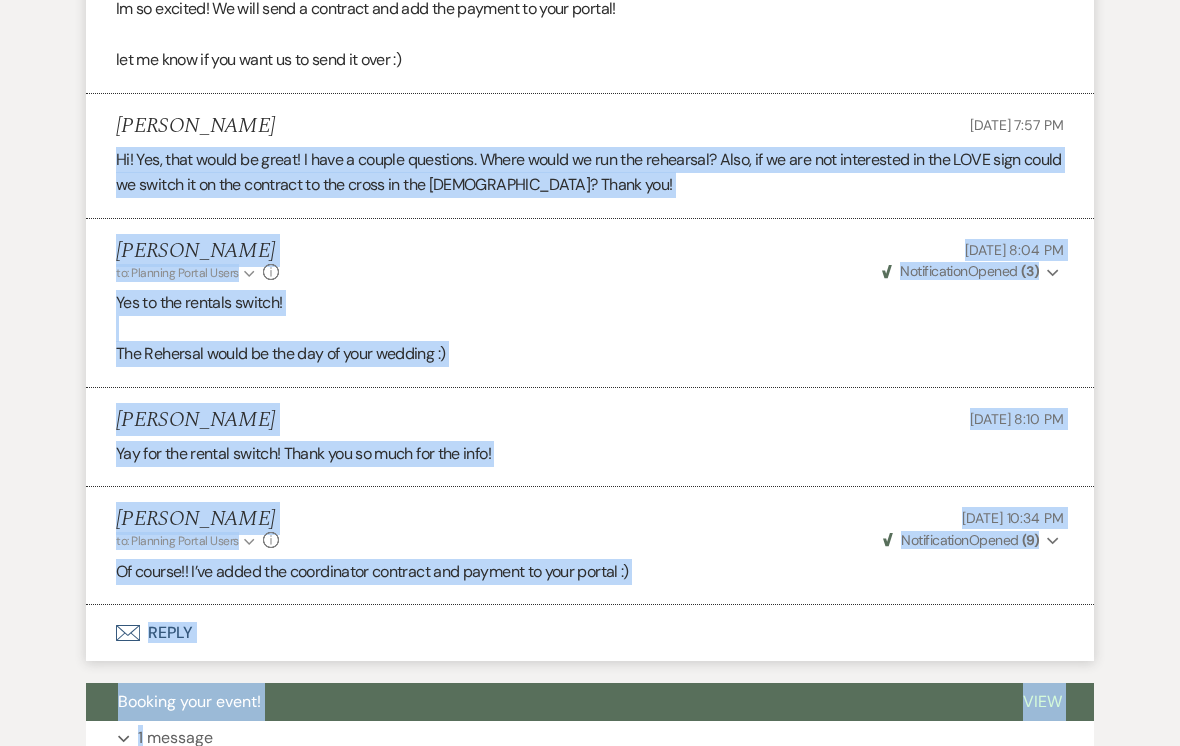 click on "Event Messages   Log Log Message +  New Message Communicate with  clients  by clicking "New Message" or replying to an existing message thread. Filter by topics... Have you chosen day of coordination?  Hide Haley Stephenson to: Planning Portal Users Expand Info Vendors May 01, 2025, 11:06 AM Weven Check Notification  Opened   ( 5 ) Expand Congratulations again on your upcoming wedding! As the big day approaches, I wanted to reach out and talk about something many couples find invaluable—Day of Coordination. You’ve spent months planning every detail, and the last thing you want is for you or a family member to spend your wedding day managing vendors, answering questions, or handling last-minute changes. That’s where I come in. As your day of coordinator, I’ll make sure everything you’ve planned is executed seamlessly and stress-free. I’ll also work with you beforehand to create a detailed  timeline  and  floorplan  You bring the love and I’ll handle the rest!  -Haley Stephenson Attach File   Info" at bounding box center [590, -174] 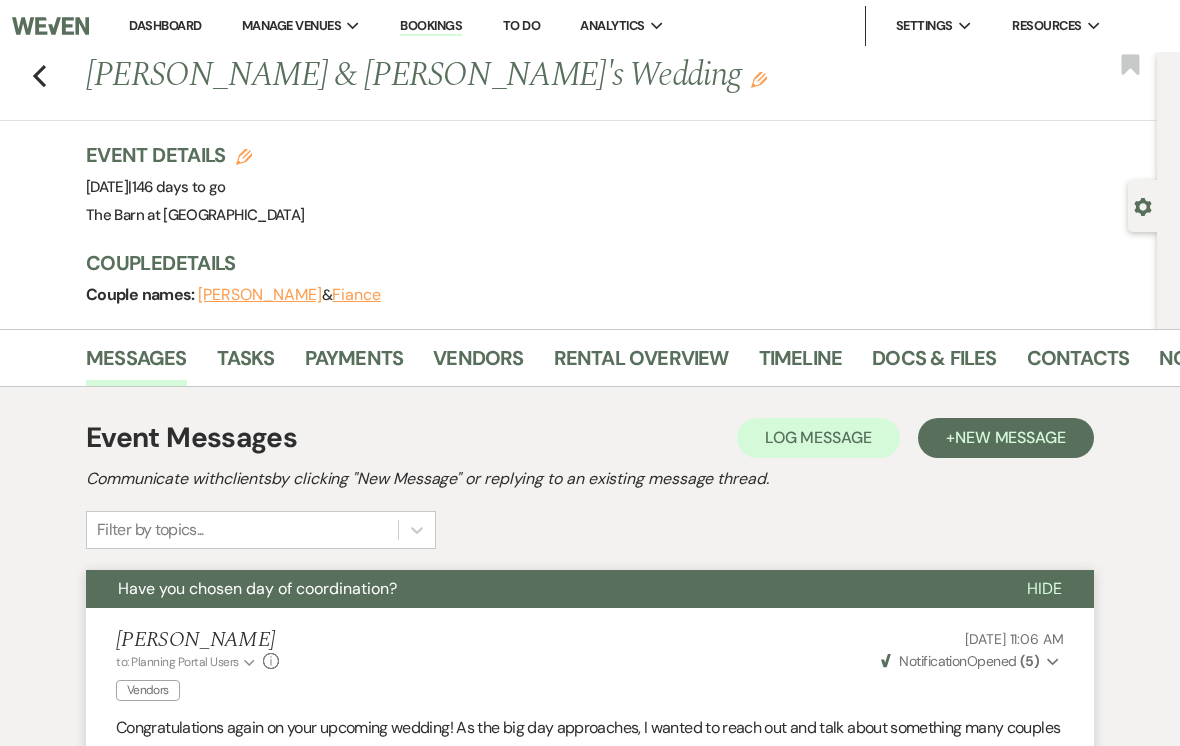 click on "Docs & Files" at bounding box center [934, 364] 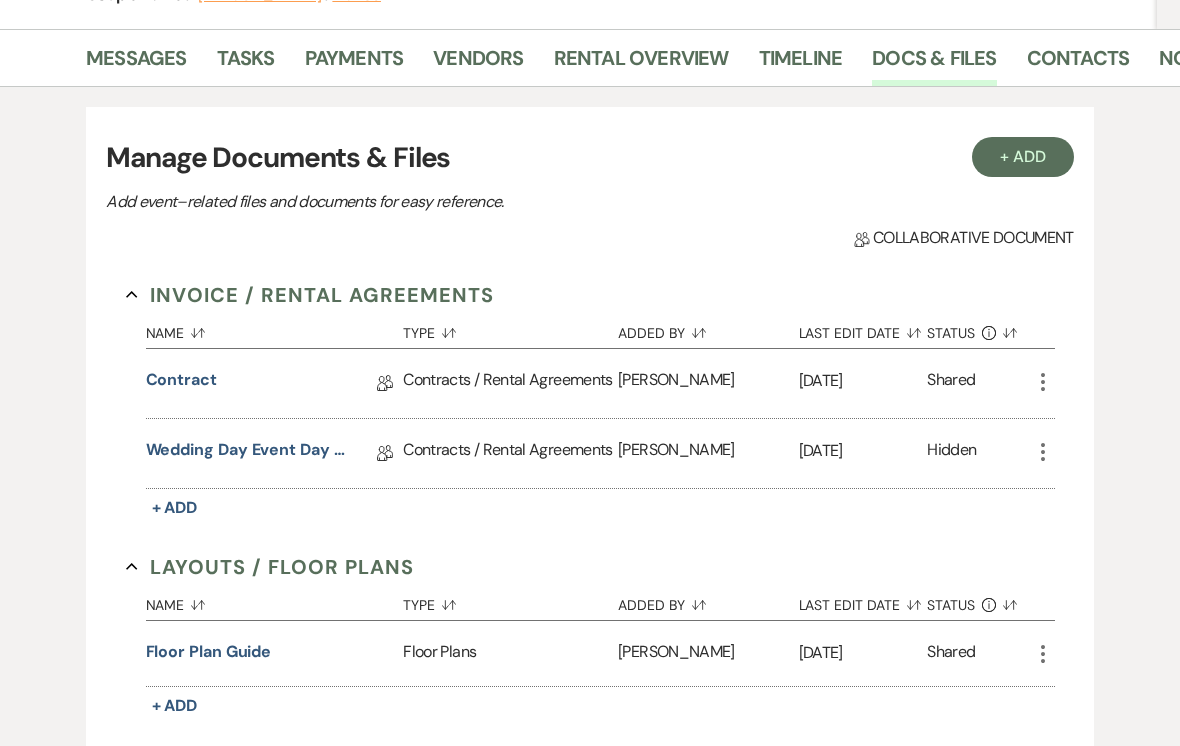 scroll, scrollTop: 292, scrollLeft: 0, axis: vertical 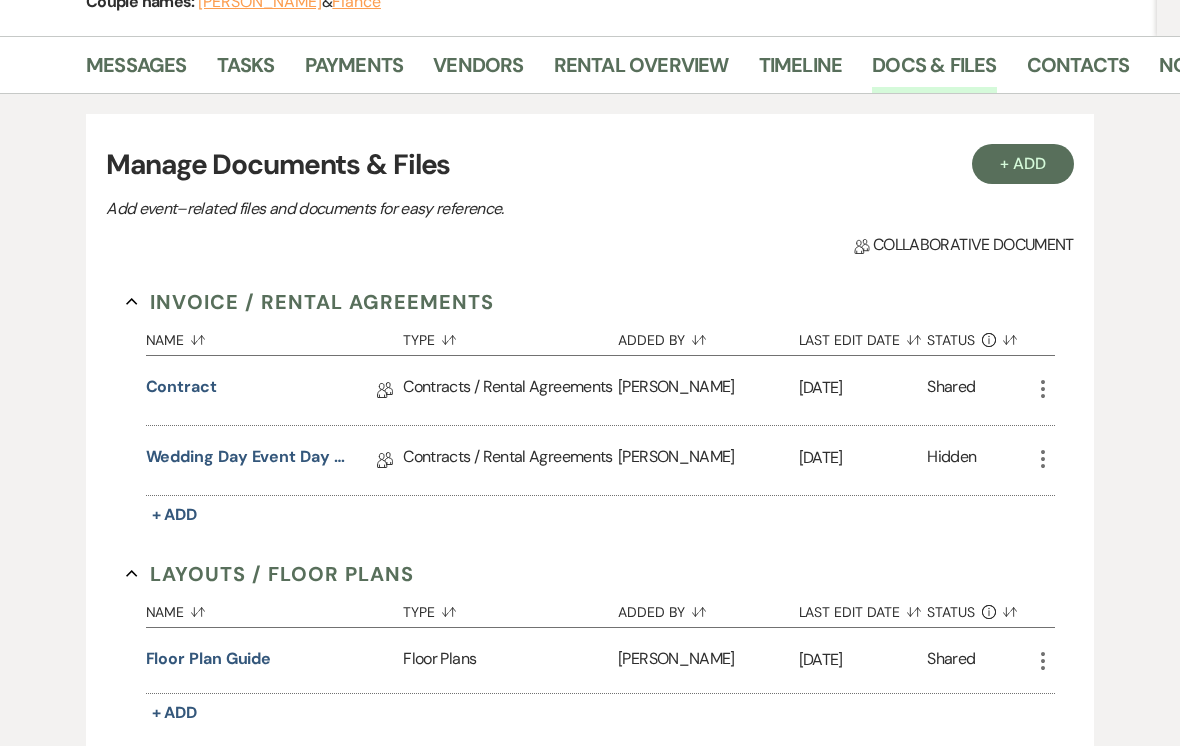 click on "Wedding Day Event Day of Coordinator" at bounding box center (246, 461) 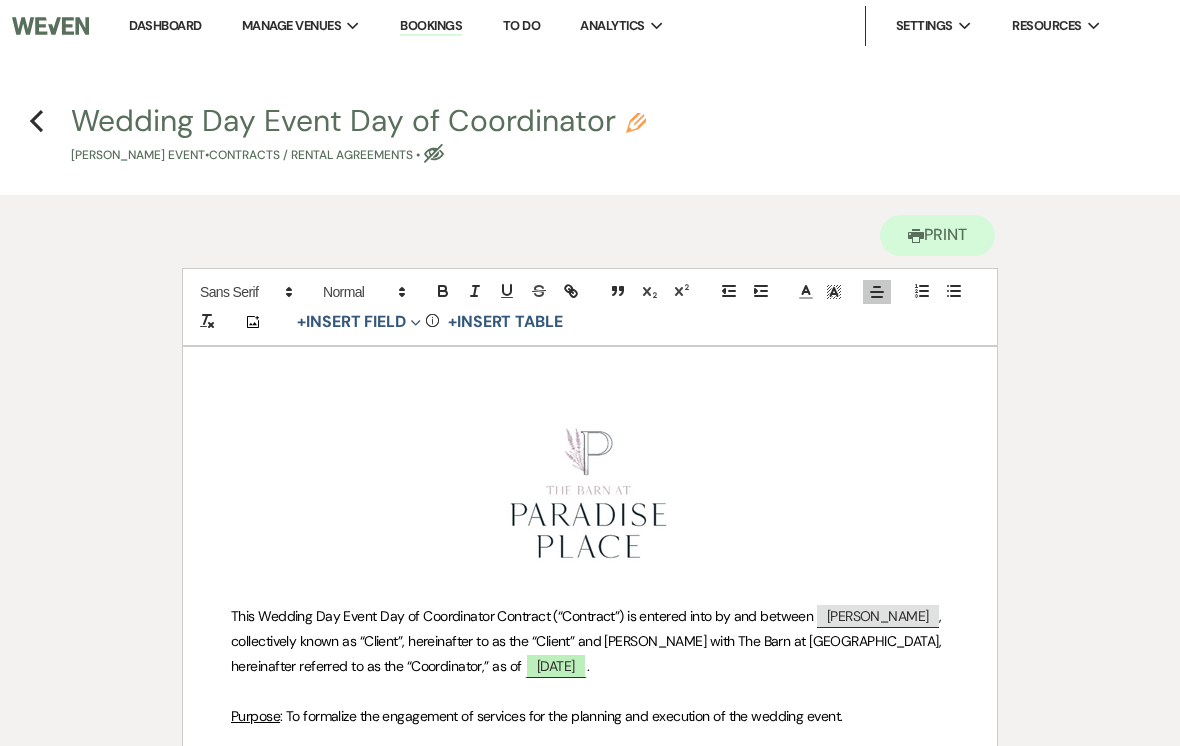 type 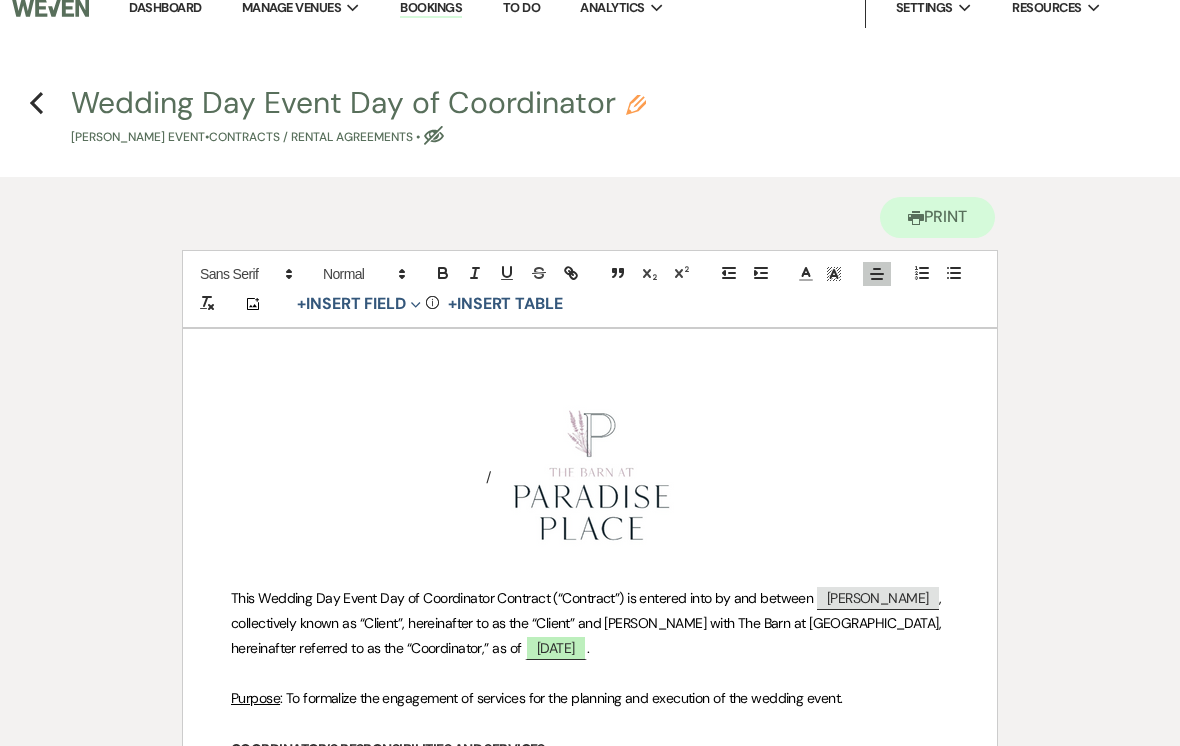 scroll, scrollTop: 0, scrollLeft: 0, axis: both 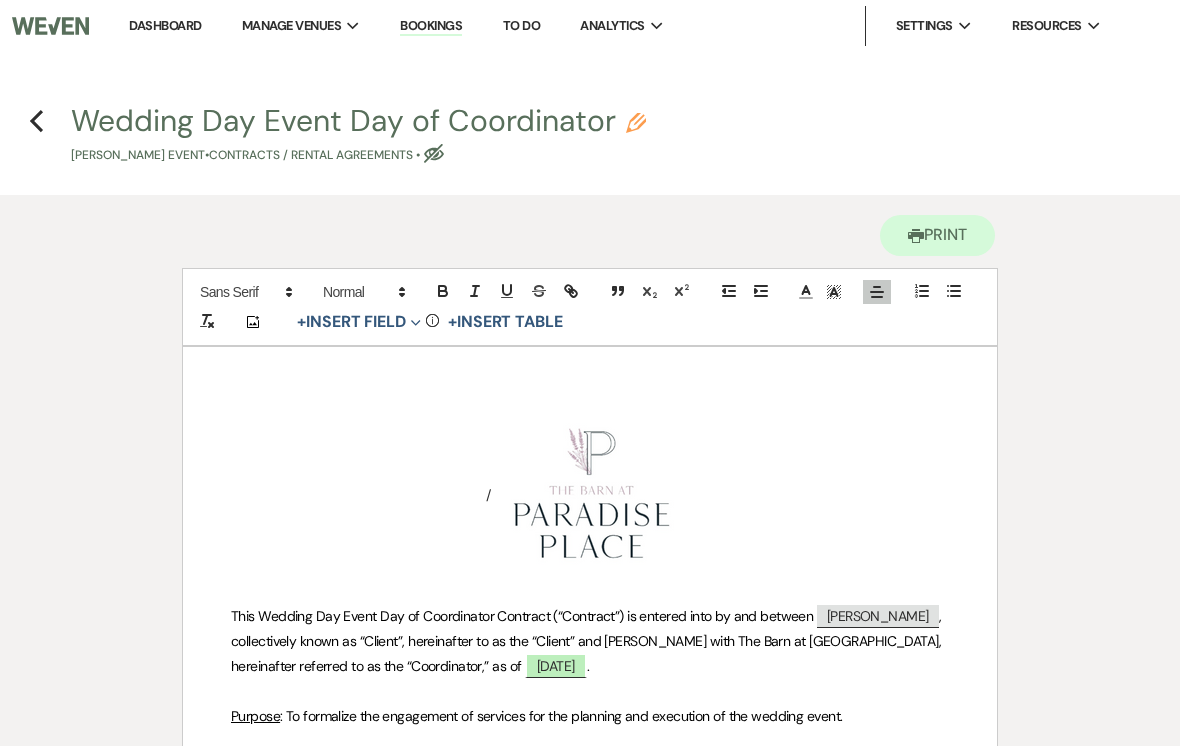 click on "Eye Blocked" 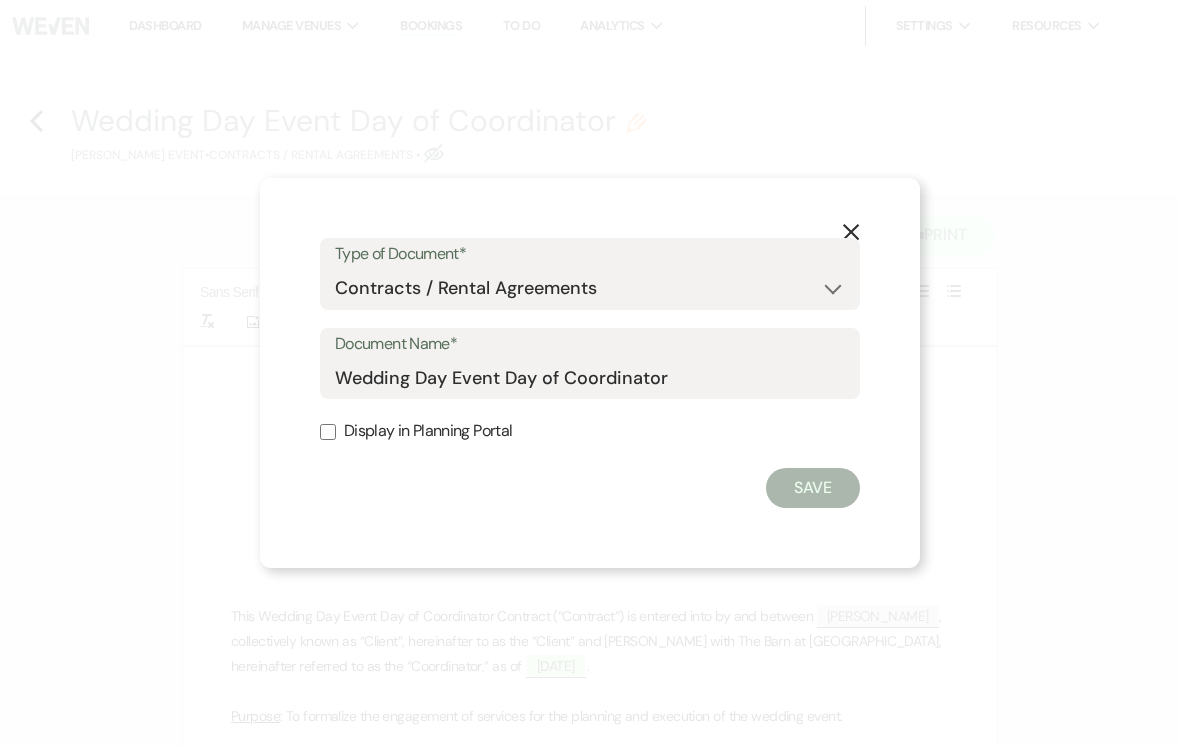 click on "X Type of Document* Special Event Insurance Vendor Certificate of Insurance Contracts / Rental Agreements Invoices Receipts Event Maps Floor Plans Rain Plan Seating Charts Venue Layout Catering / Alcohol Permit Event Permit Fire Permit Fuel Permit Generator Permit Tent Permit Venue Permit Other Permit Inventory  Promotional Sample Venue Beverage Ceremony Event Finalize + Share Guests Lodging Menu Vendors Venue Beverage Brochure Menu Packages Product Specifications Quotes Beverage Event and Ceremony Details Finalize & Share Guests Lodging Menu Vendors Venue Event Timeline Family / Wedding Party Timeline Food and Beverage Timeline MC / DJ / Band Timeline Master Timeline Photography Timeline Set-Up / Clean-Up Vendor Timeline Bartender Safe Serve / TiPS Certification Vendor Certification Vendor License Other Document Name* Wedding Day Event Day of Coordinator   Display in Planning Portal Save" at bounding box center [590, 373] 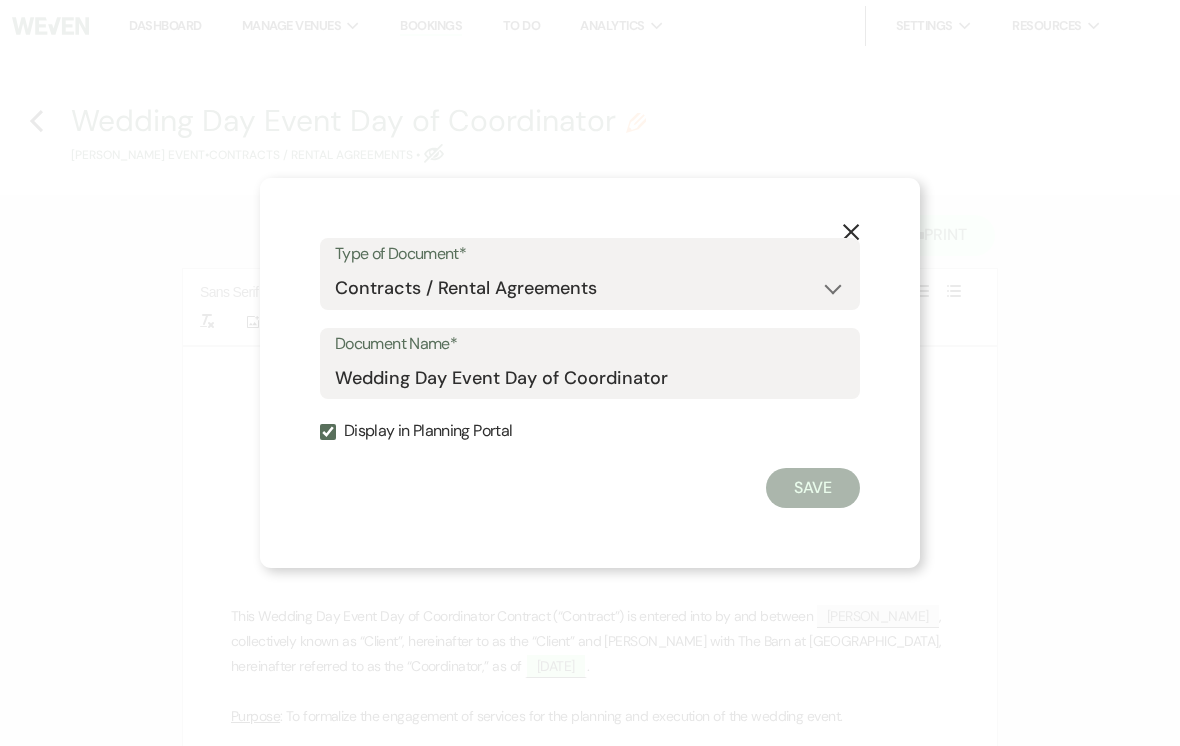 checkbox on "true" 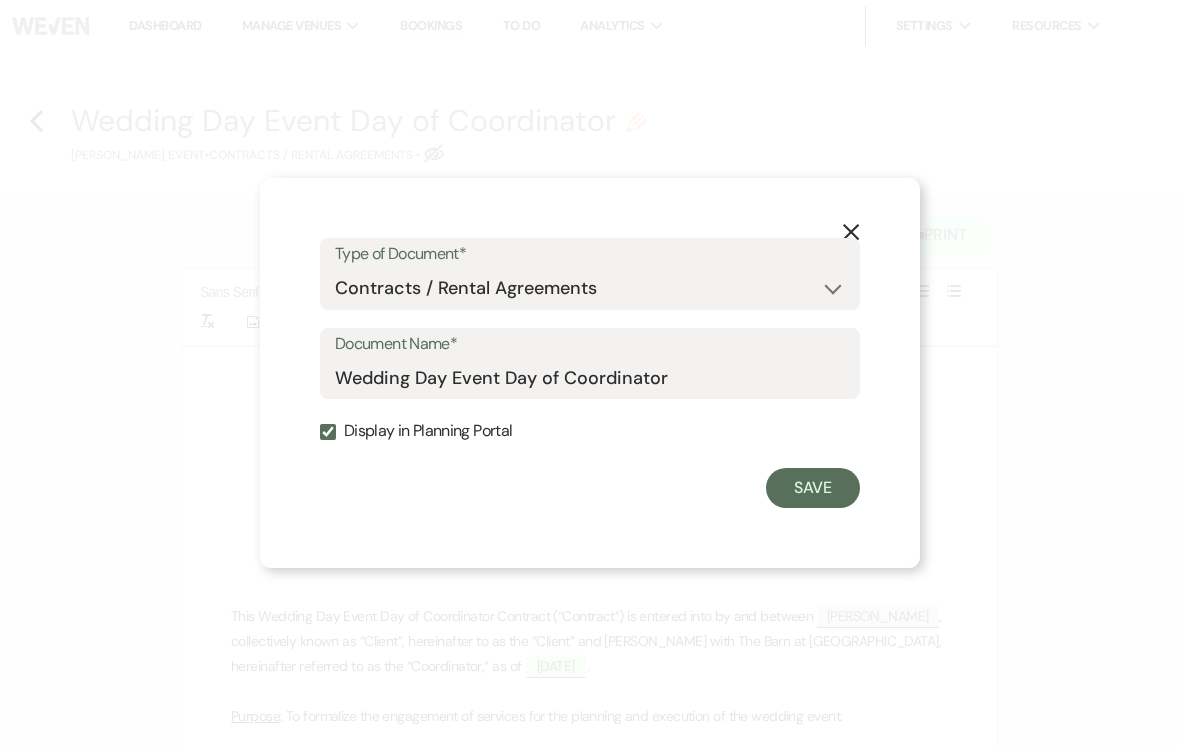 click on "Save" at bounding box center (813, 488) 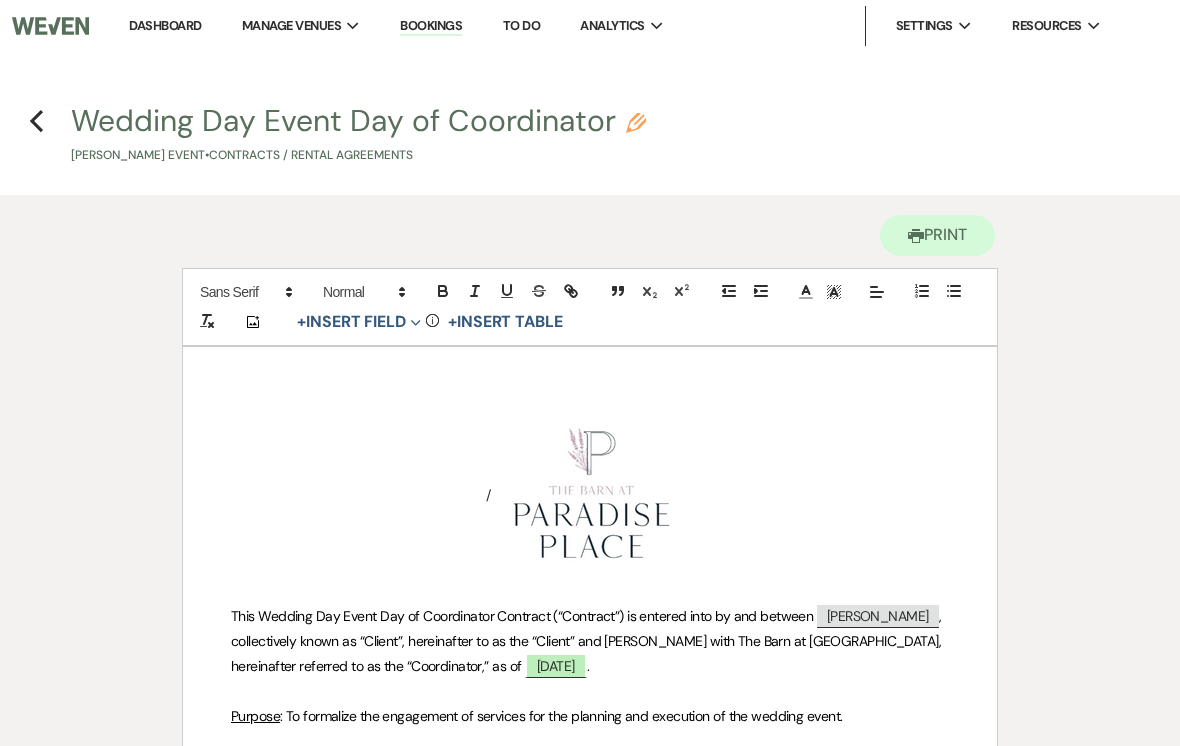 click on "Previous Wedding Day Event Day of Coordinator Pencil Caroline Smith's Event  •  Contracts / Rental Agreements" at bounding box center [590, 132] 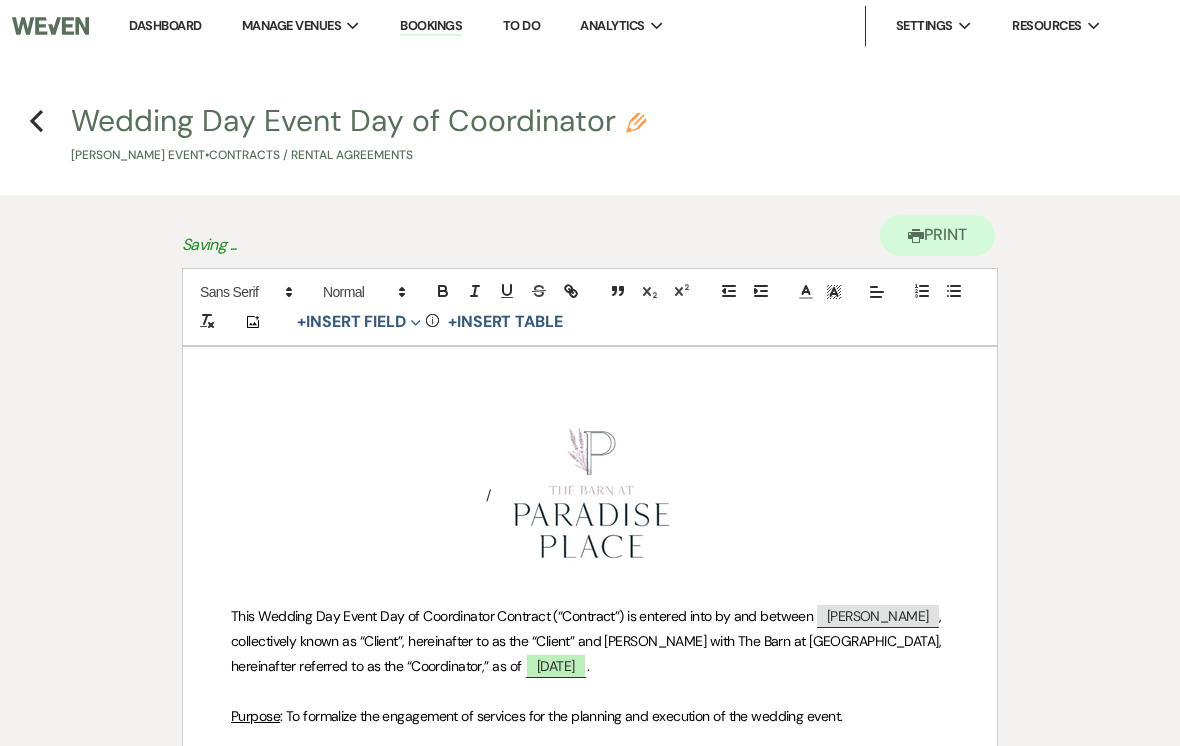 click on "Previous" 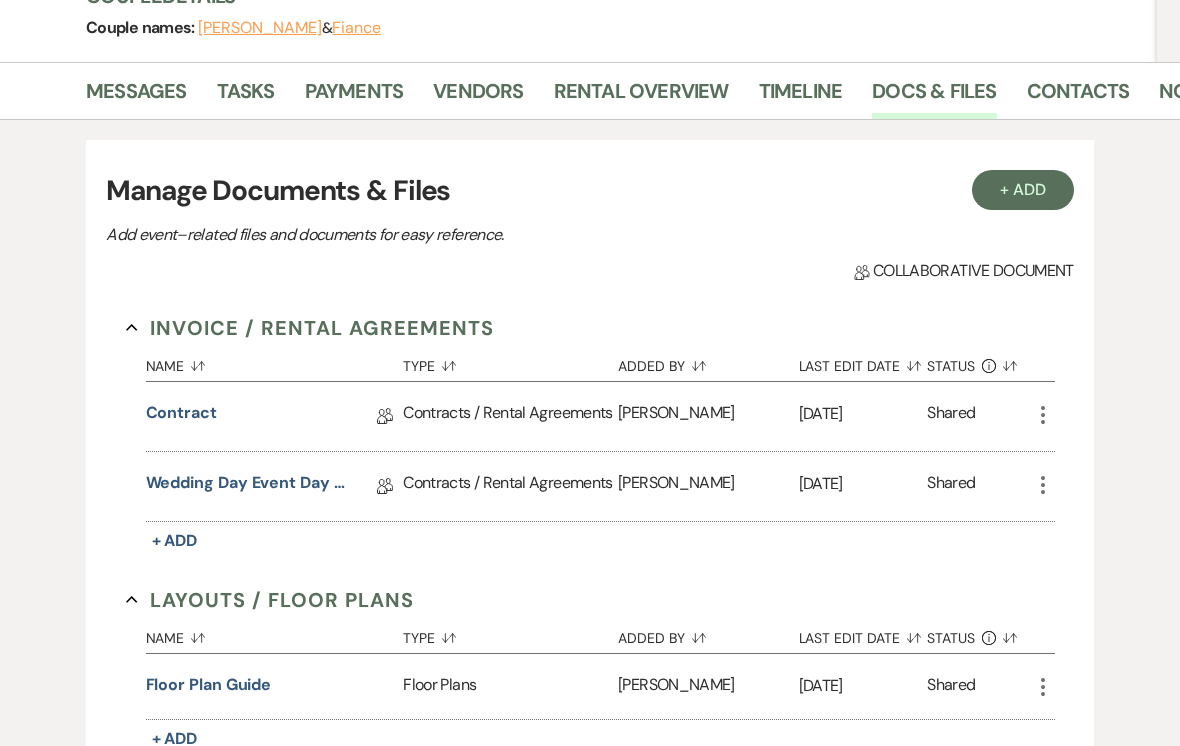 scroll, scrollTop: 0, scrollLeft: 0, axis: both 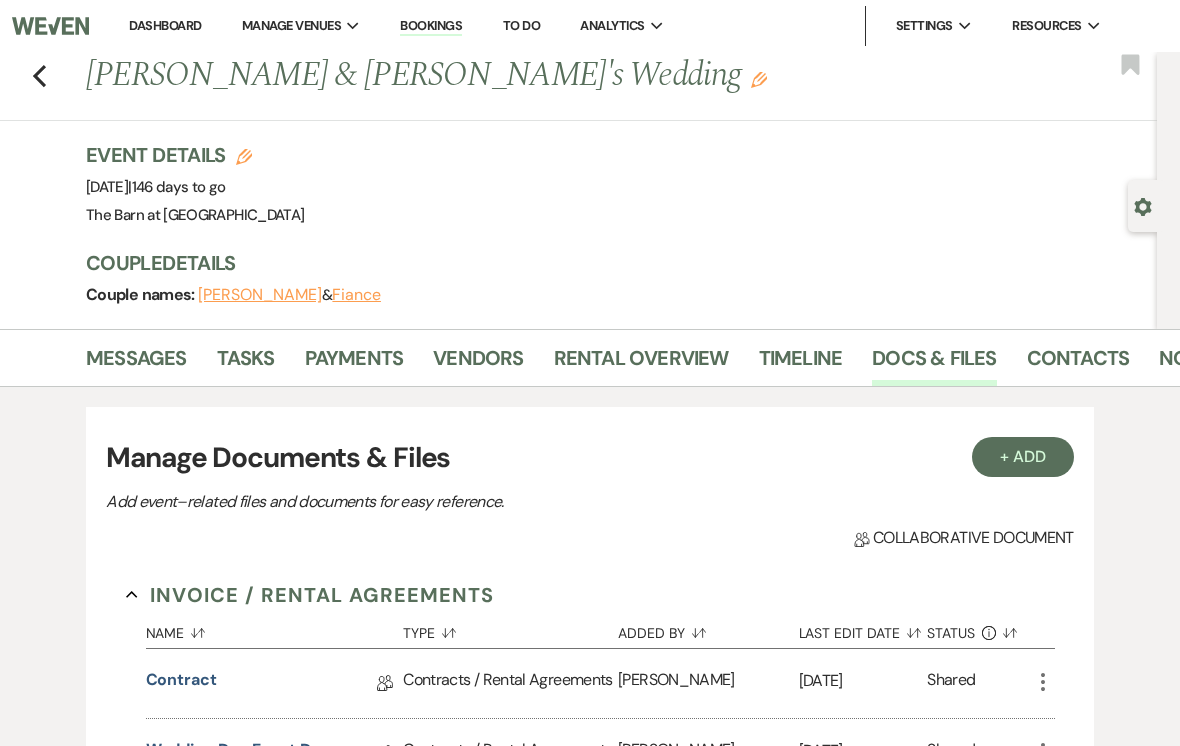click on "Previous" 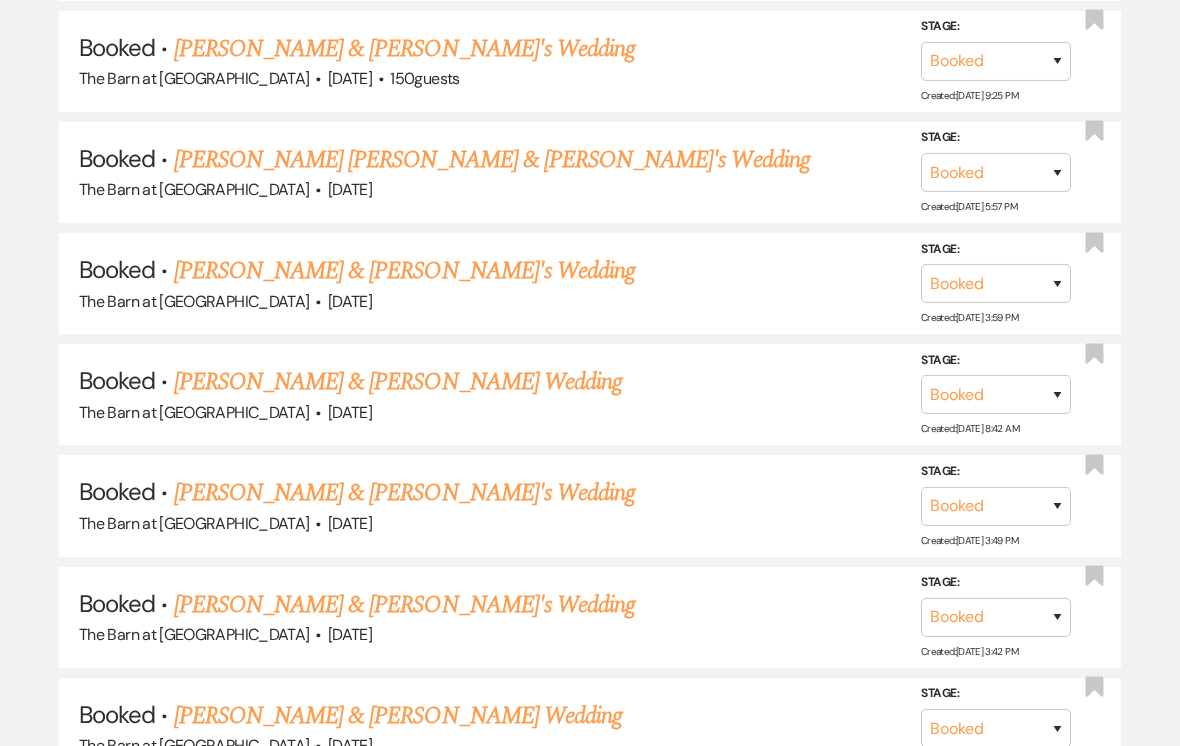 scroll, scrollTop: 2431, scrollLeft: 0, axis: vertical 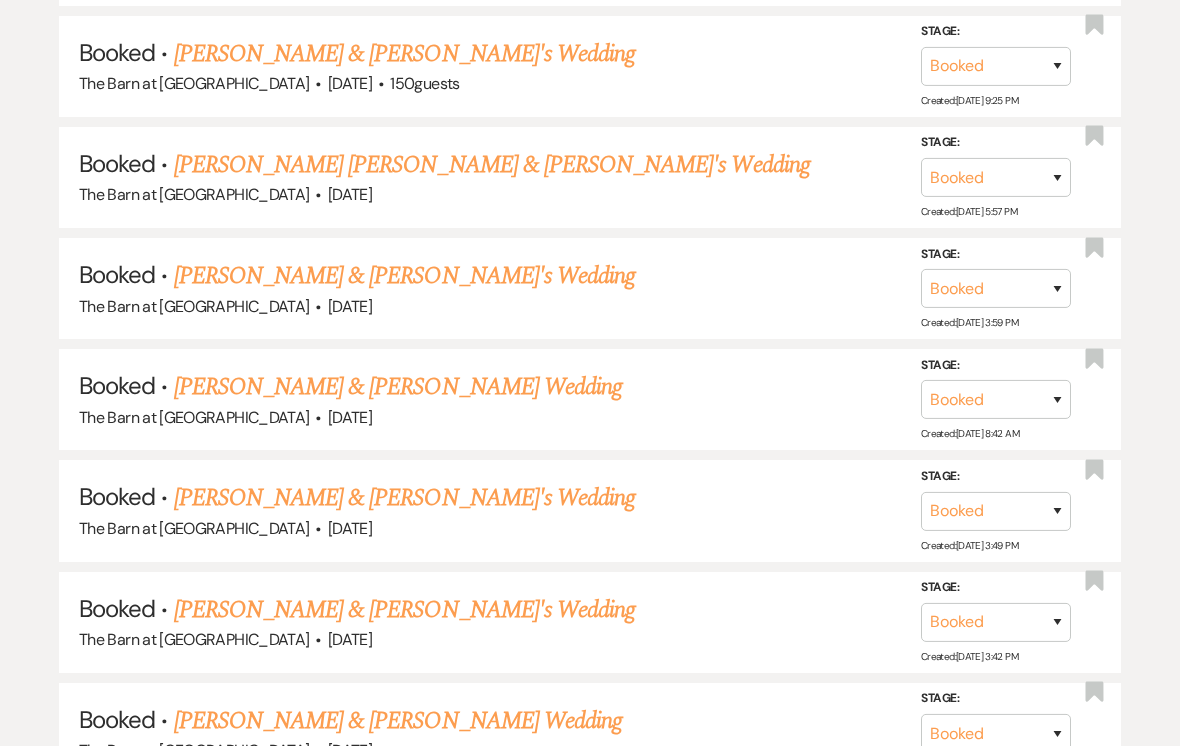 click on "Cooper Hartman & Fiance's Wedding" at bounding box center (492, 165) 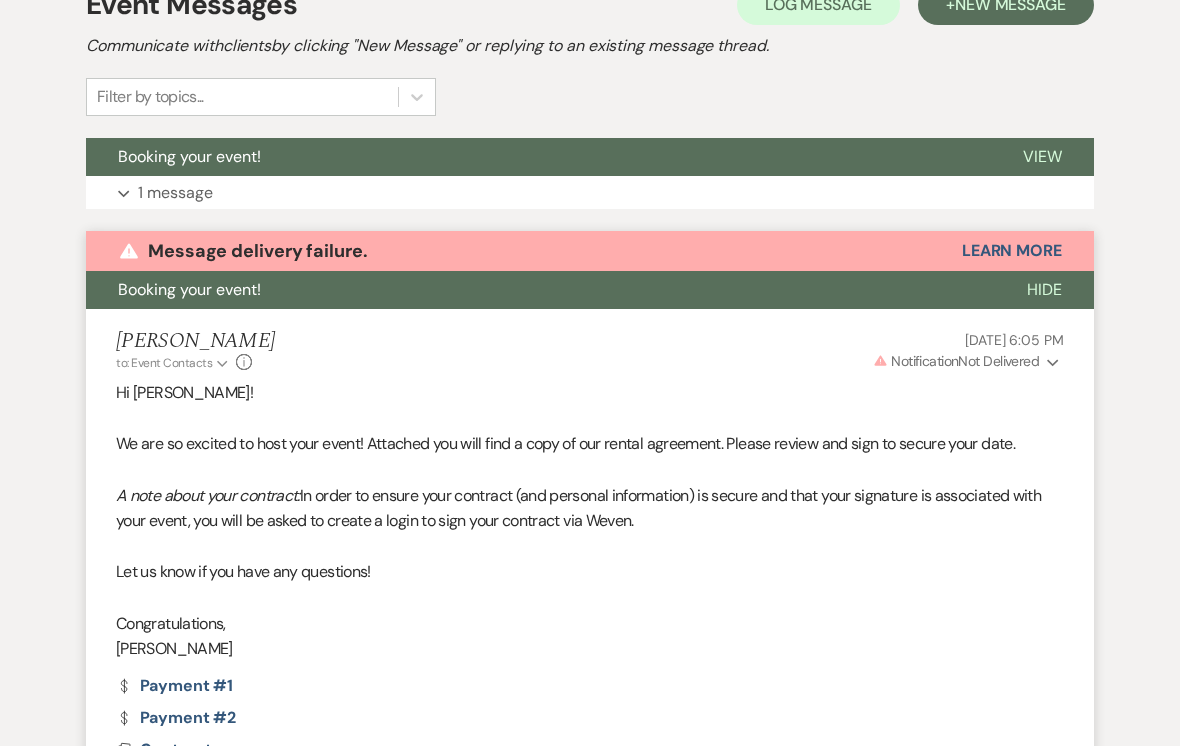 scroll, scrollTop: 485, scrollLeft: 0, axis: vertical 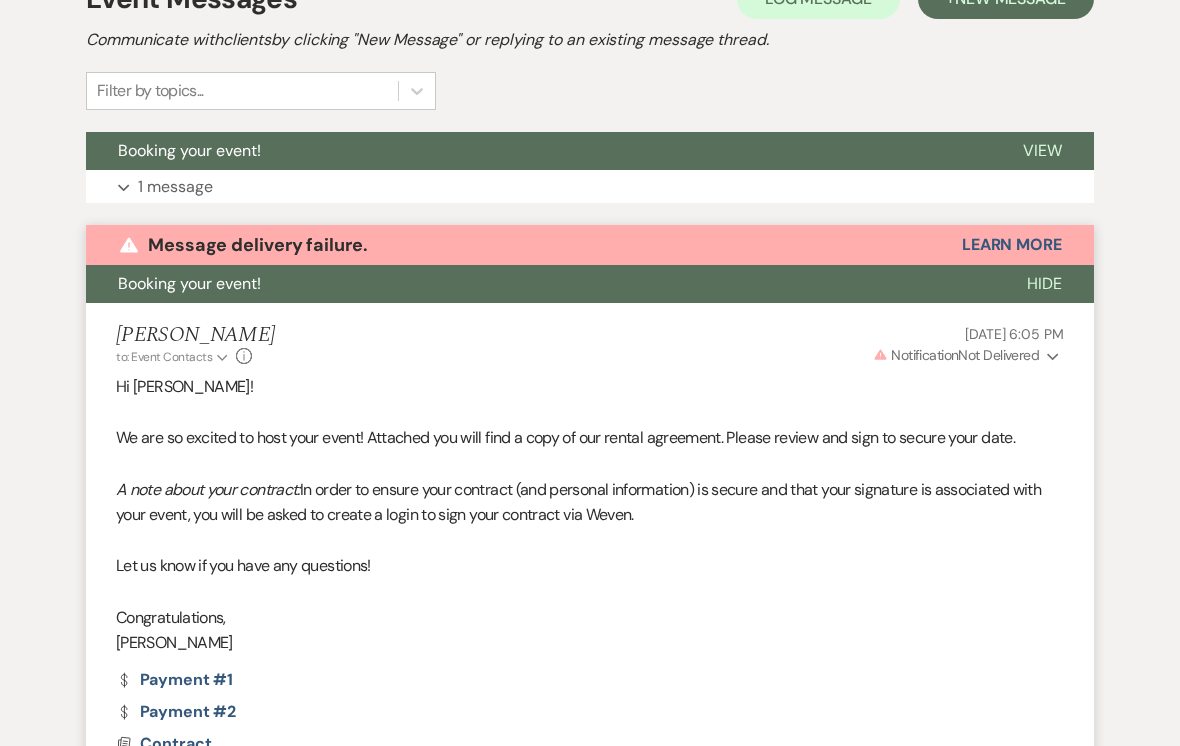 click on "Hide" at bounding box center (1044, 284) 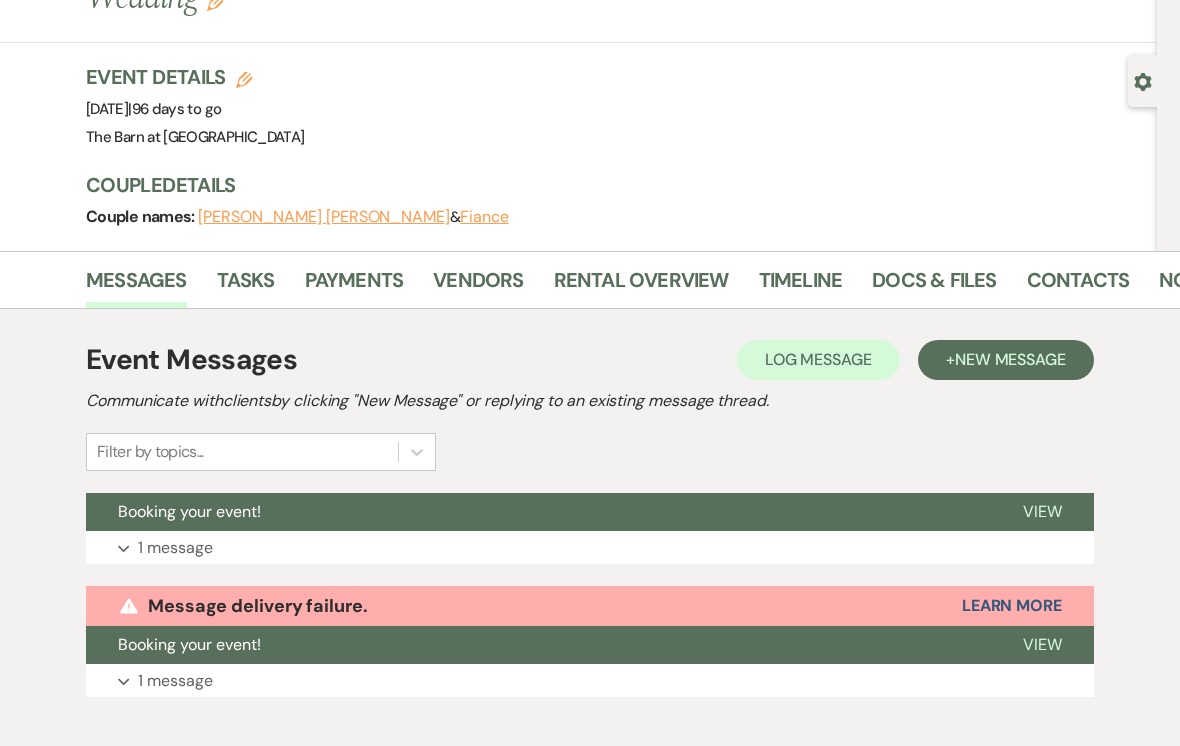scroll, scrollTop: 119, scrollLeft: 0, axis: vertical 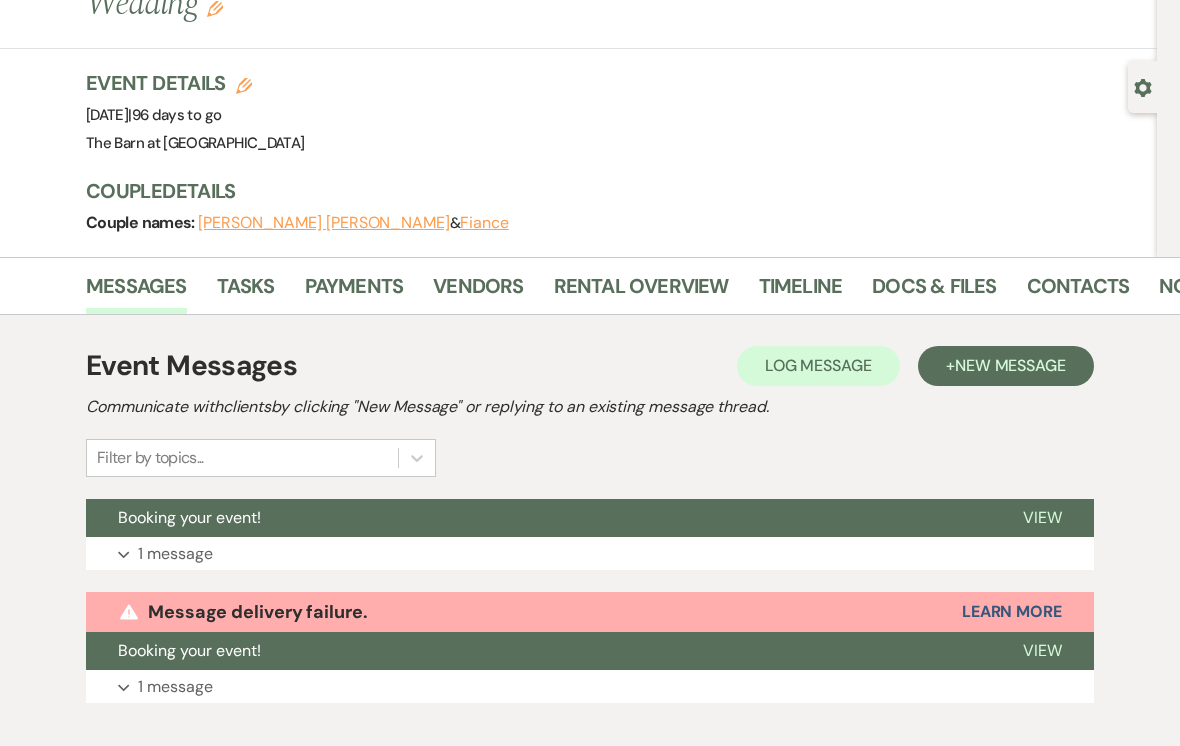 click on "Payments" at bounding box center (354, 292) 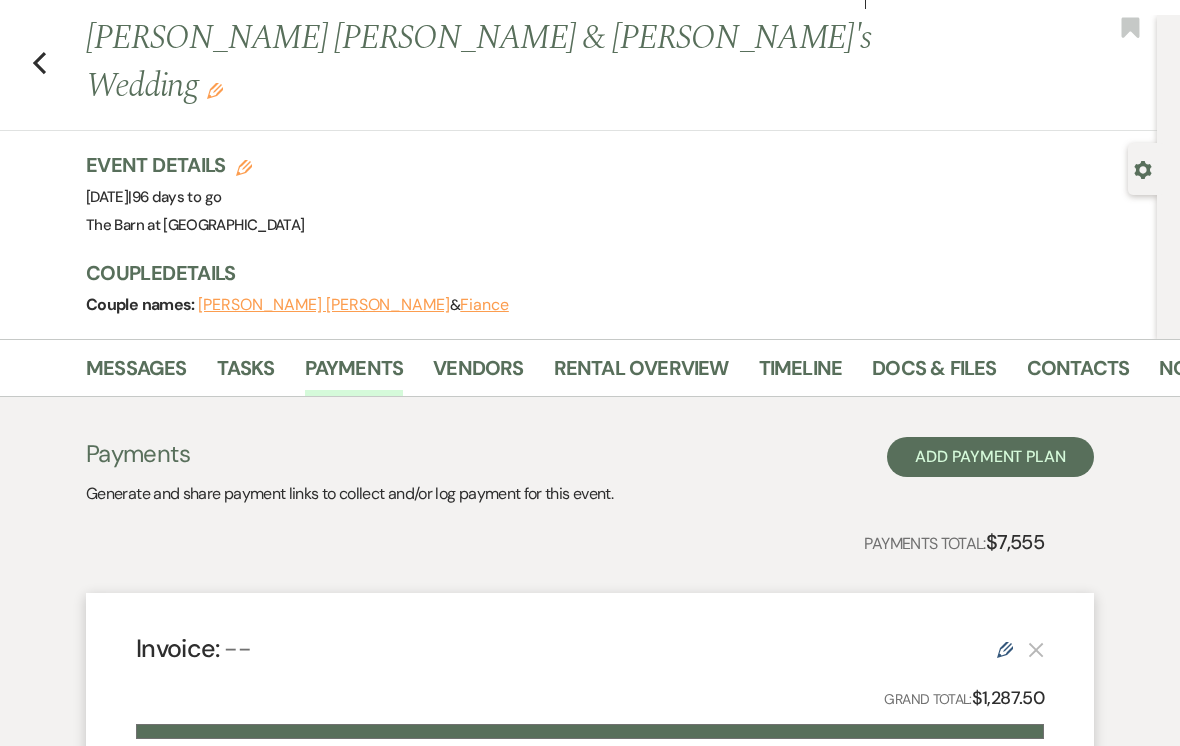 scroll, scrollTop: 1, scrollLeft: 0, axis: vertical 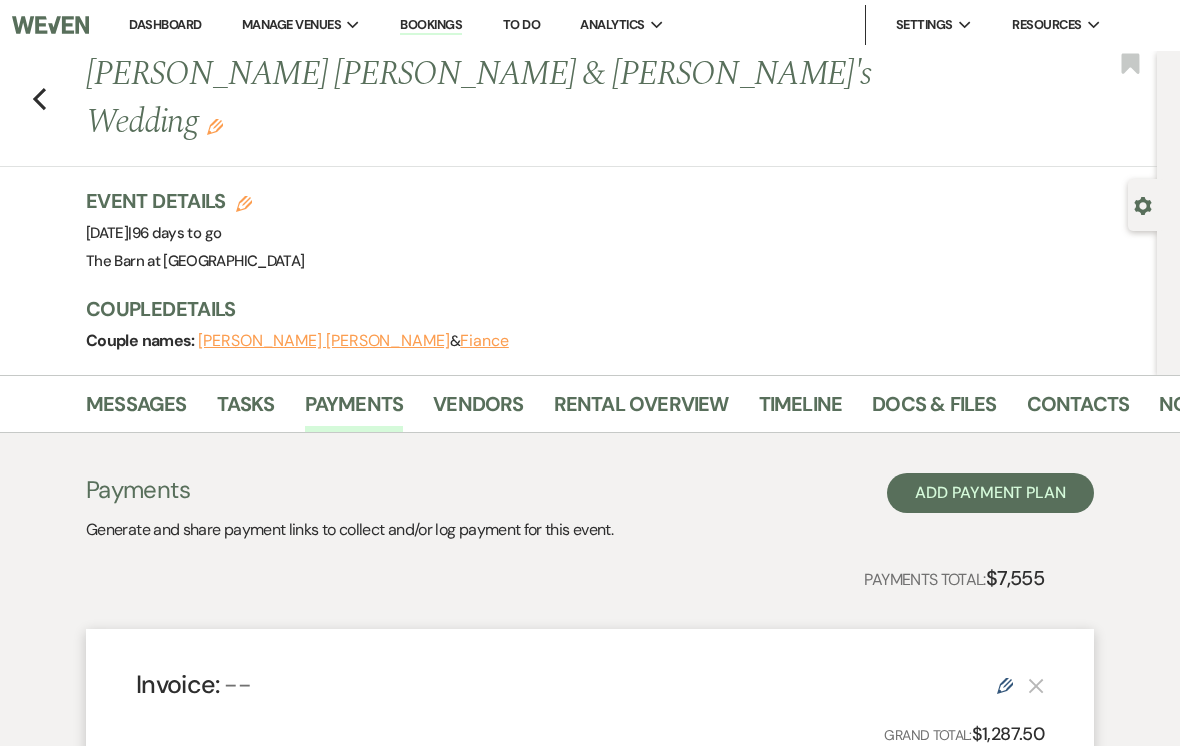 click on "Tasks" at bounding box center (246, 410) 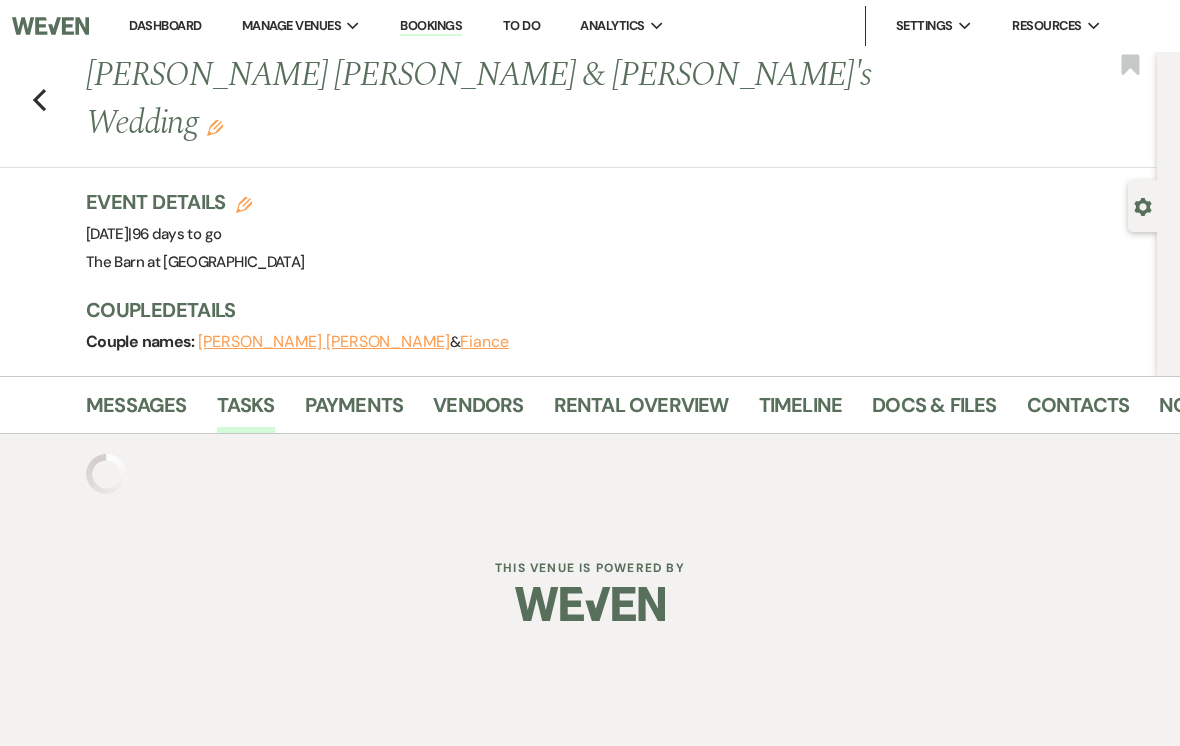 scroll, scrollTop: 0, scrollLeft: 0, axis: both 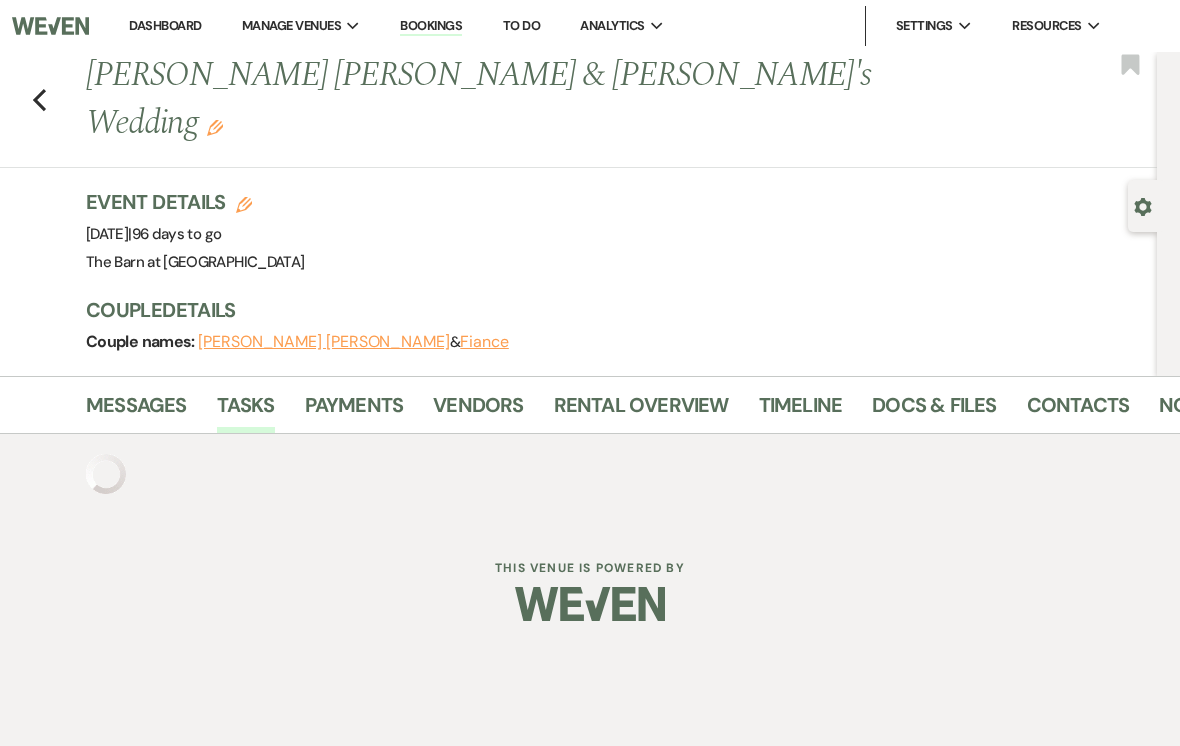 click on "Previous" 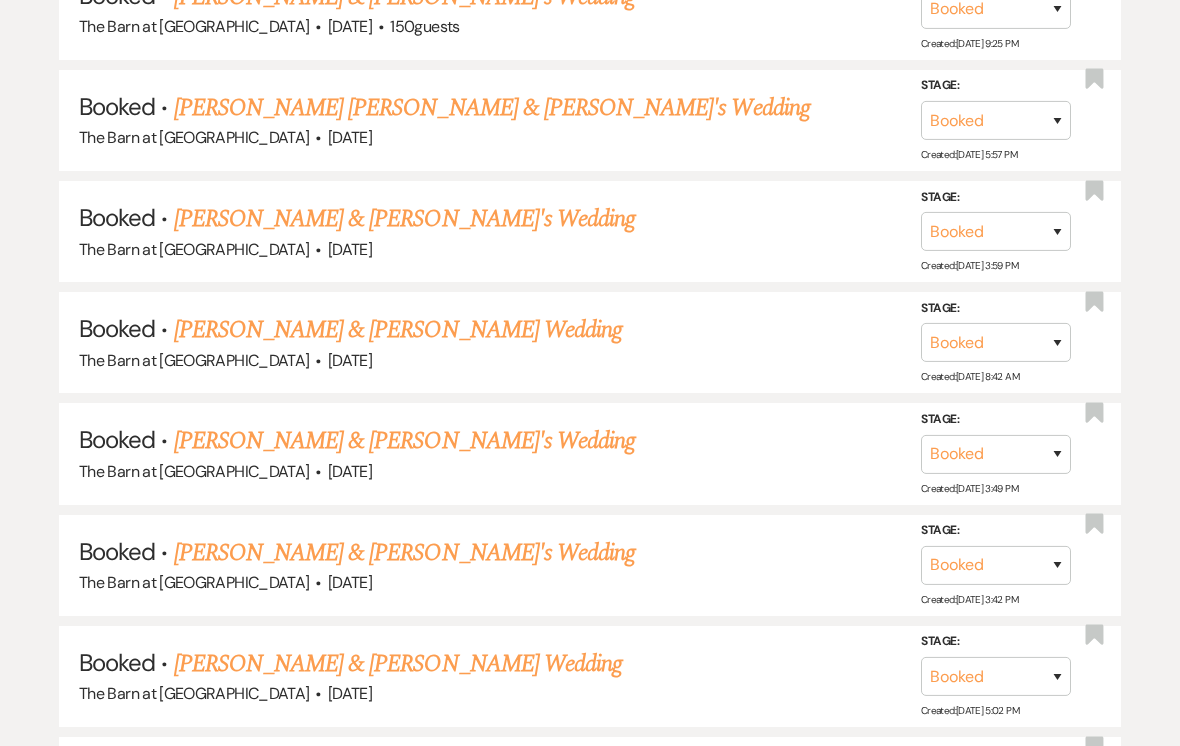 scroll, scrollTop: 2486, scrollLeft: 0, axis: vertical 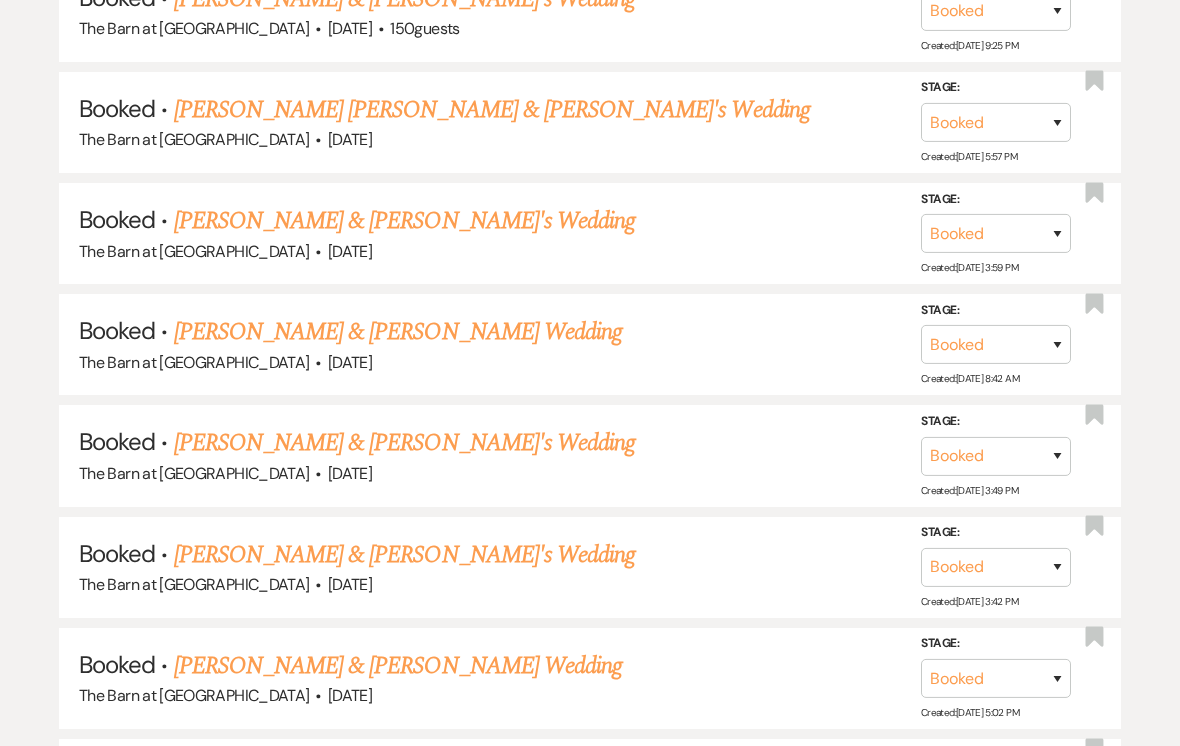 click on "Nathan King & Mckenzie Shook's Wedding" at bounding box center [398, 332] 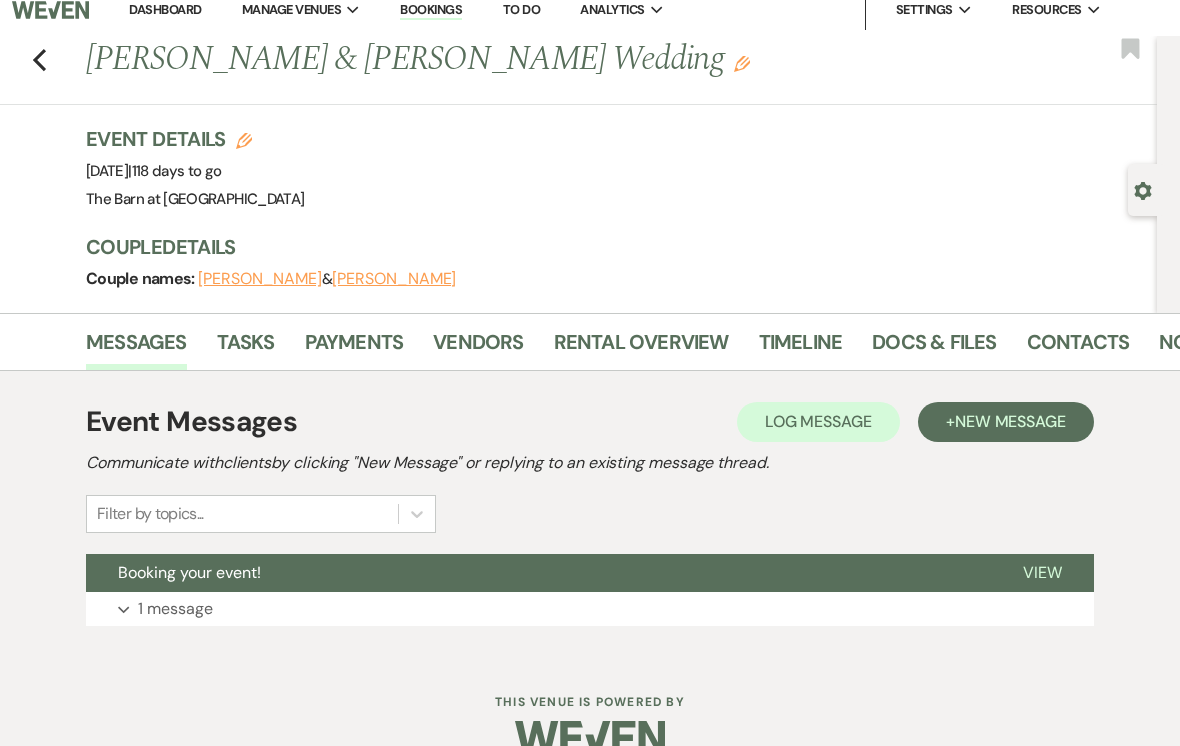 scroll, scrollTop: 15, scrollLeft: 0, axis: vertical 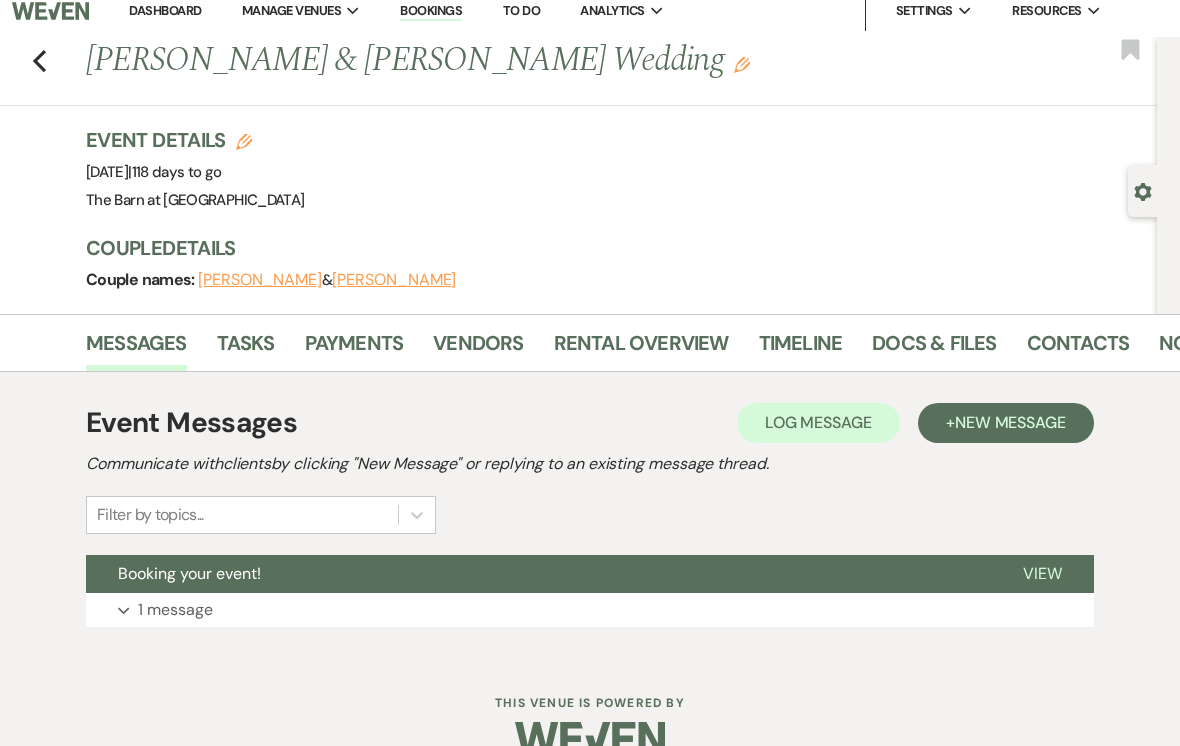 click on "Payments" at bounding box center [354, 349] 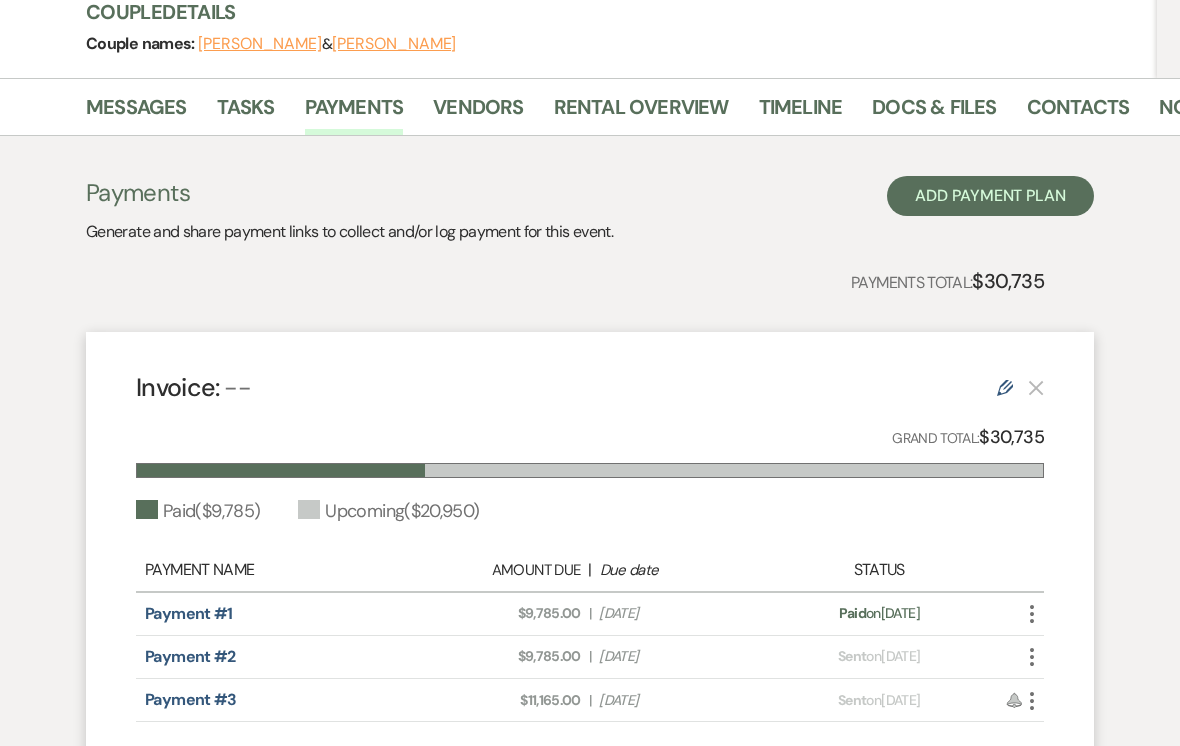 scroll, scrollTop: 0, scrollLeft: 0, axis: both 